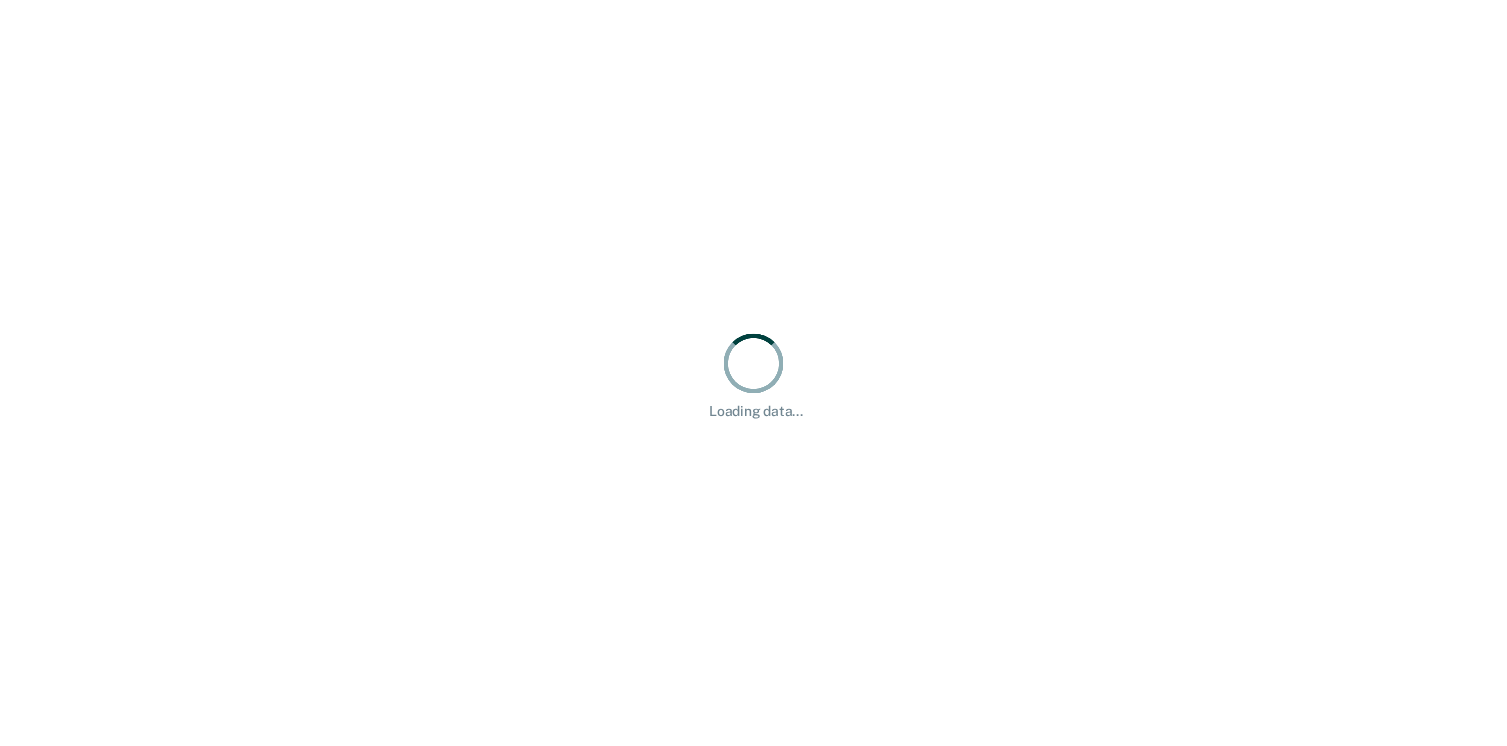scroll, scrollTop: 0, scrollLeft: 0, axis: both 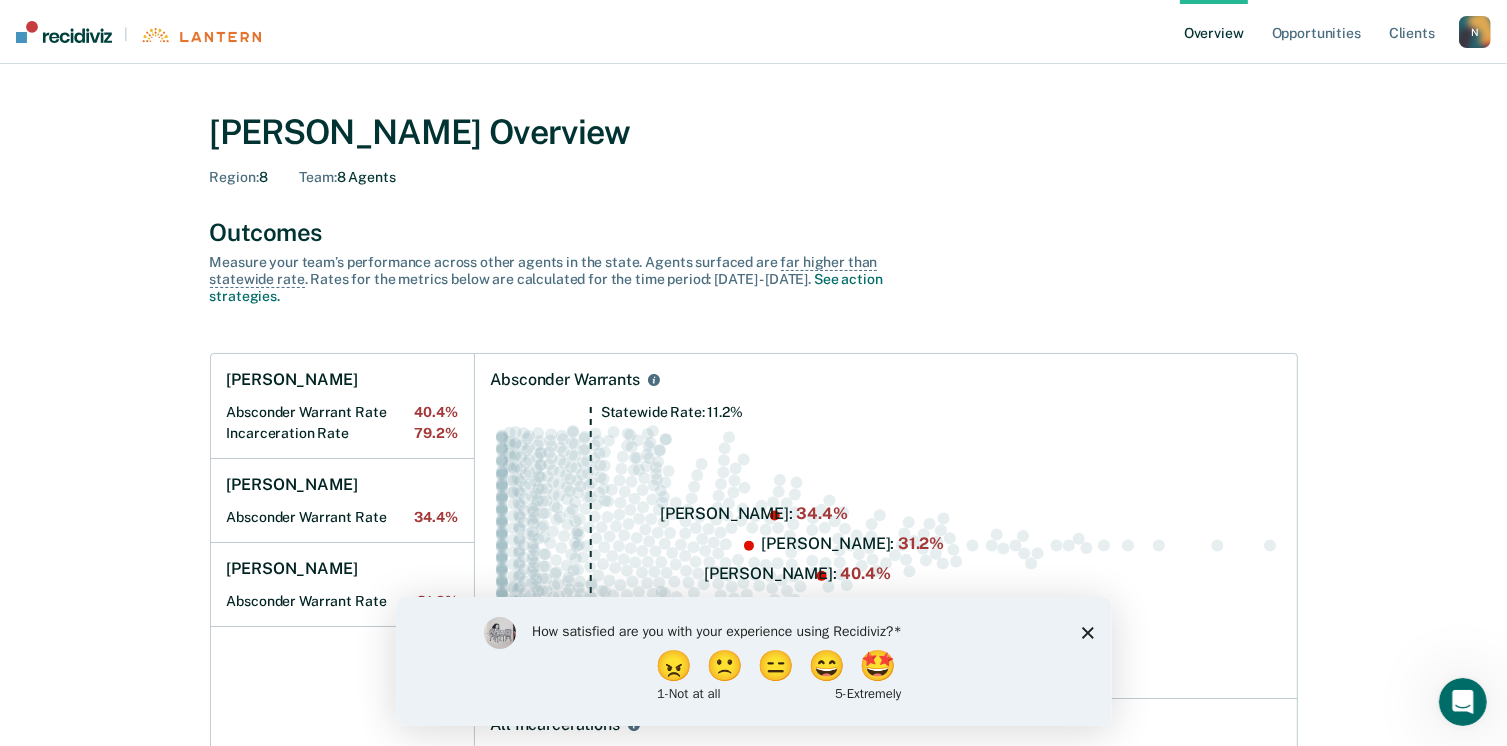 click on "How satisfied are you with your experience using Recidiviz? 😠 🙁 😑 😄 🤩 1  -  Not at all 5  -  Extremely" at bounding box center (753, 660) 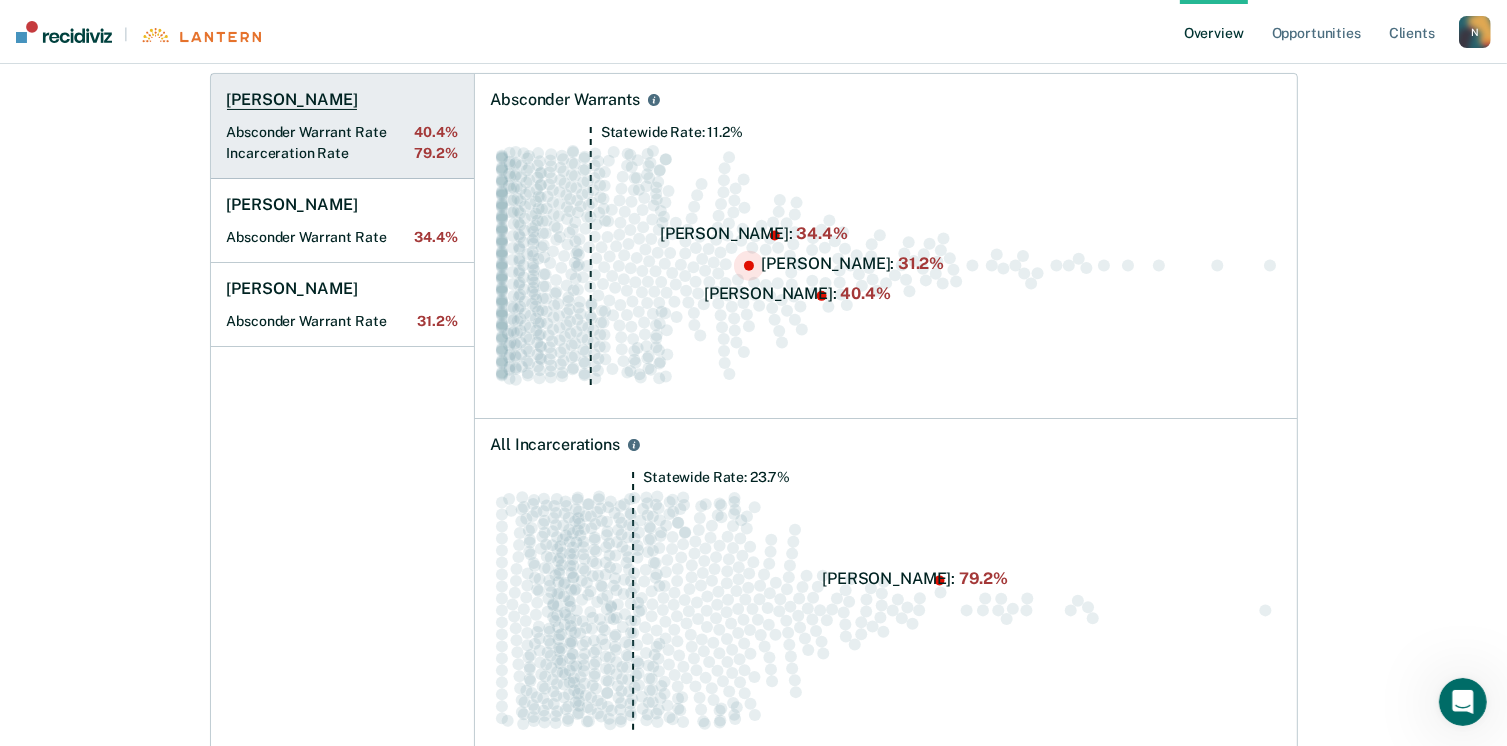 scroll, scrollTop: 300, scrollLeft: 0, axis: vertical 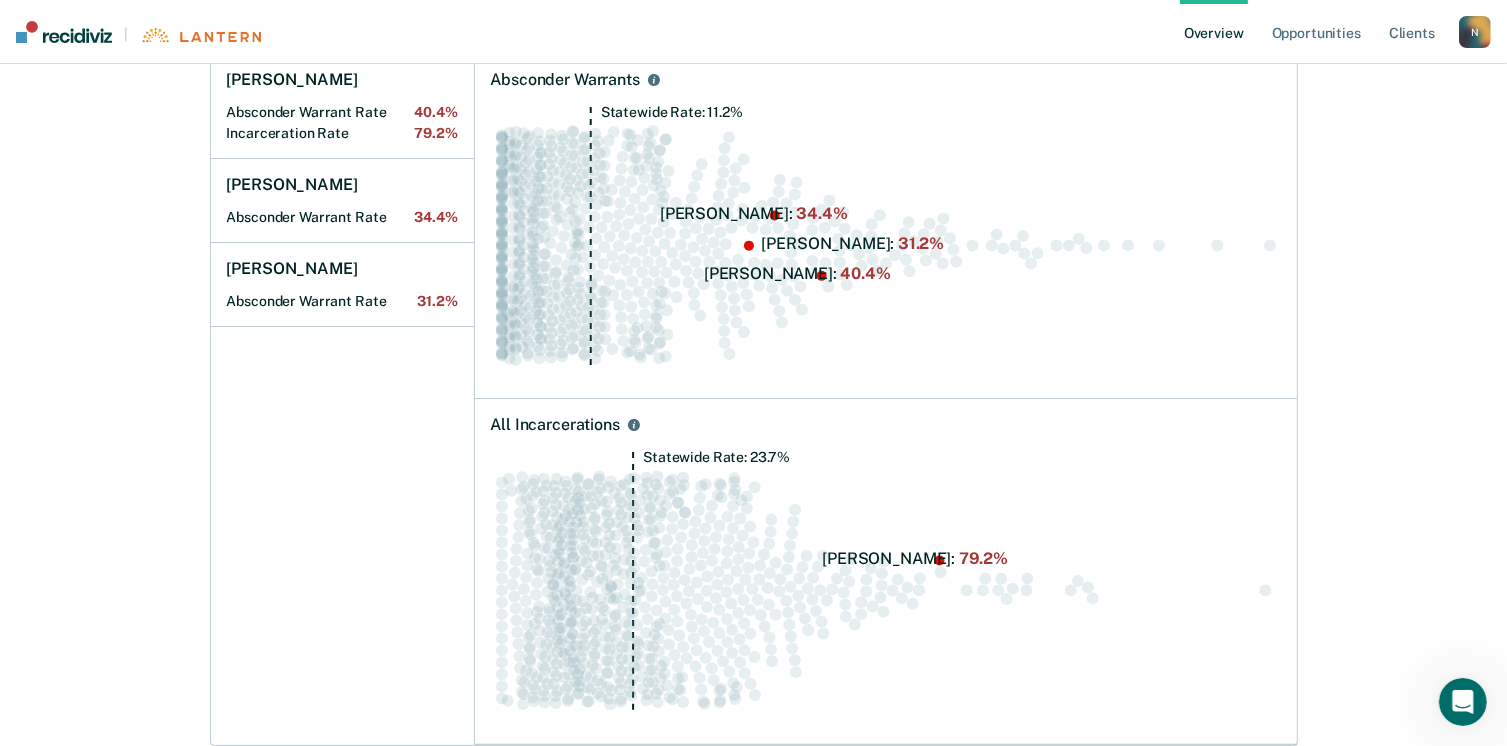click on "Statewide Rate: 23.7%" 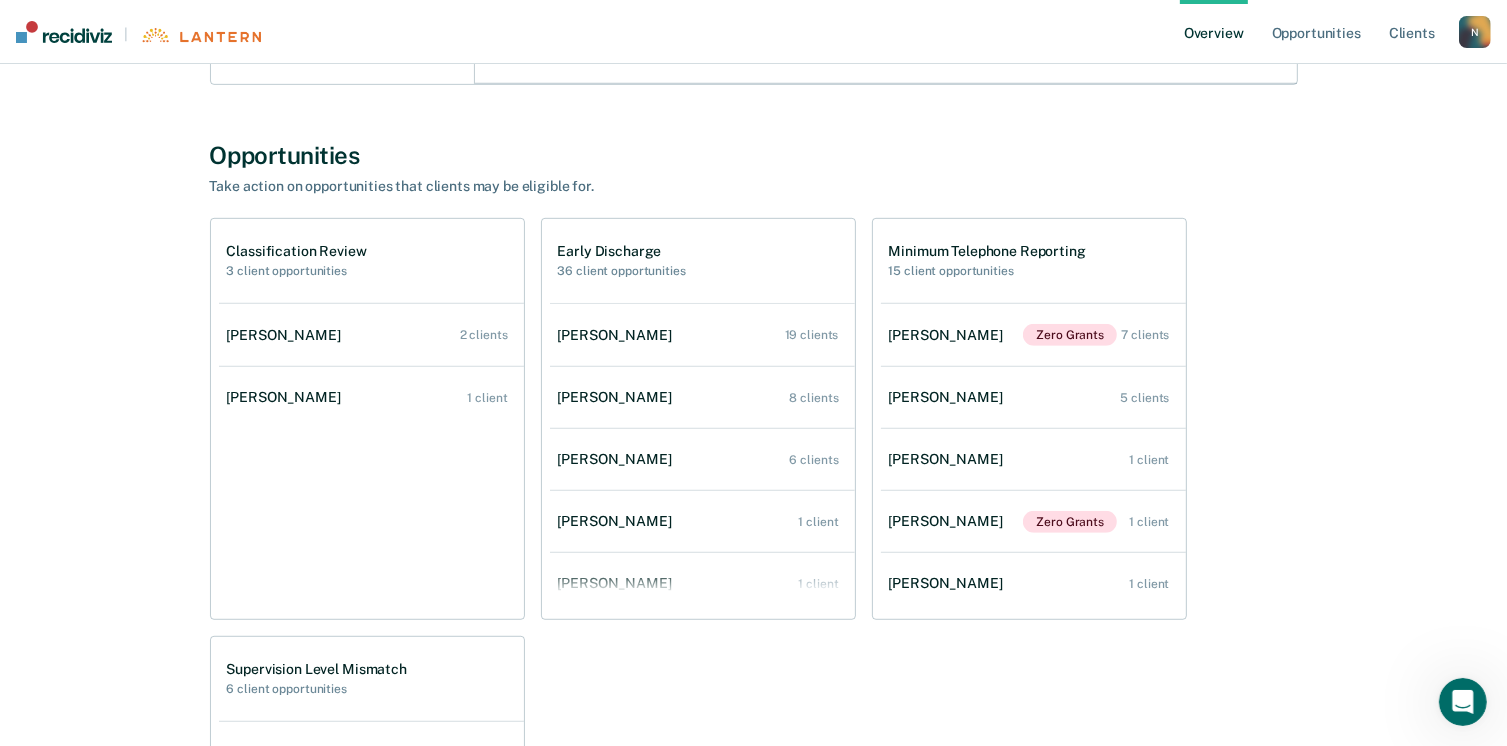 scroll, scrollTop: 1000, scrollLeft: 0, axis: vertical 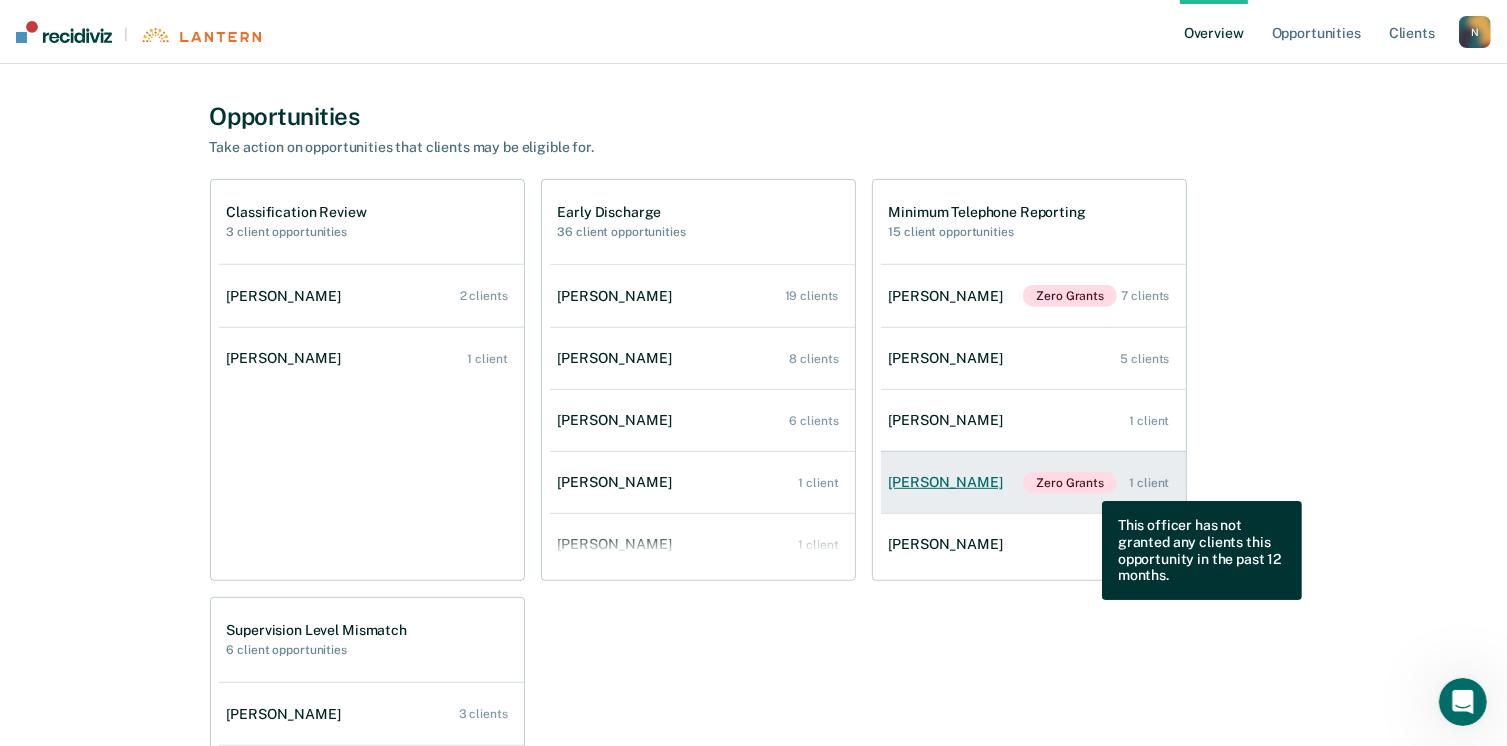 click on "Zero Grants" at bounding box center [1070, 483] 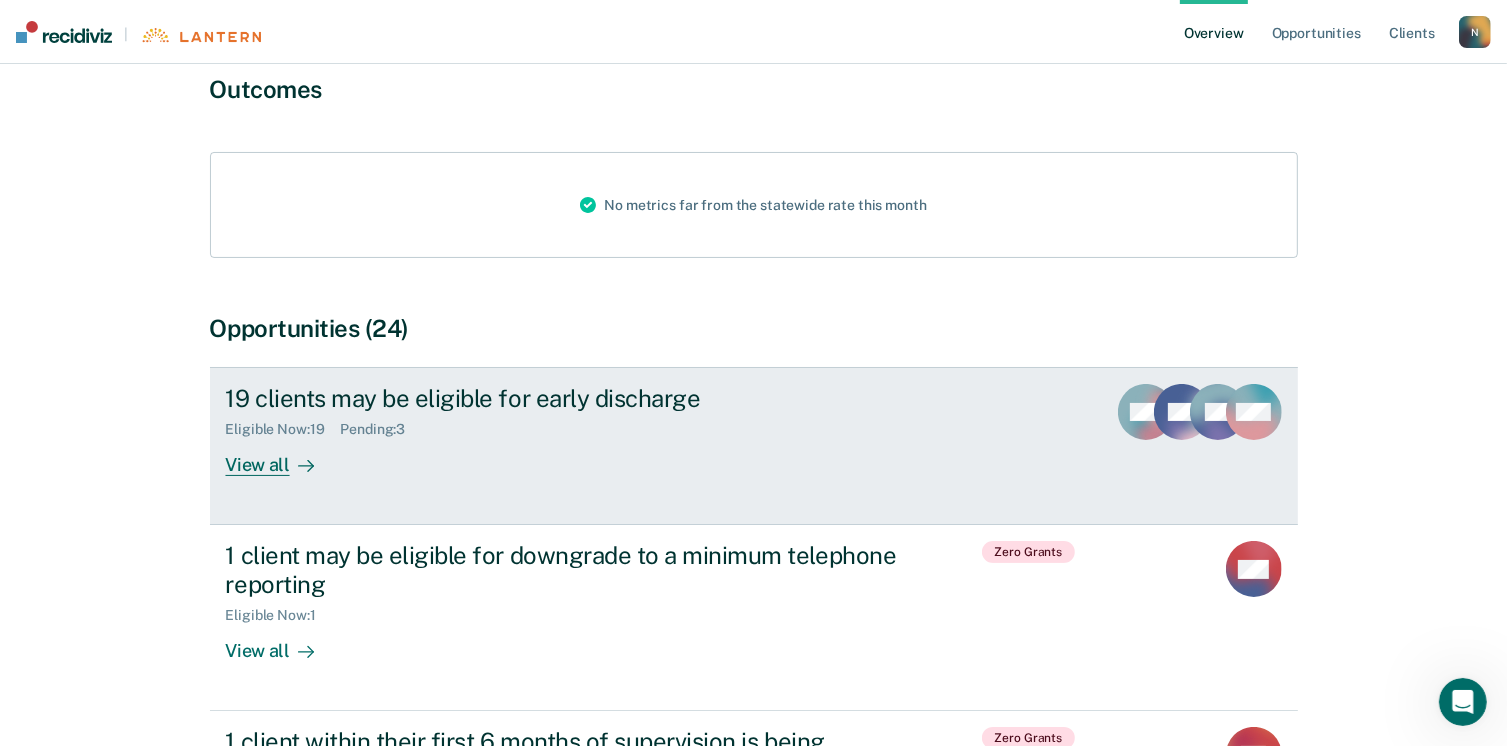 scroll, scrollTop: 200, scrollLeft: 0, axis: vertical 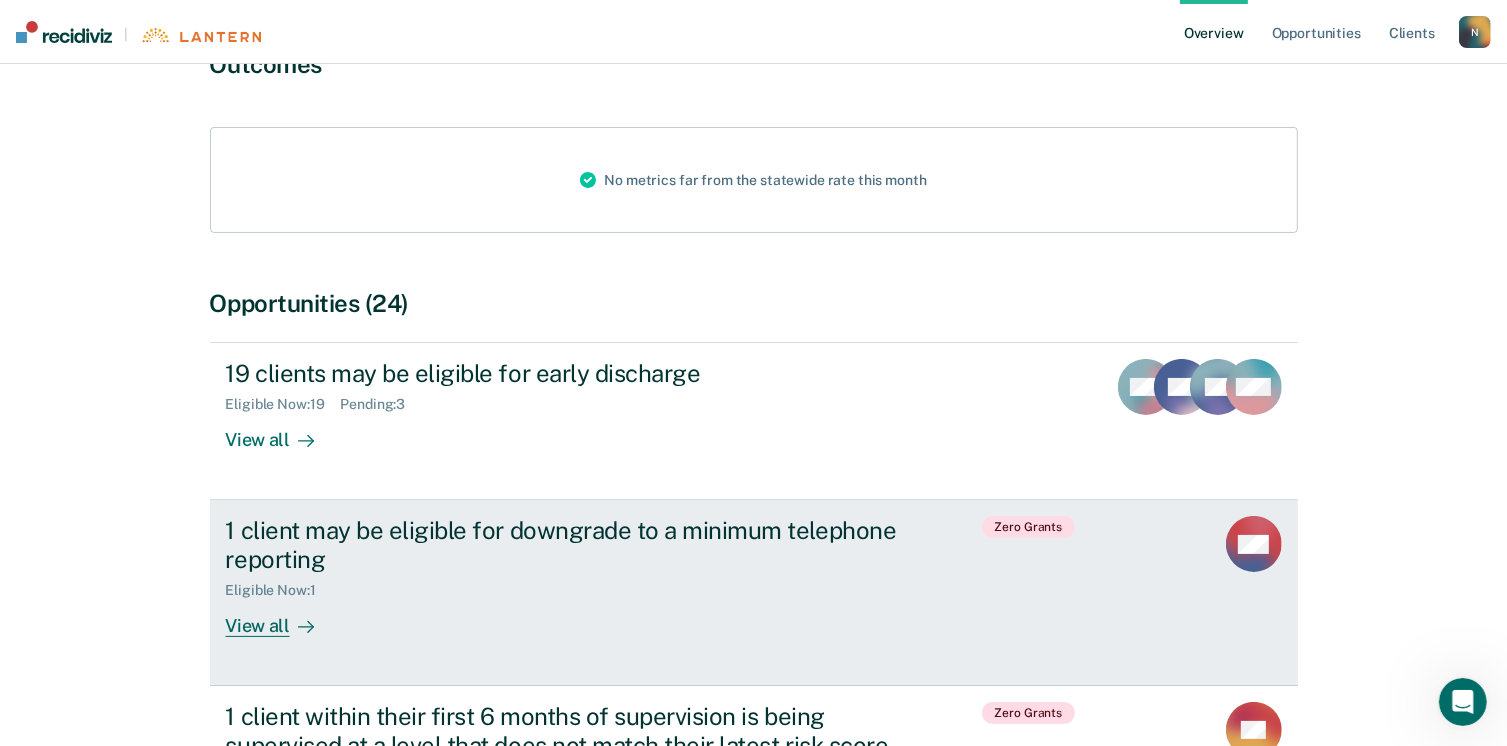 click on "View all" at bounding box center [282, 618] 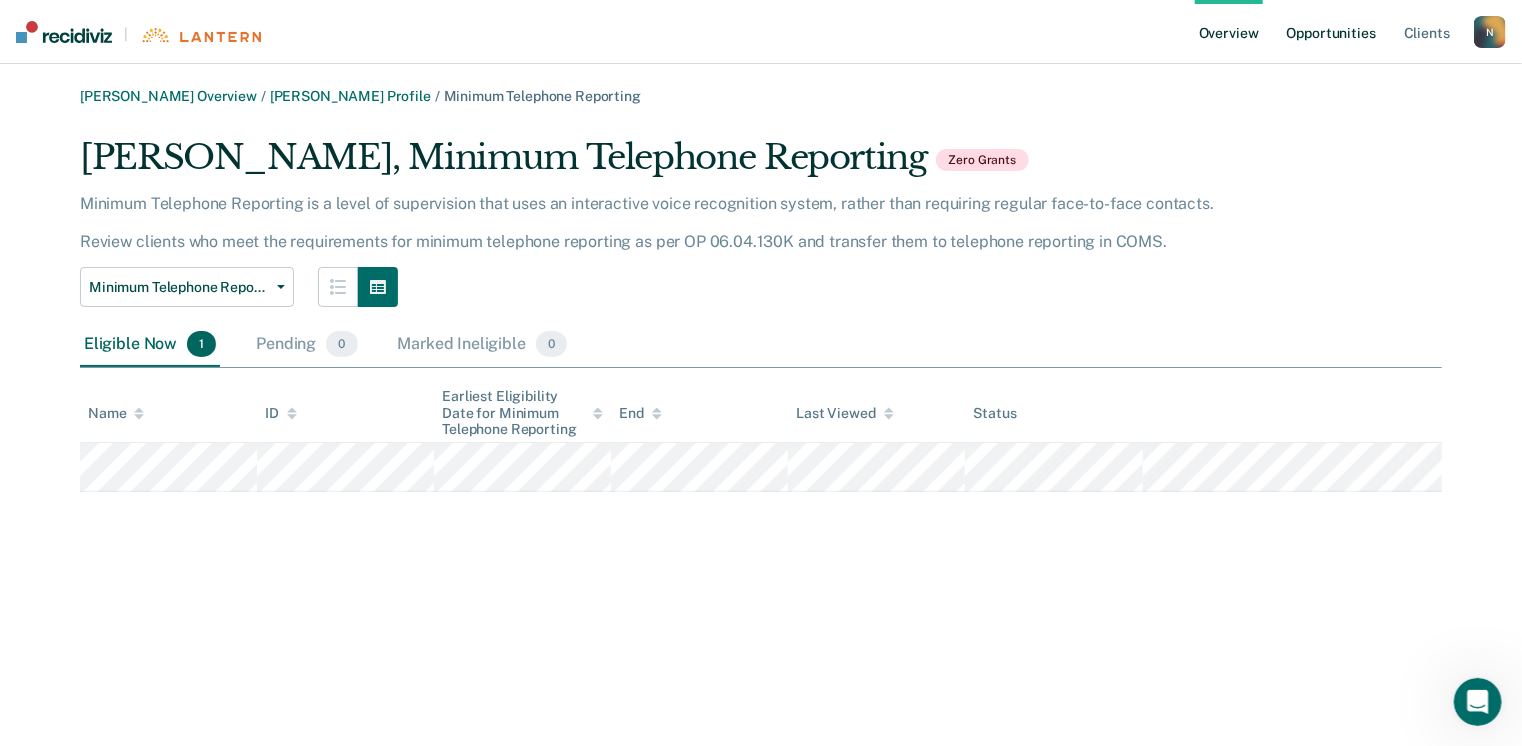click on "Opportunities" at bounding box center [1331, 32] 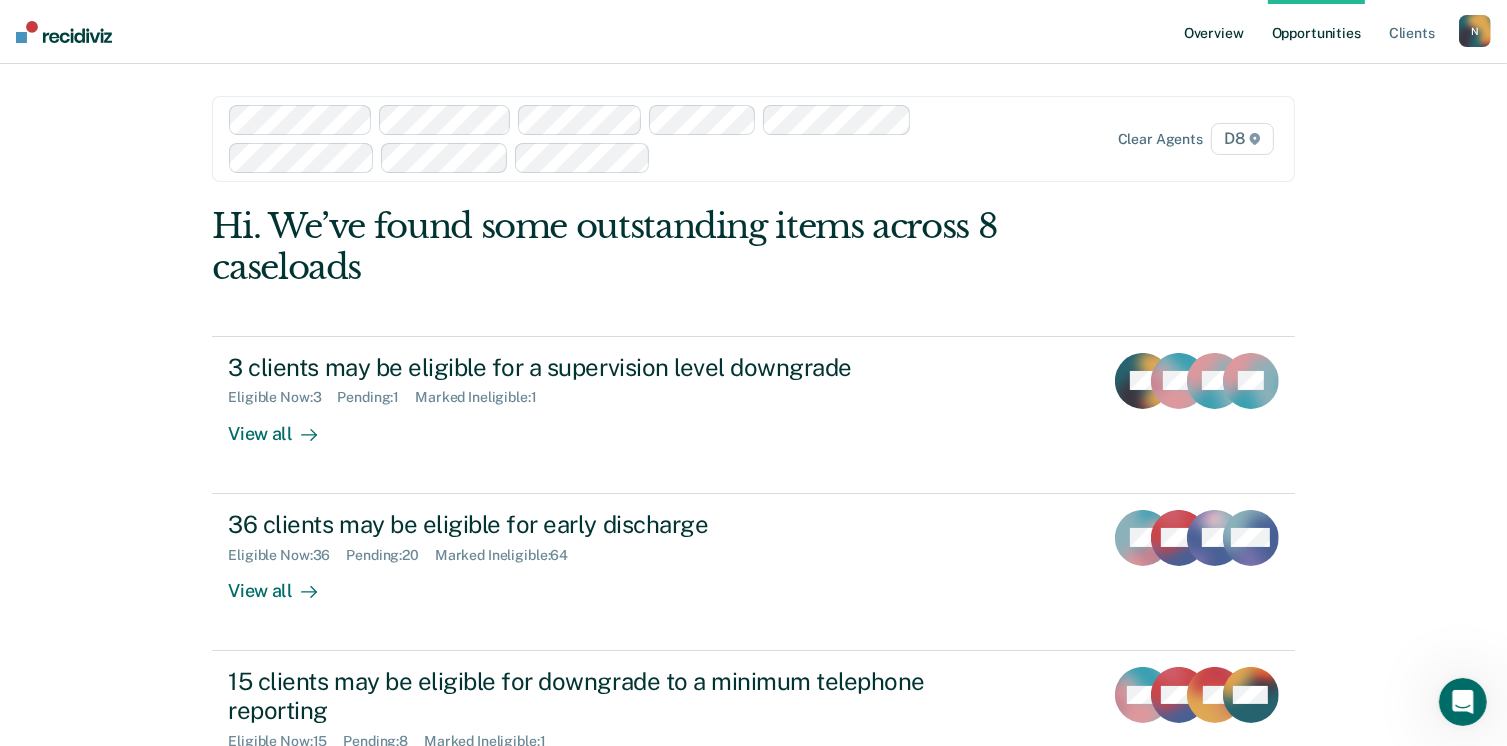 click on "Overview" at bounding box center [1214, 32] 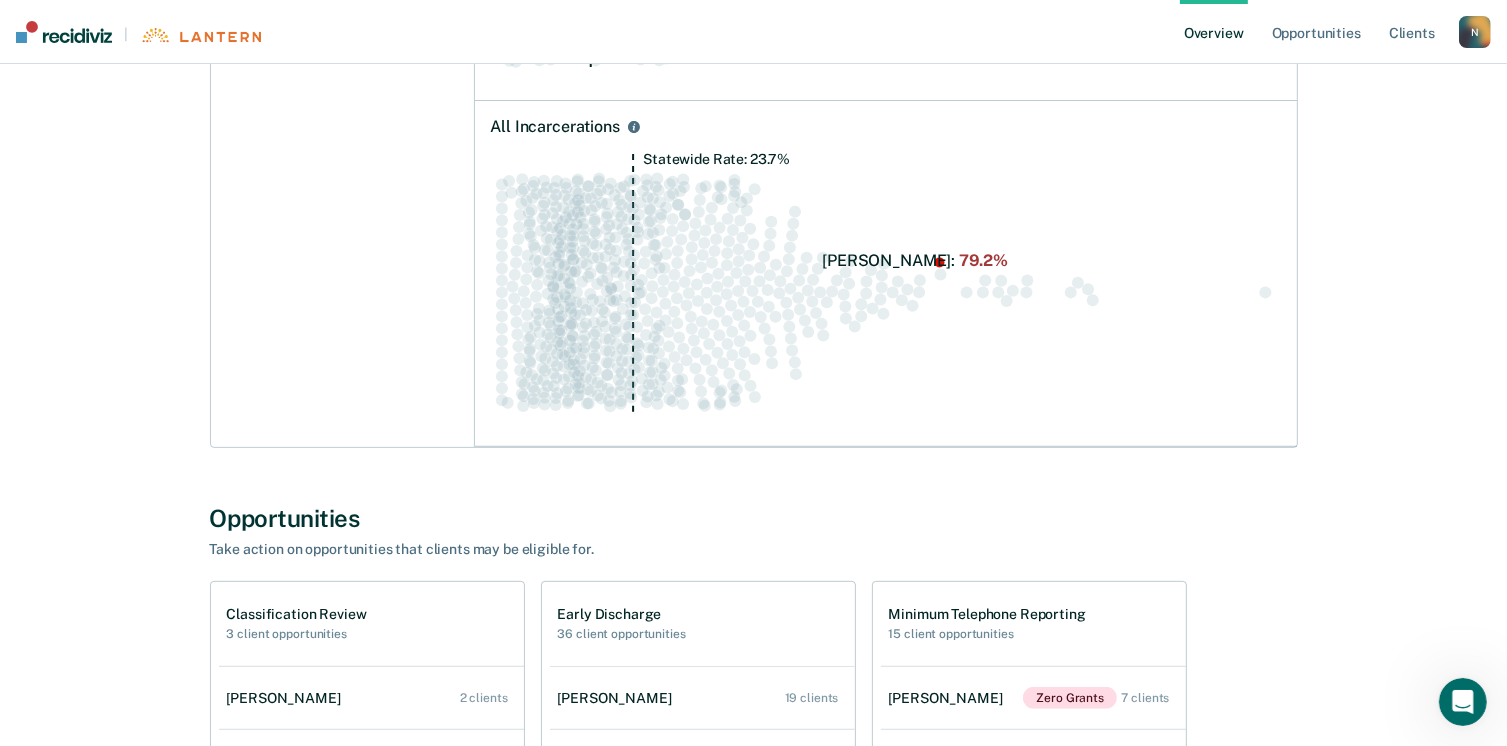 scroll, scrollTop: 800, scrollLeft: 0, axis: vertical 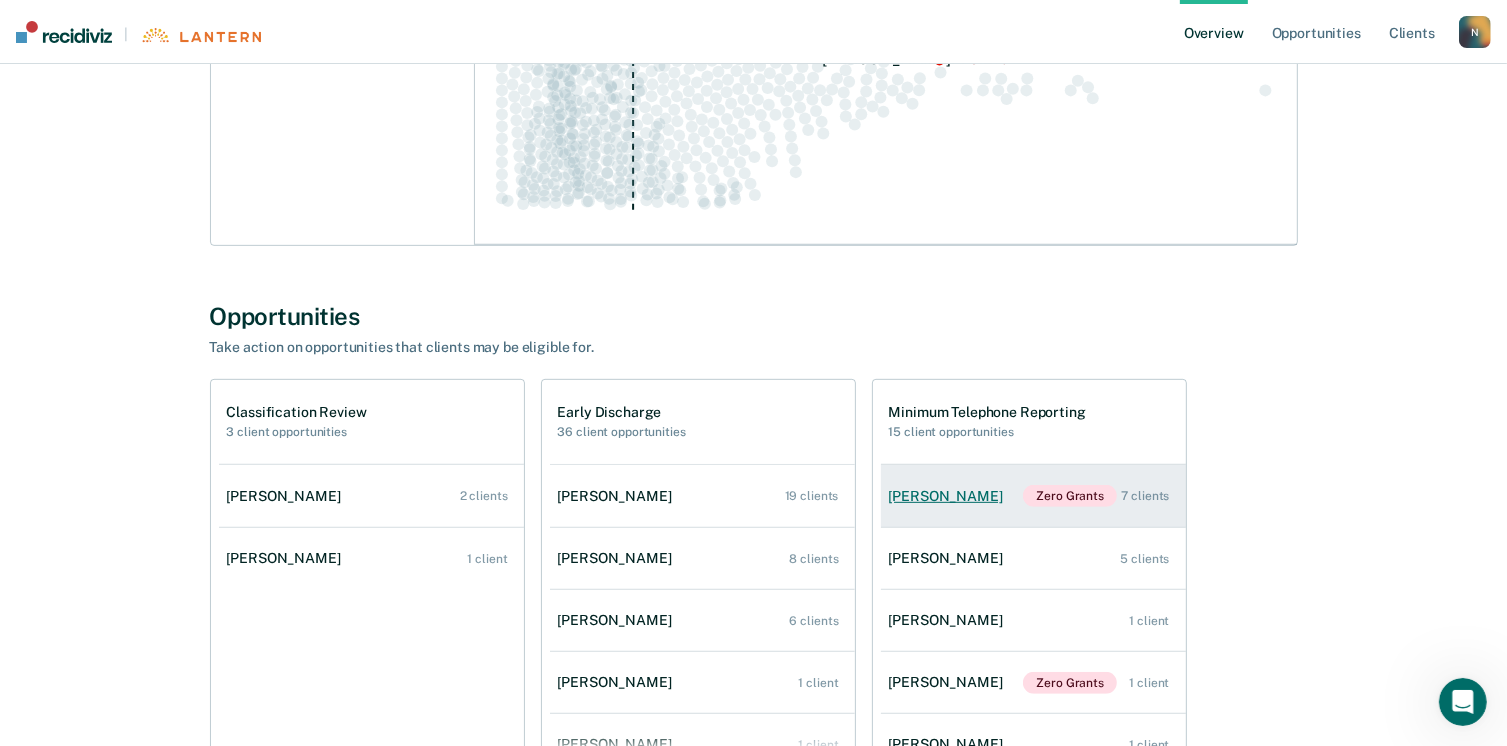 click on "[PERSON_NAME]" at bounding box center (950, 496) 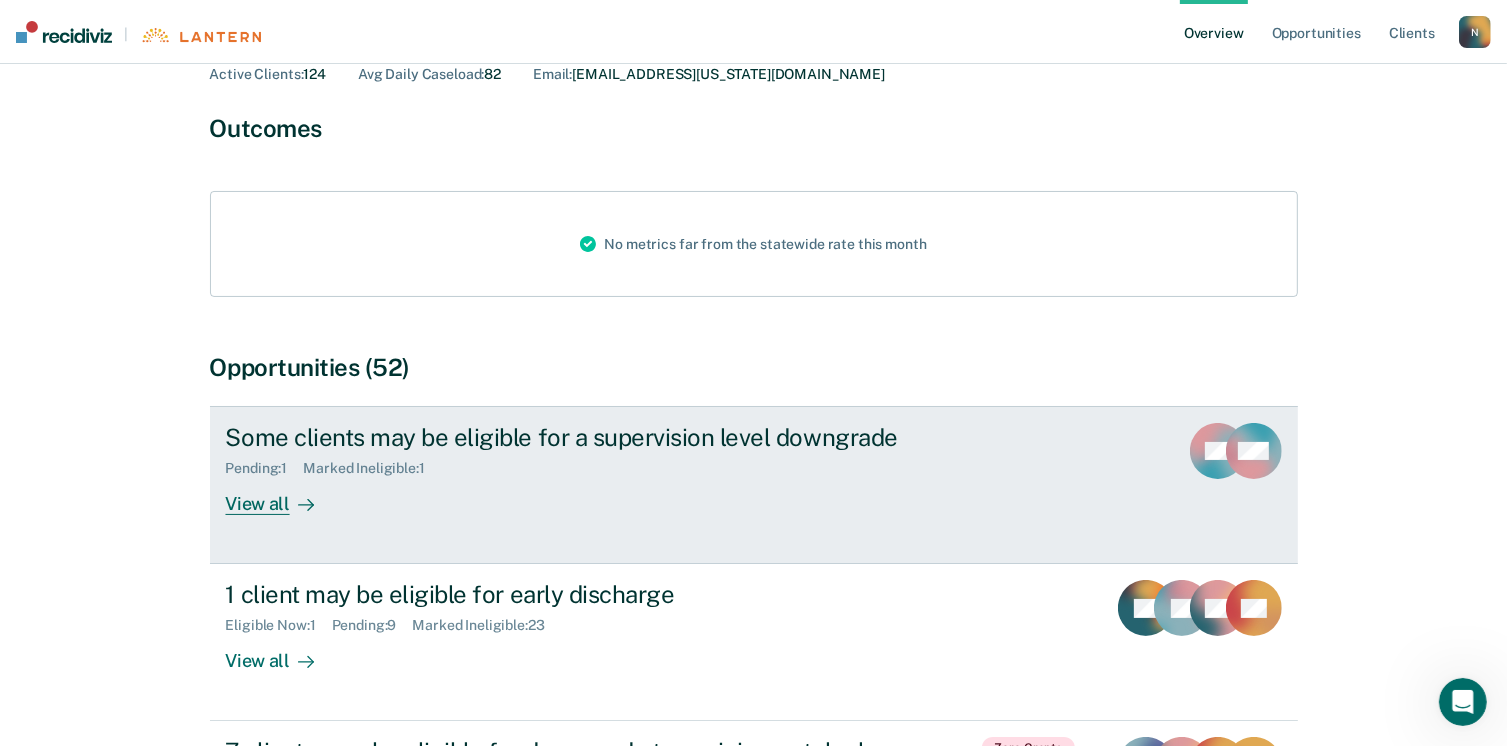 scroll, scrollTop: 300, scrollLeft: 0, axis: vertical 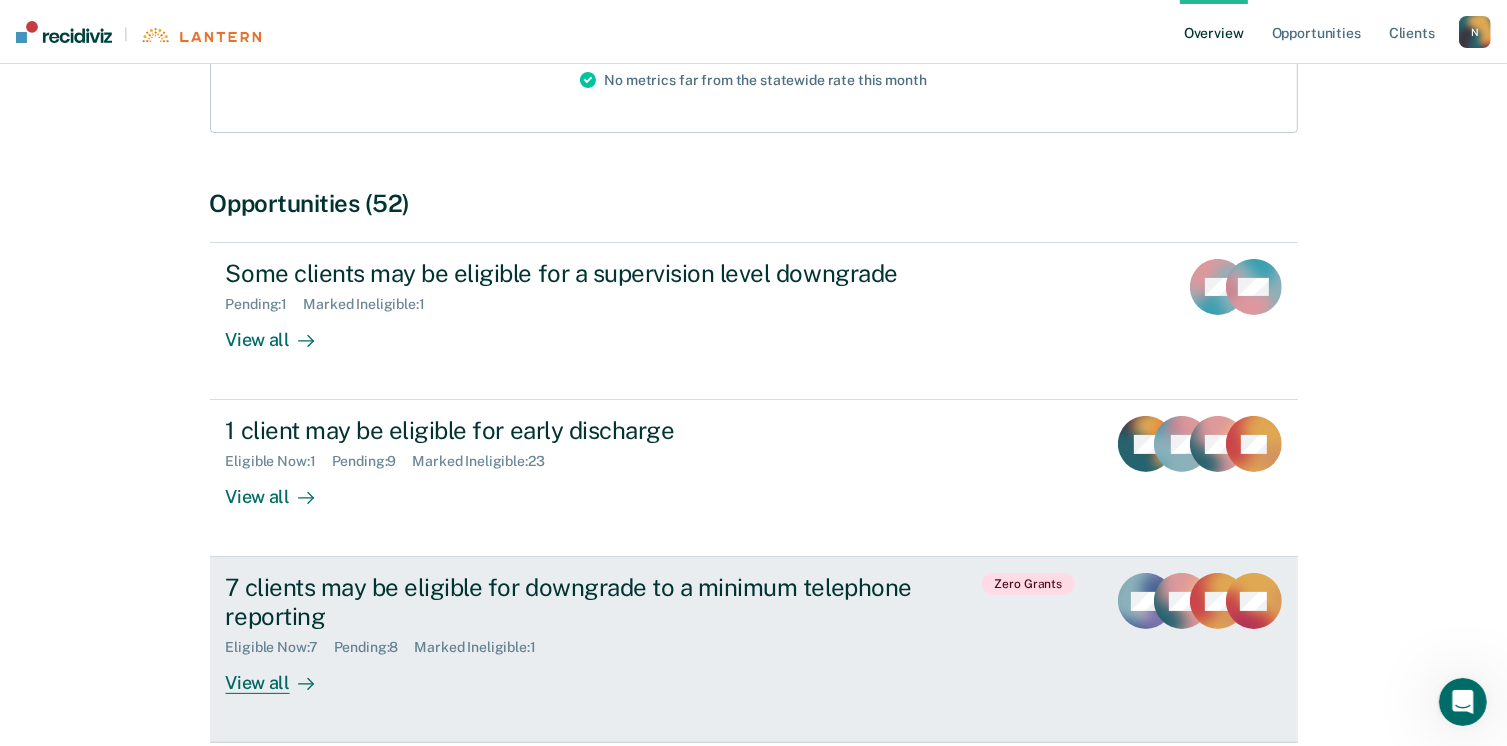 click on "View all" at bounding box center [282, 675] 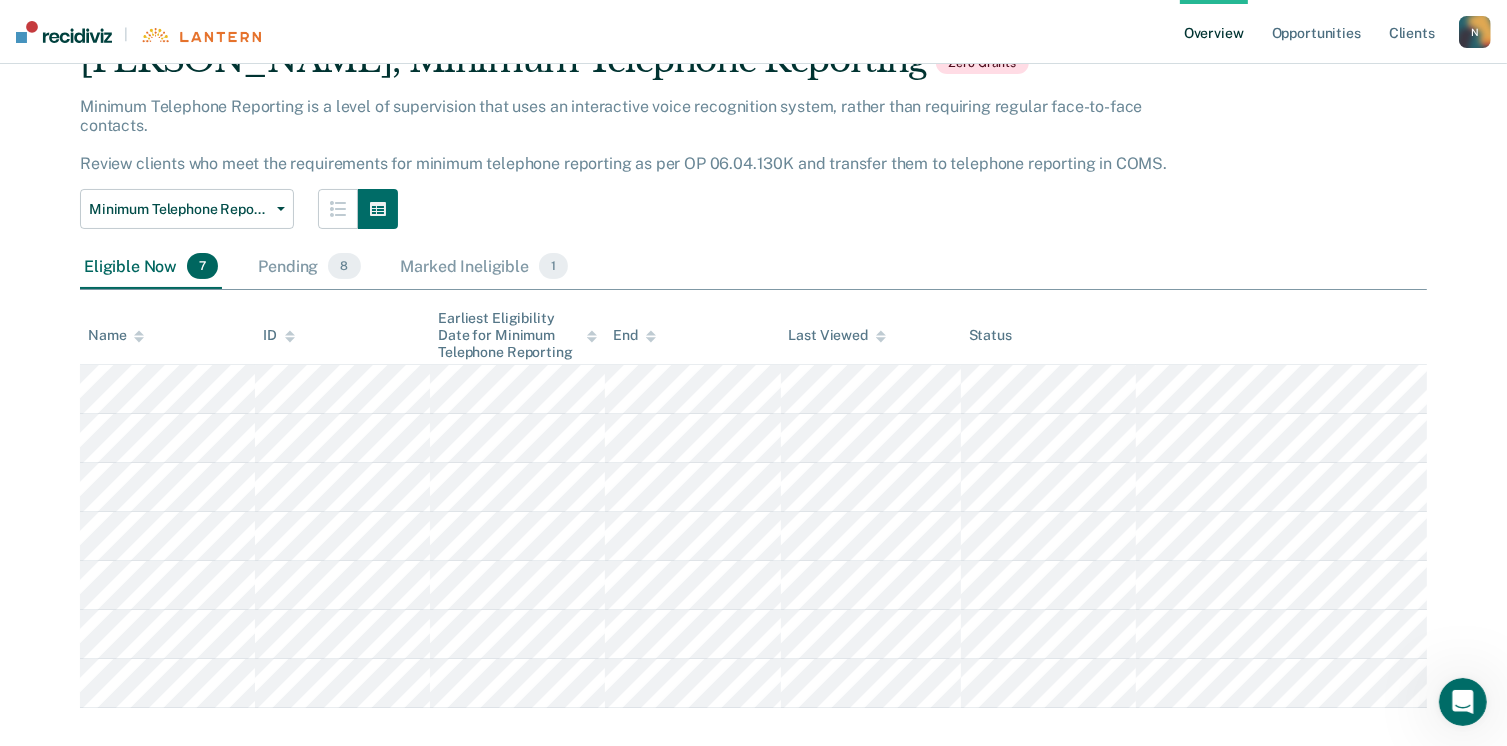 scroll, scrollTop: 103, scrollLeft: 0, axis: vertical 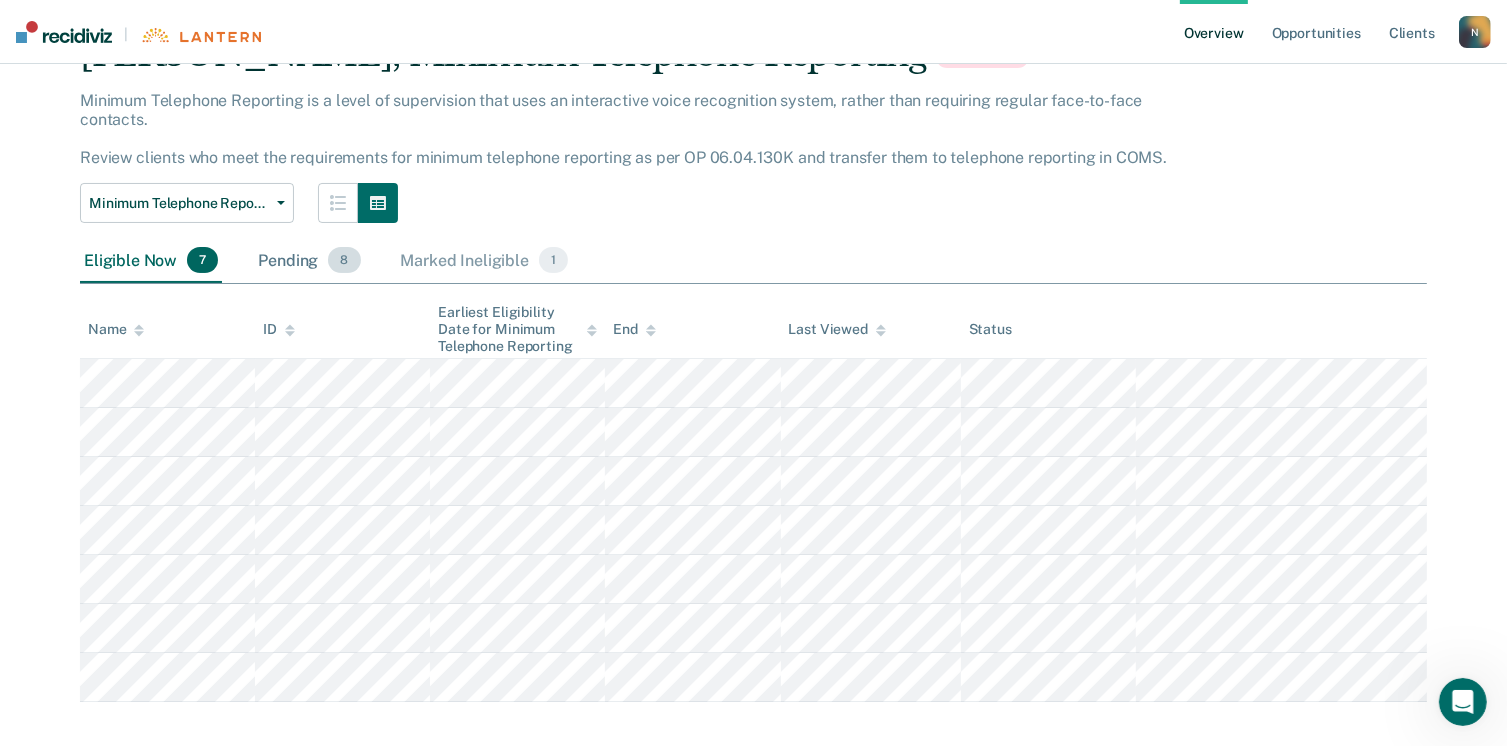 click on "8" at bounding box center (344, 260) 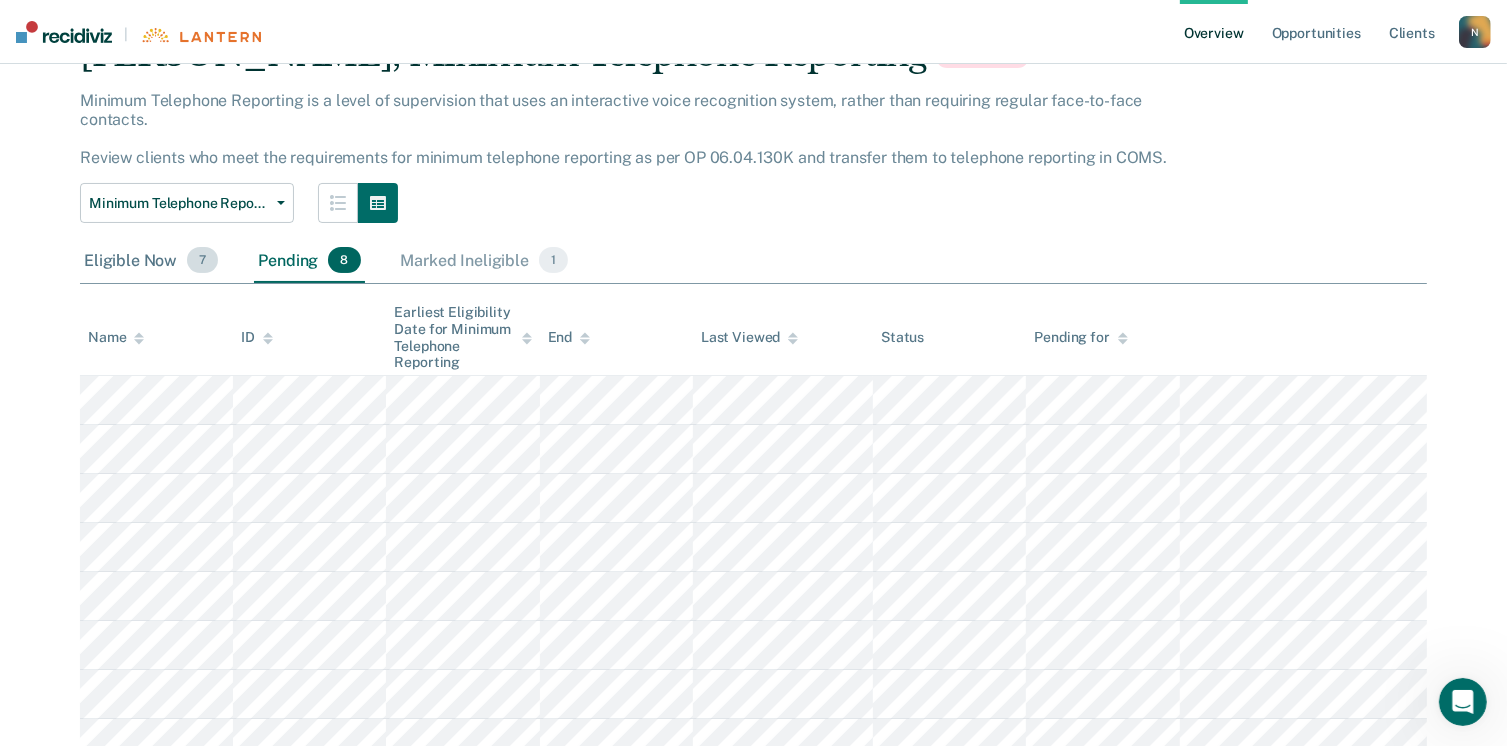 click on "Eligible Now 7" at bounding box center [151, 261] 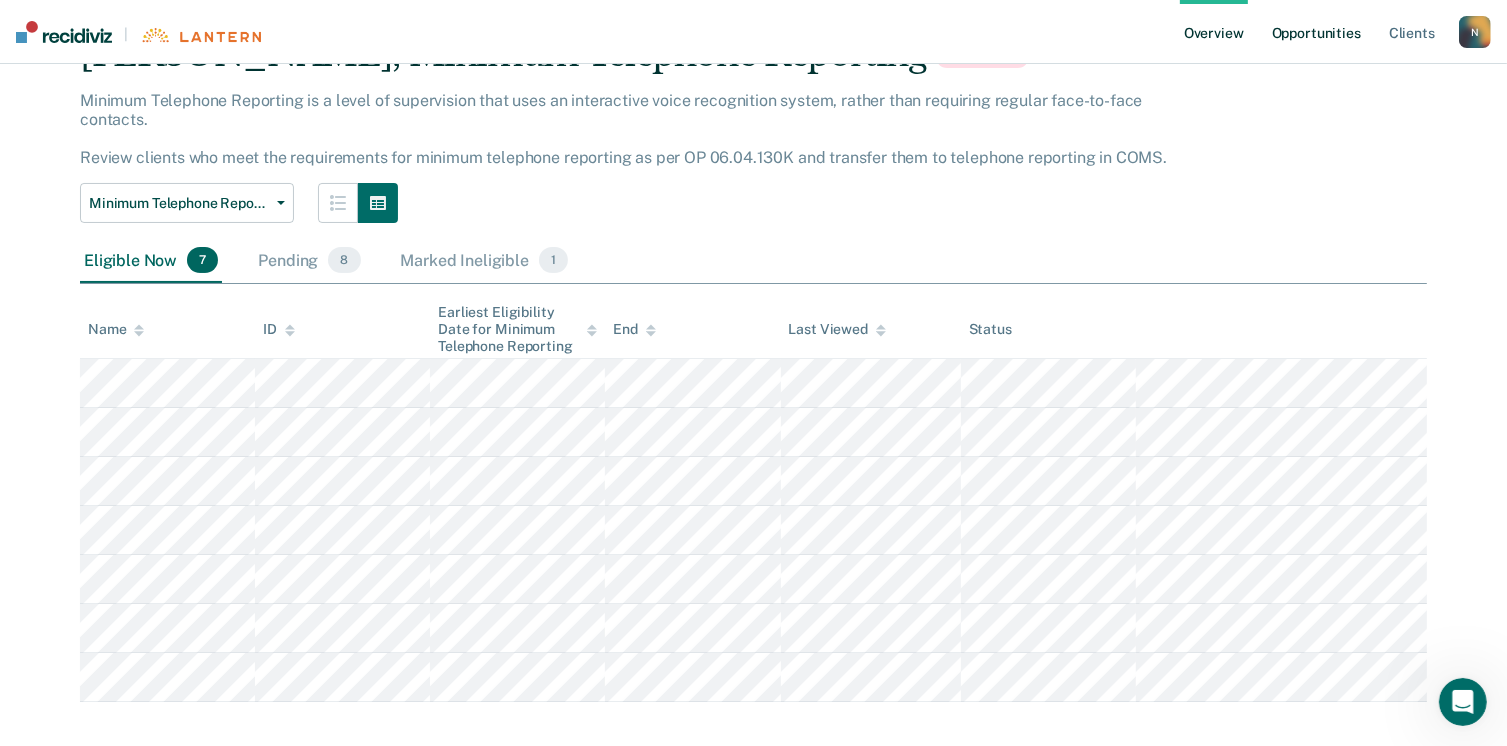 click on "Opportunities" at bounding box center [1316, 32] 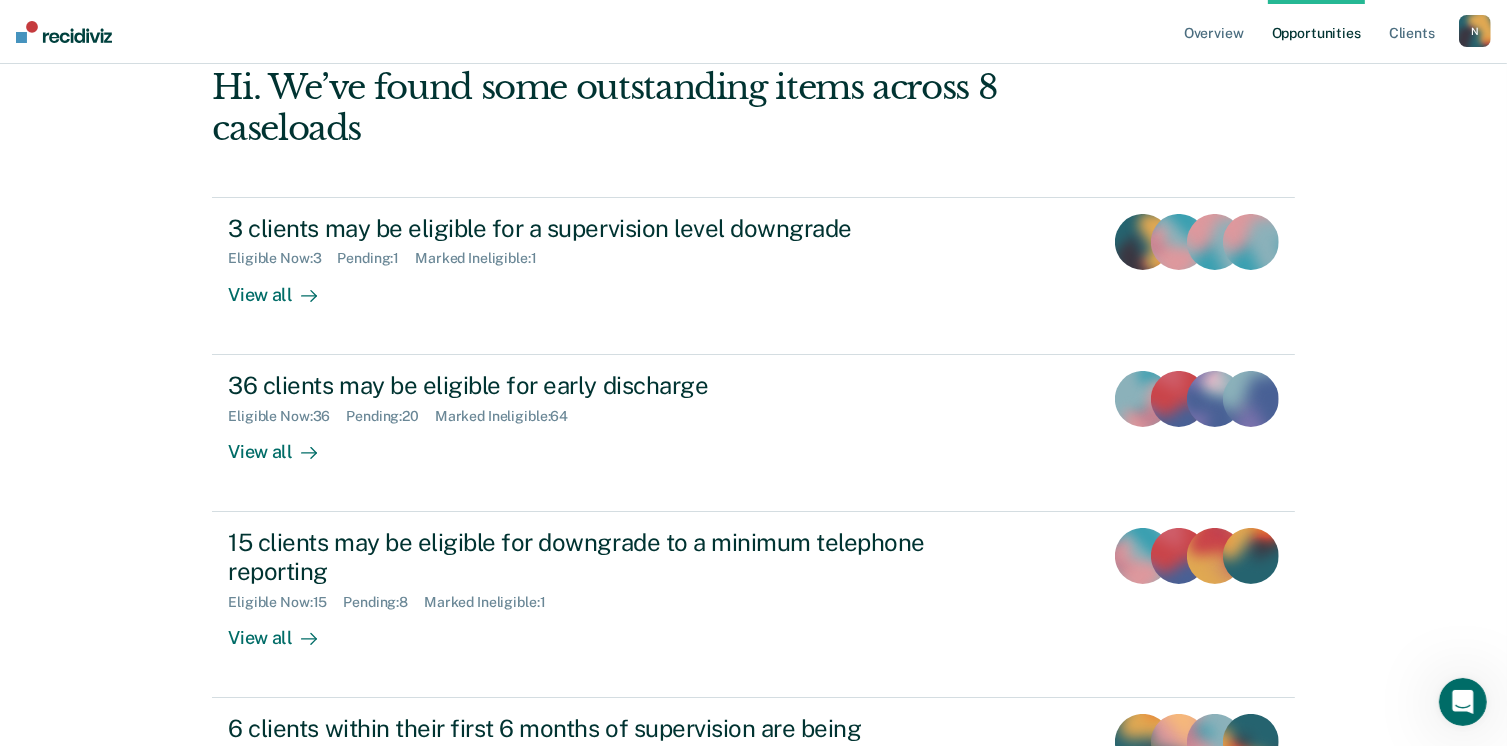 scroll, scrollTop: 0, scrollLeft: 0, axis: both 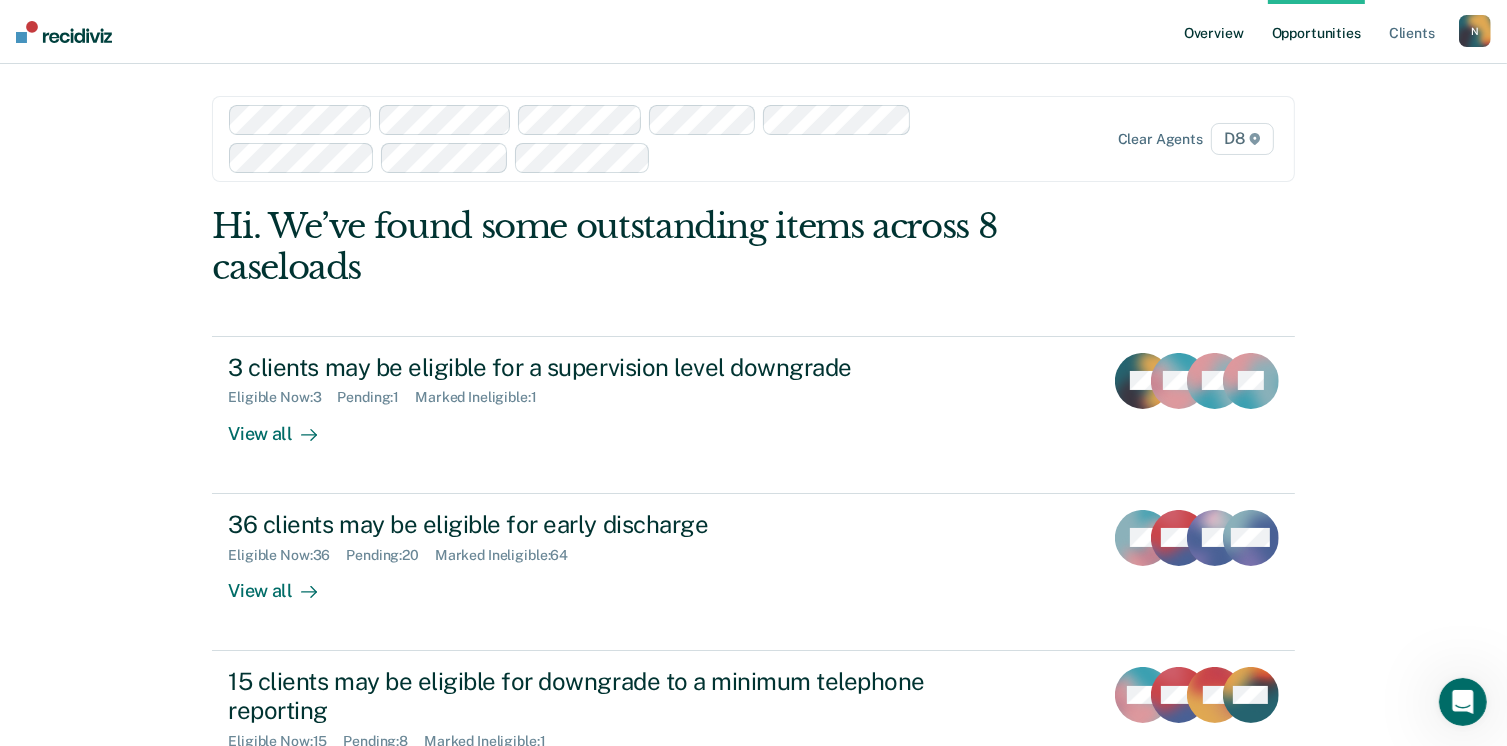 click on "Overview" at bounding box center (1214, 32) 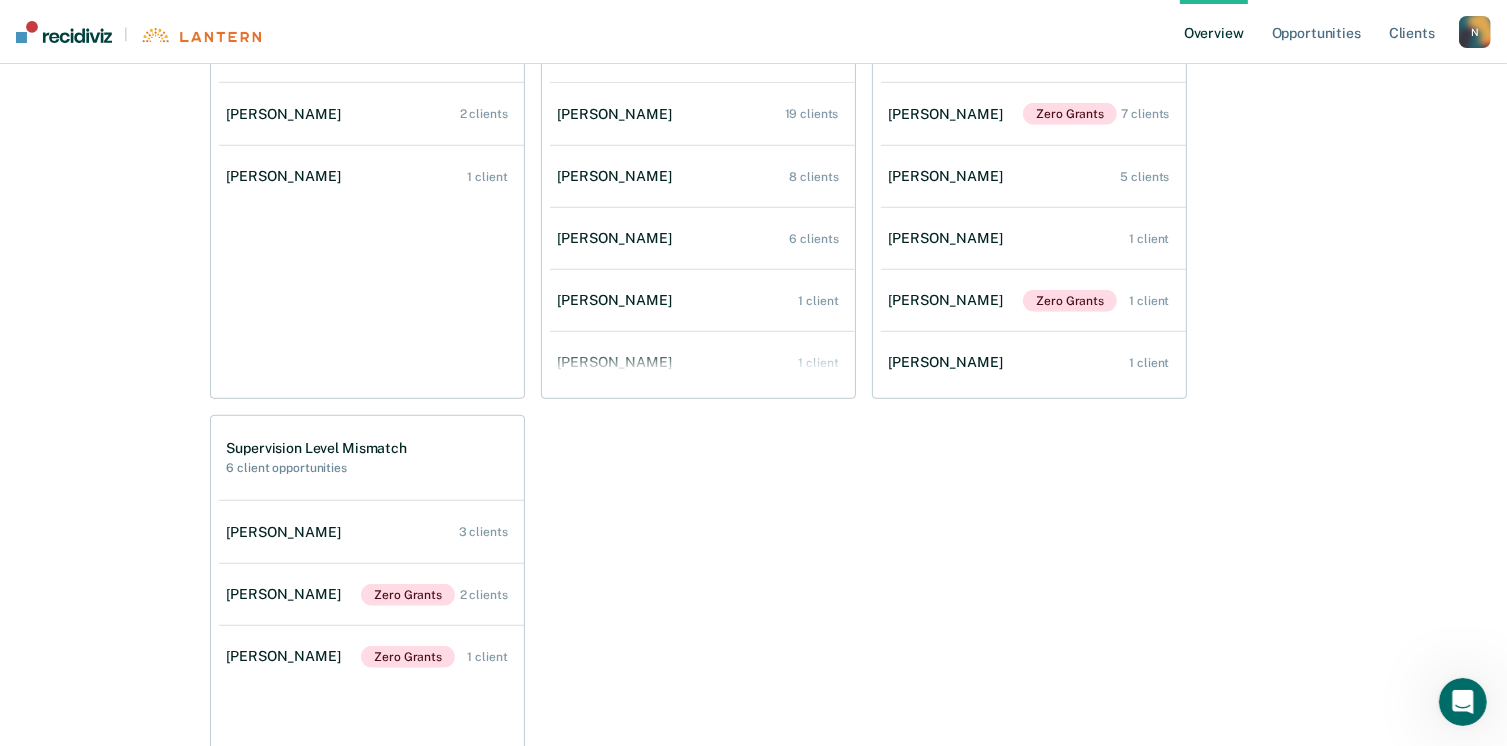 scroll, scrollTop: 1200, scrollLeft: 0, axis: vertical 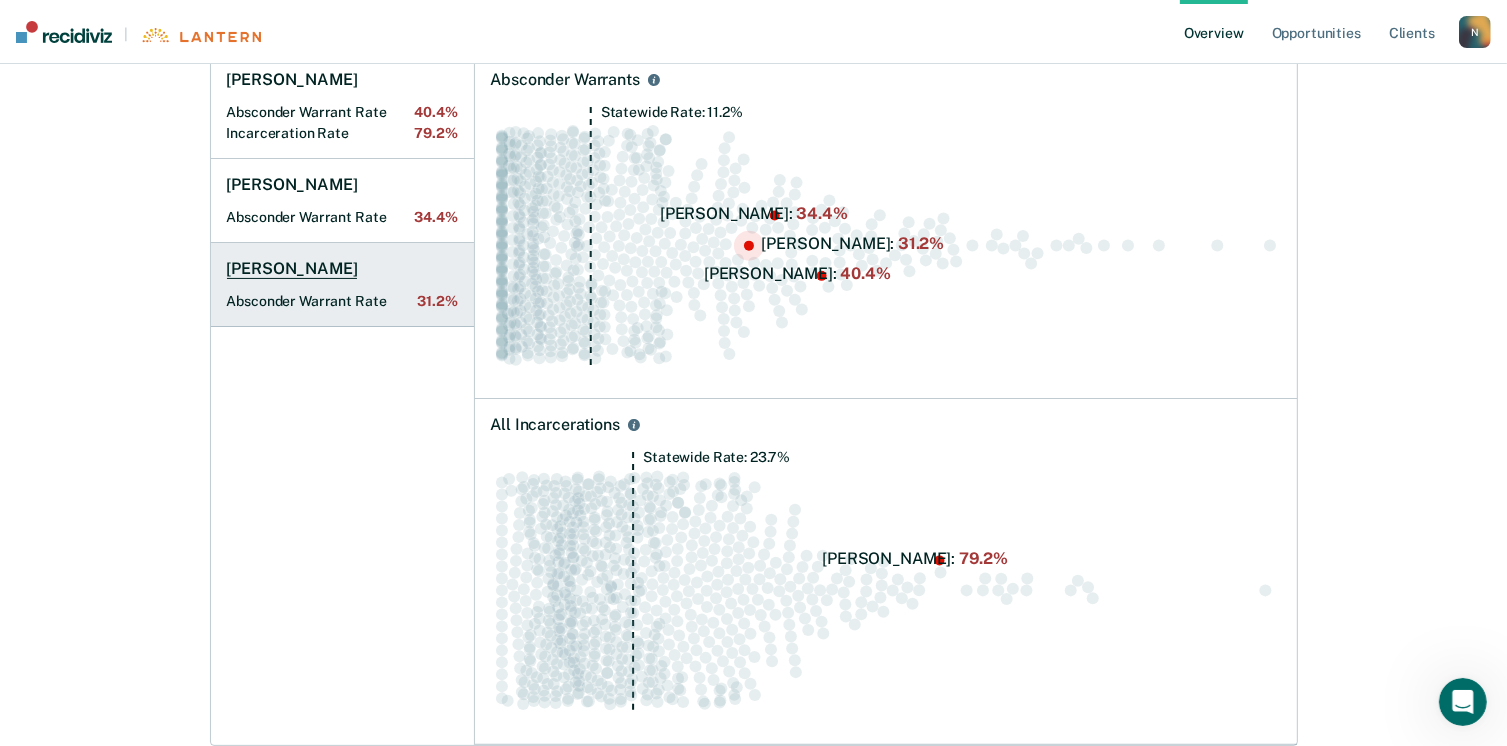click on "[PERSON_NAME]" at bounding box center (292, 269) 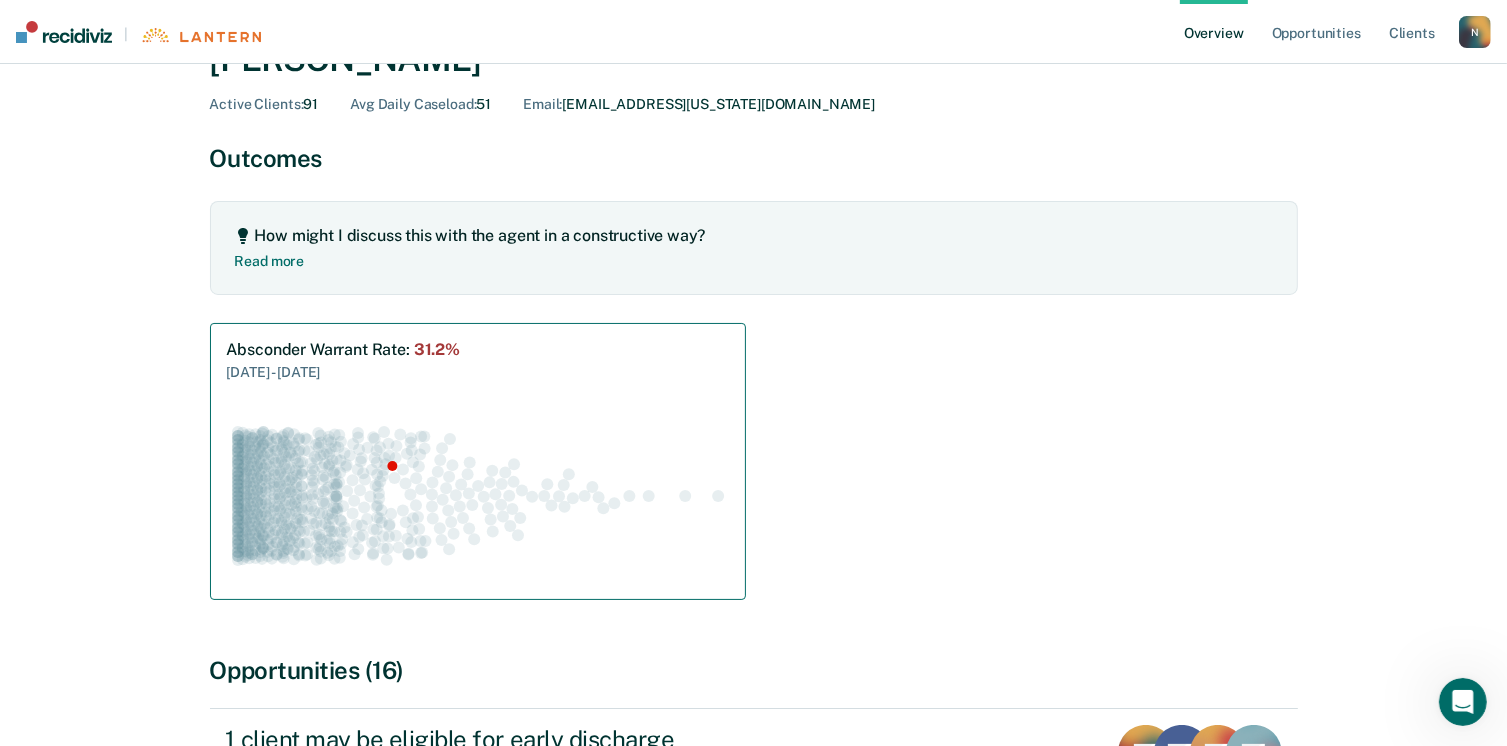 scroll, scrollTop: 100, scrollLeft: 0, axis: vertical 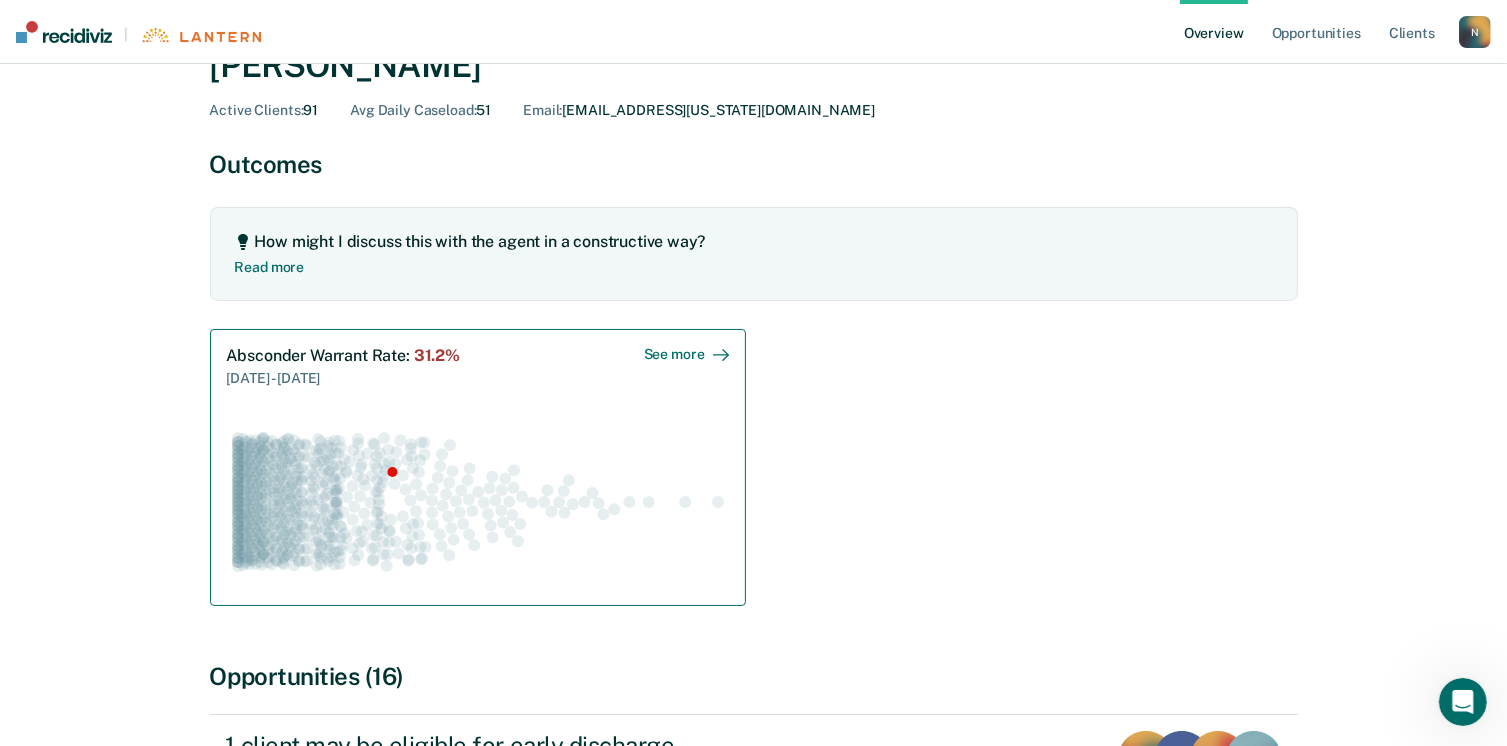 click on "See more" at bounding box center (686, 354) 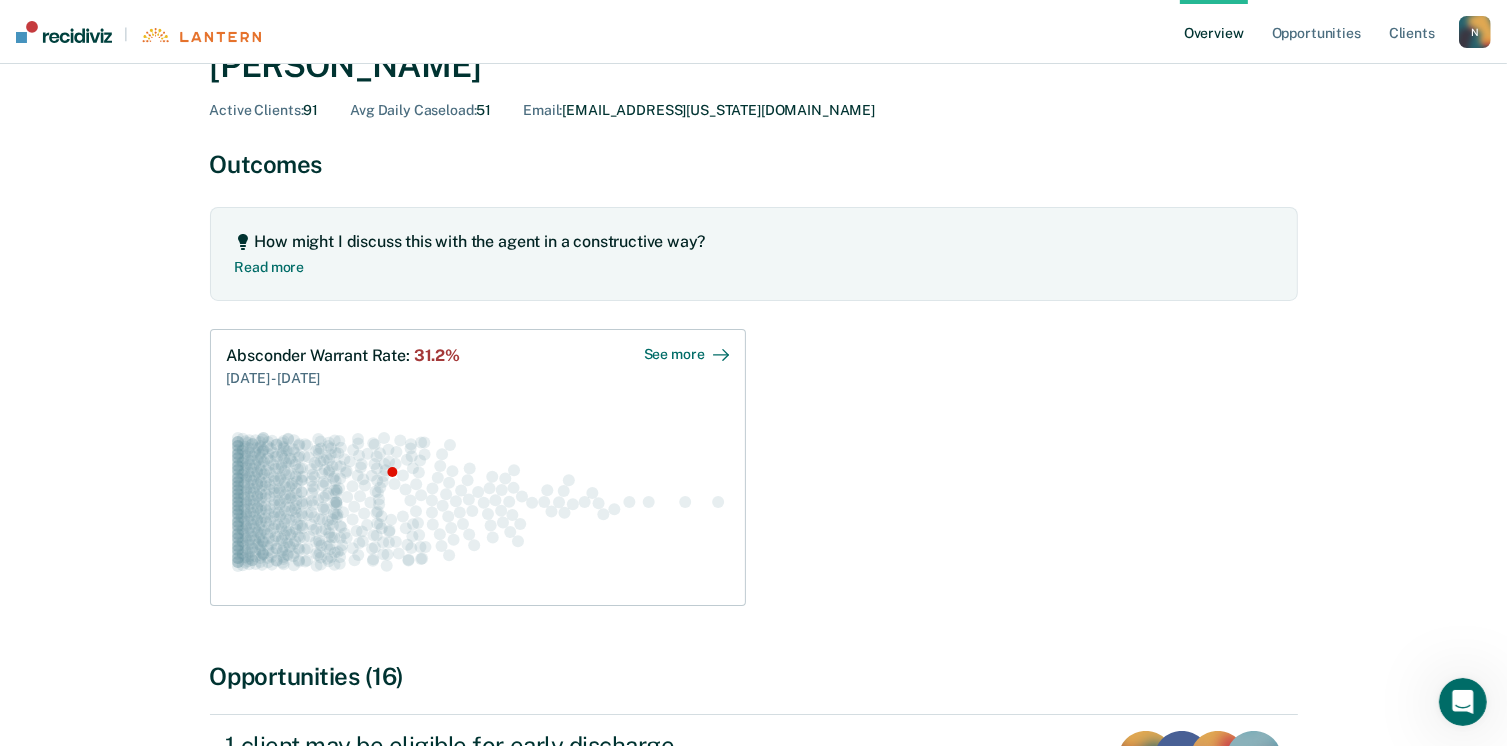scroll, scrollTop: 0, scrollLeft: 0, axis: both 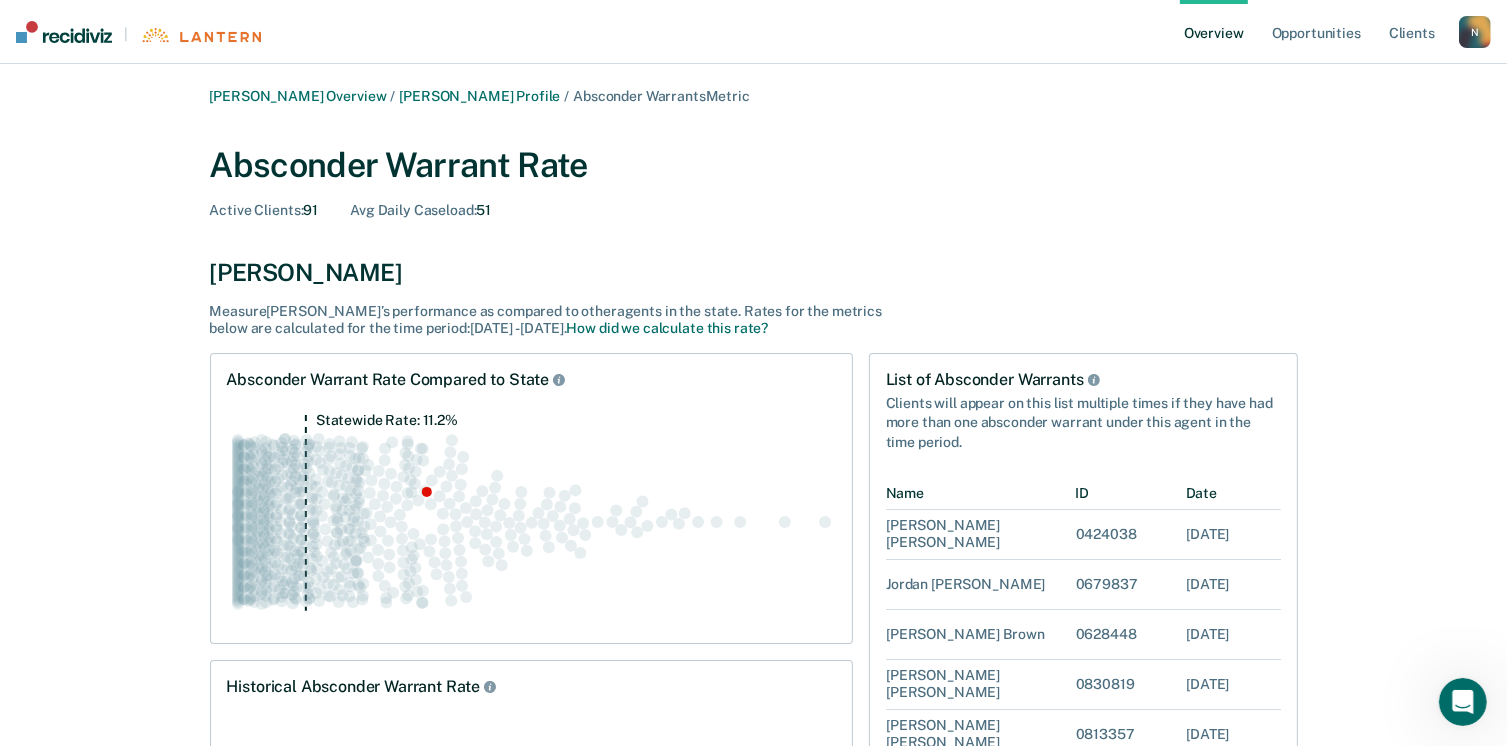 click on "Overview" at bounding box center (1214, 32) 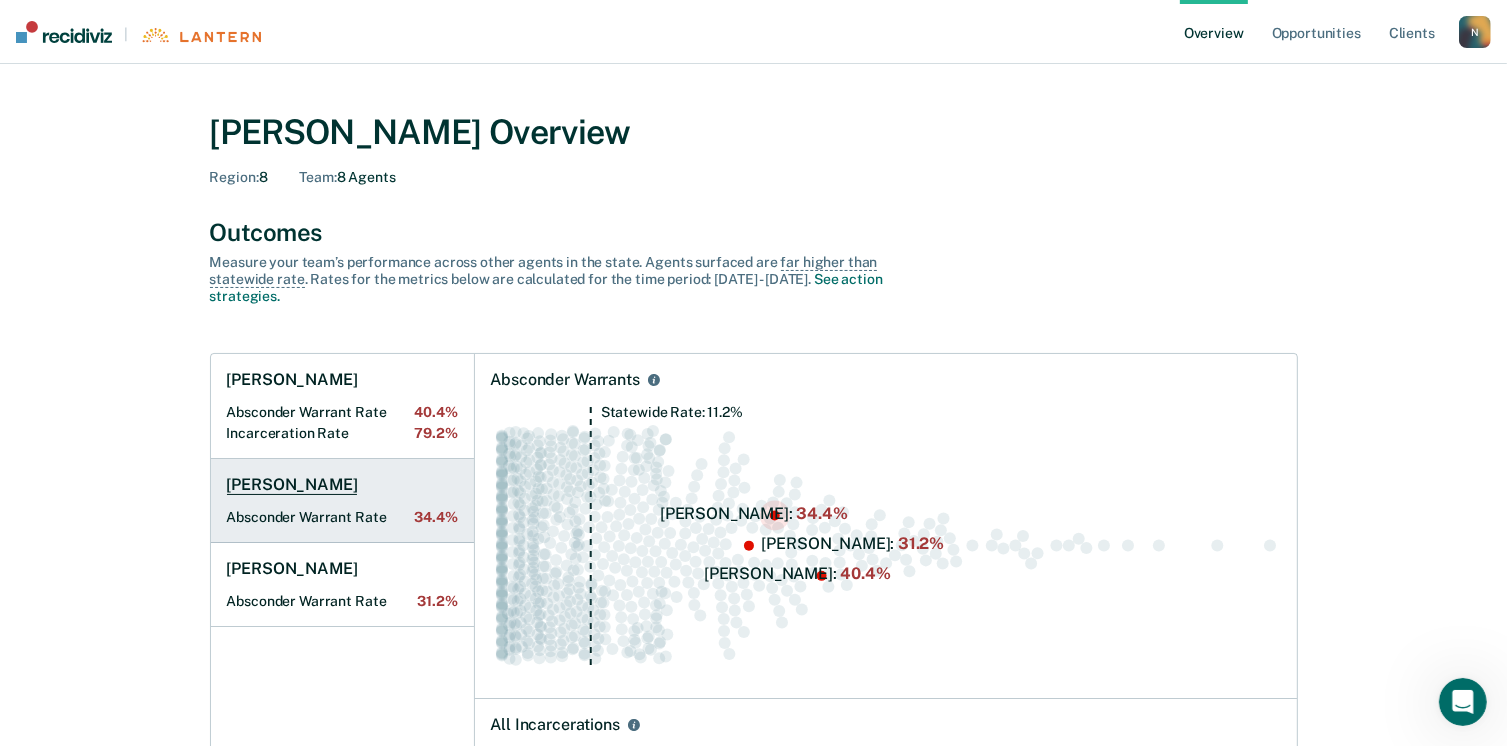 click on "[PERSON_NAME] Absconder Warrant Rate 34.4%" at bounding box center (342, 501) 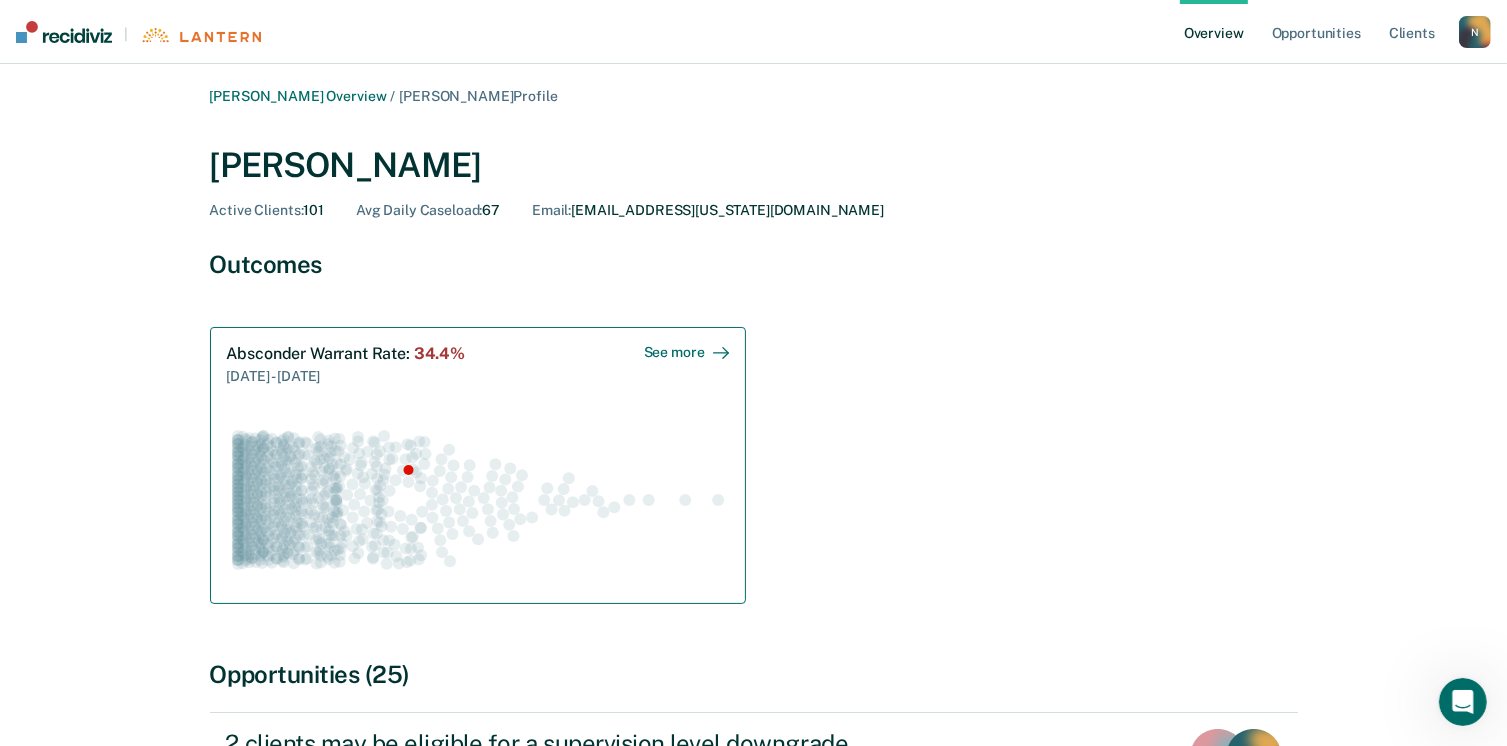 click on "See more" at bounding box center [686, 352] 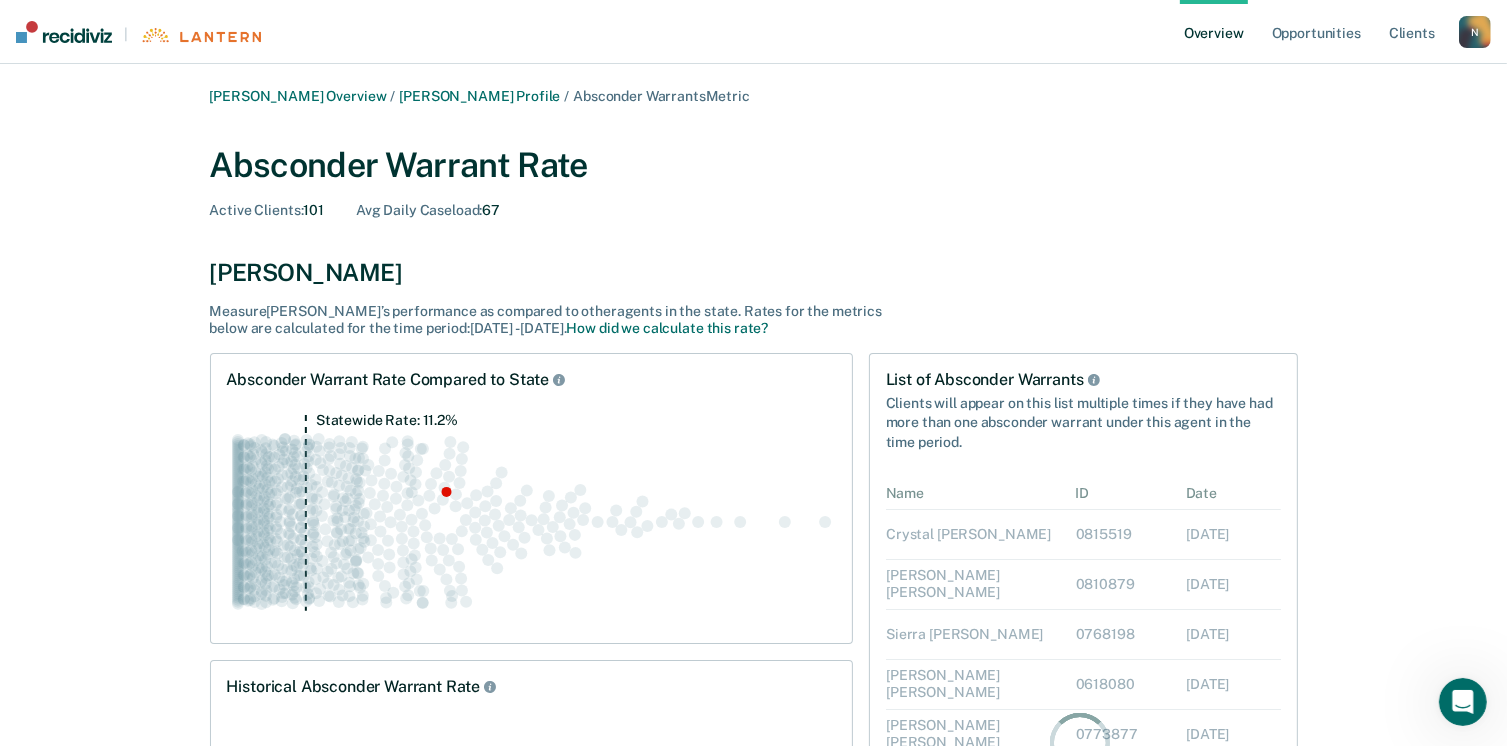 scroll, scrollTop: 16, scrollLeft: 16, axis: both 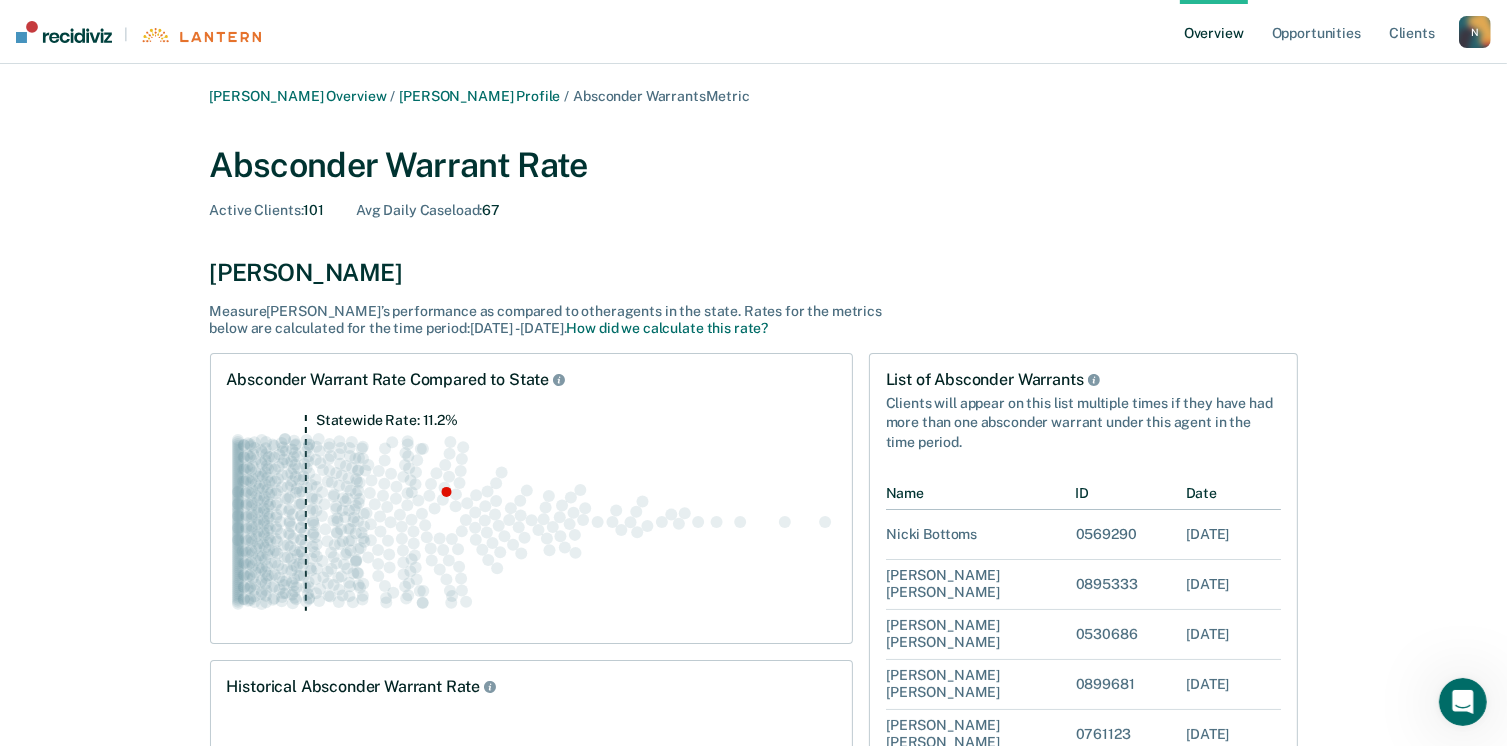 click on "Overview" at bounding box center [1214, 32] 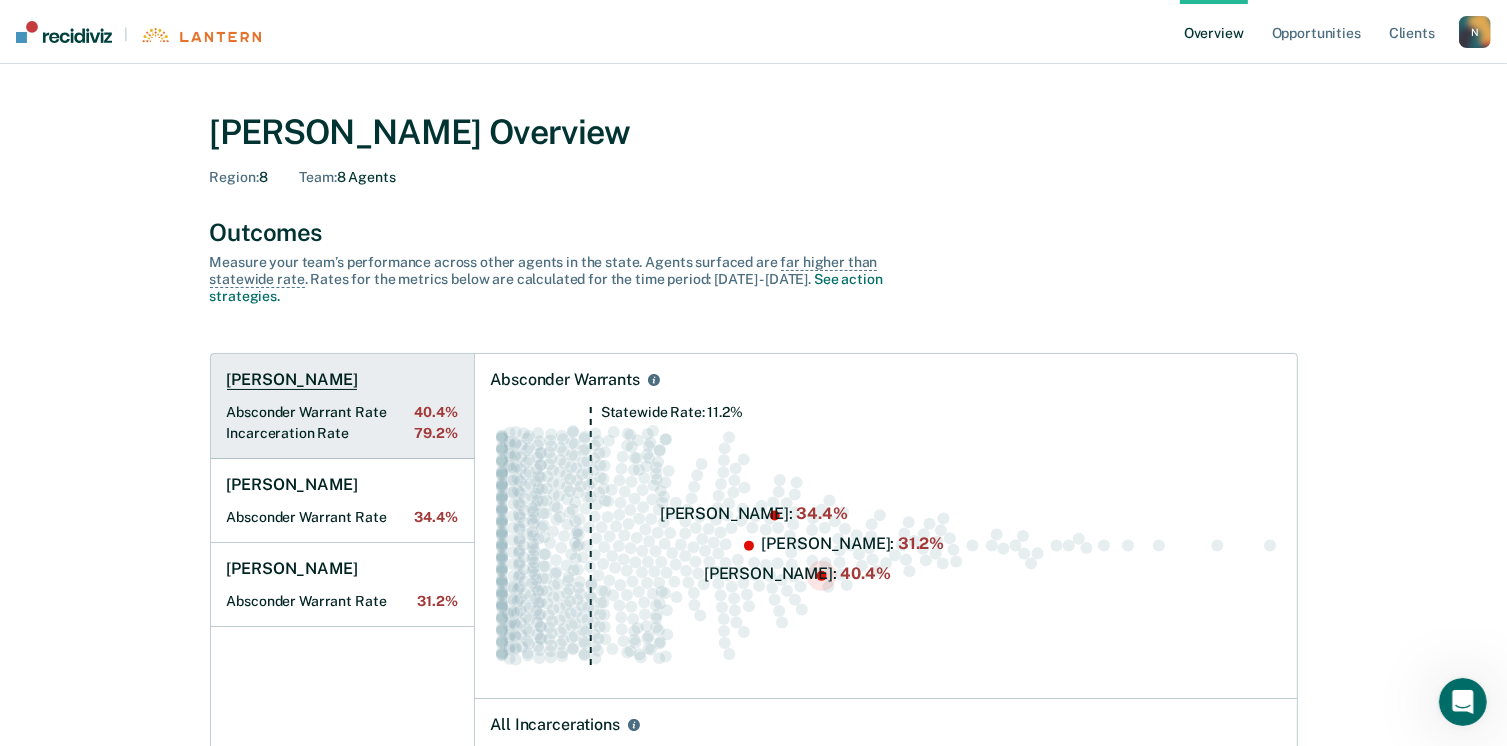click on "Absconder Warrant Rate 40.4%" at bounding box center (342, 412) 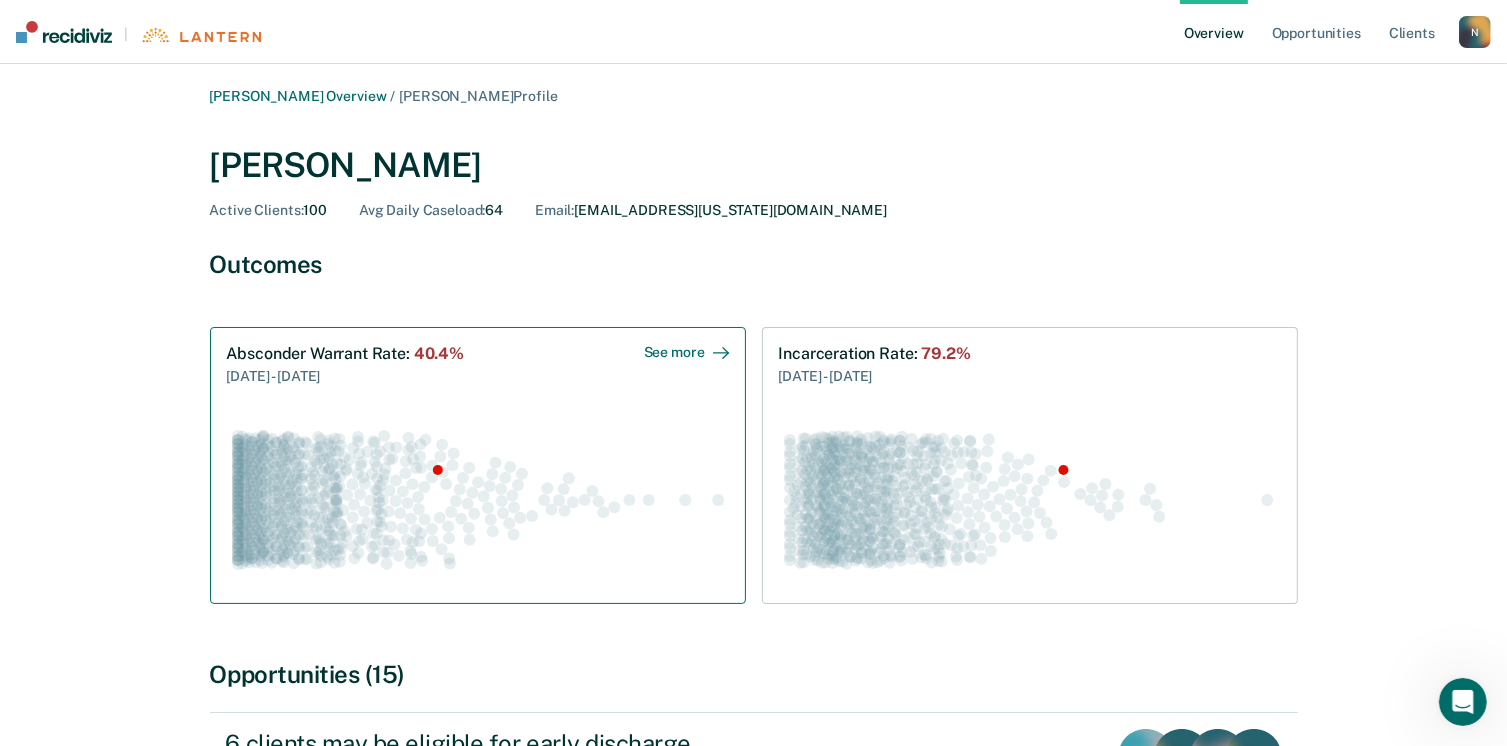 click on "See more" at bounding box center (686, 352) 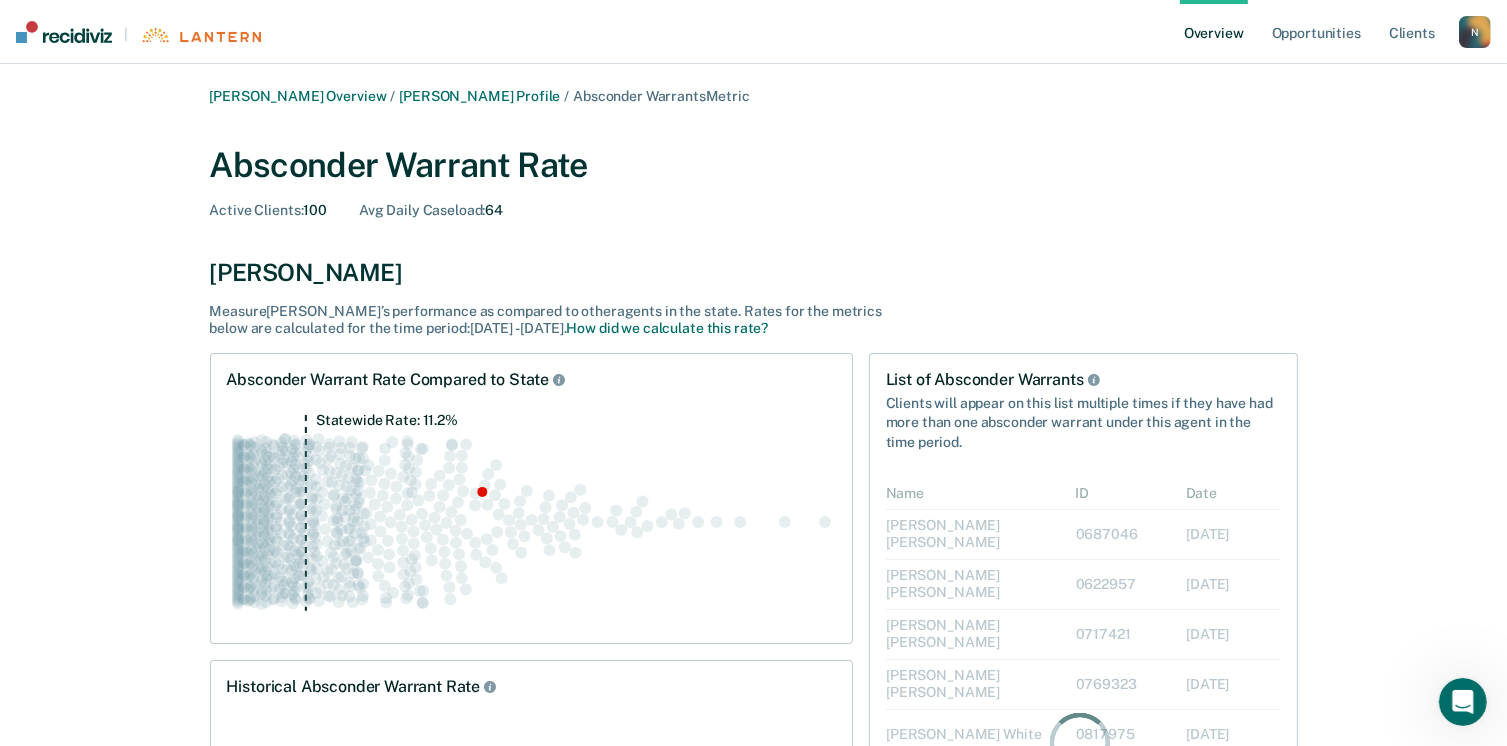scroll, scrollTop: 16, scrollLeft: 16, axis: both 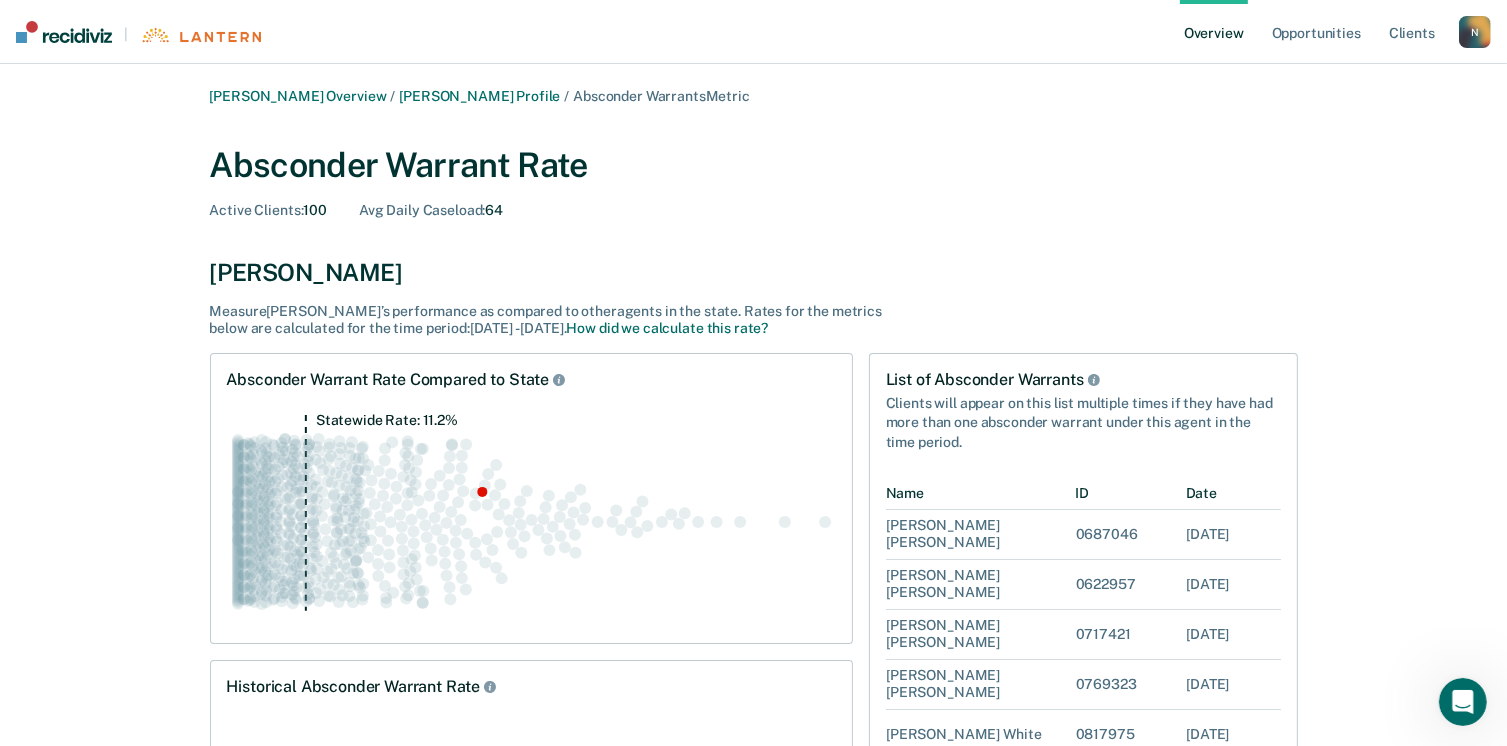 click on "Overview" at bounding box center (1214, 32) 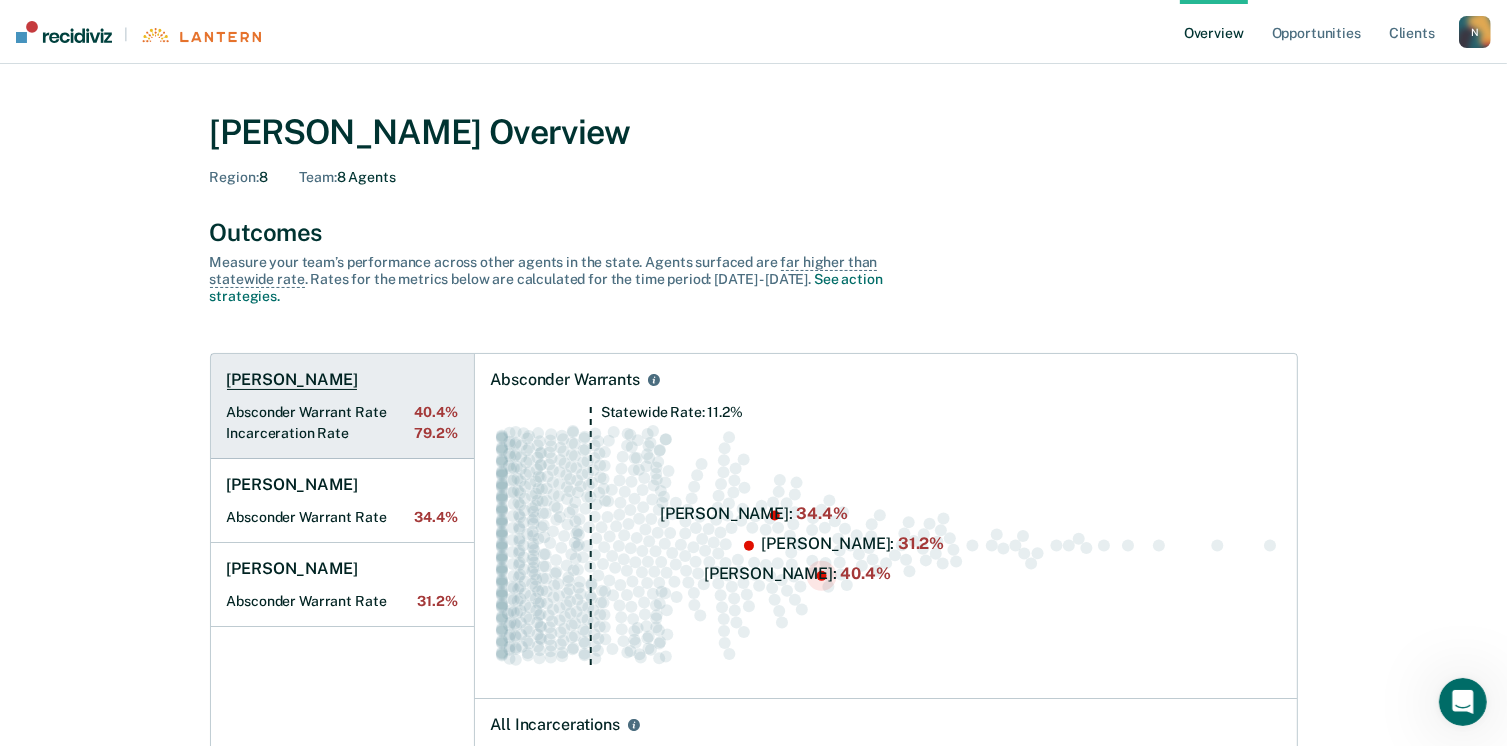 click on "Incarceration Rate 79.2%" at bounding box center [342, 433] 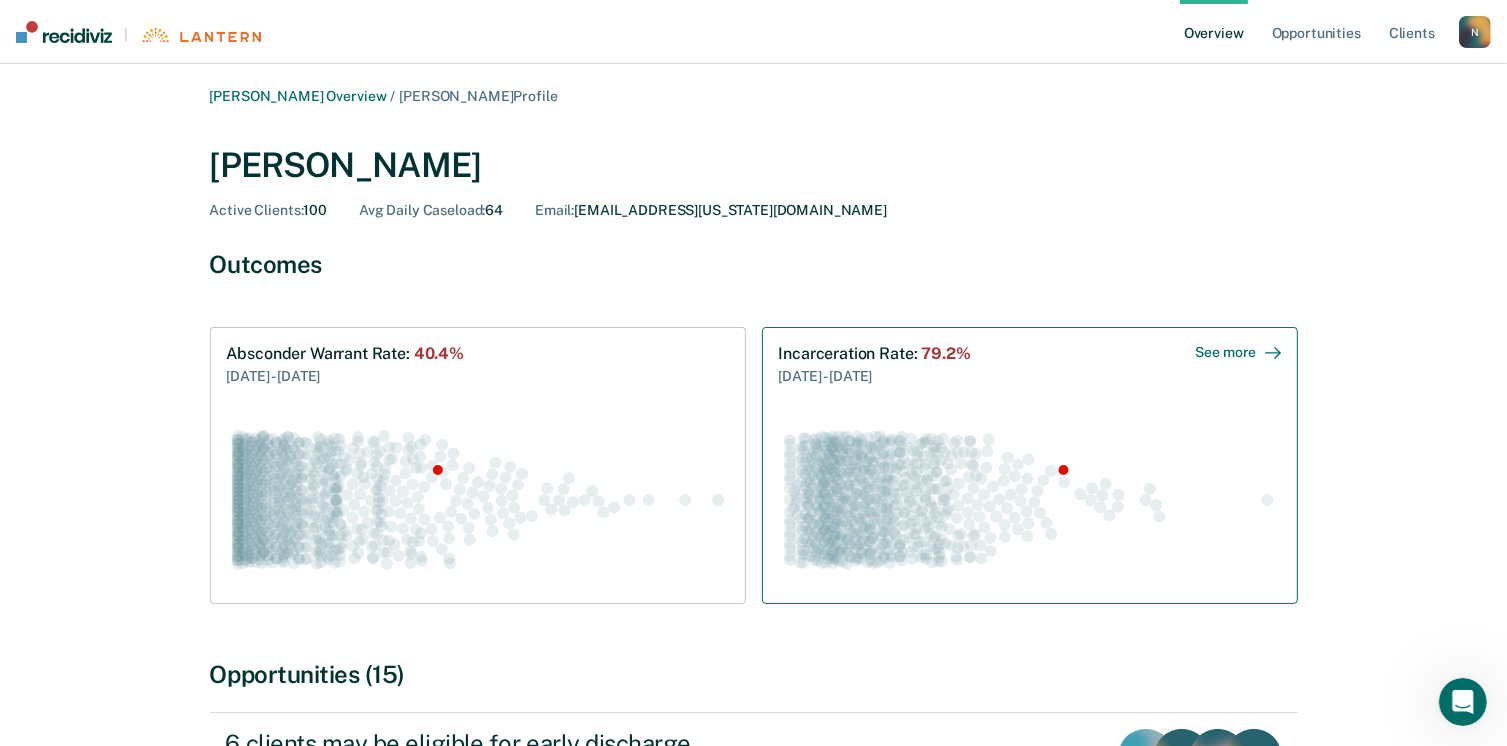click on "See more" at bounding box center (1238, 352) 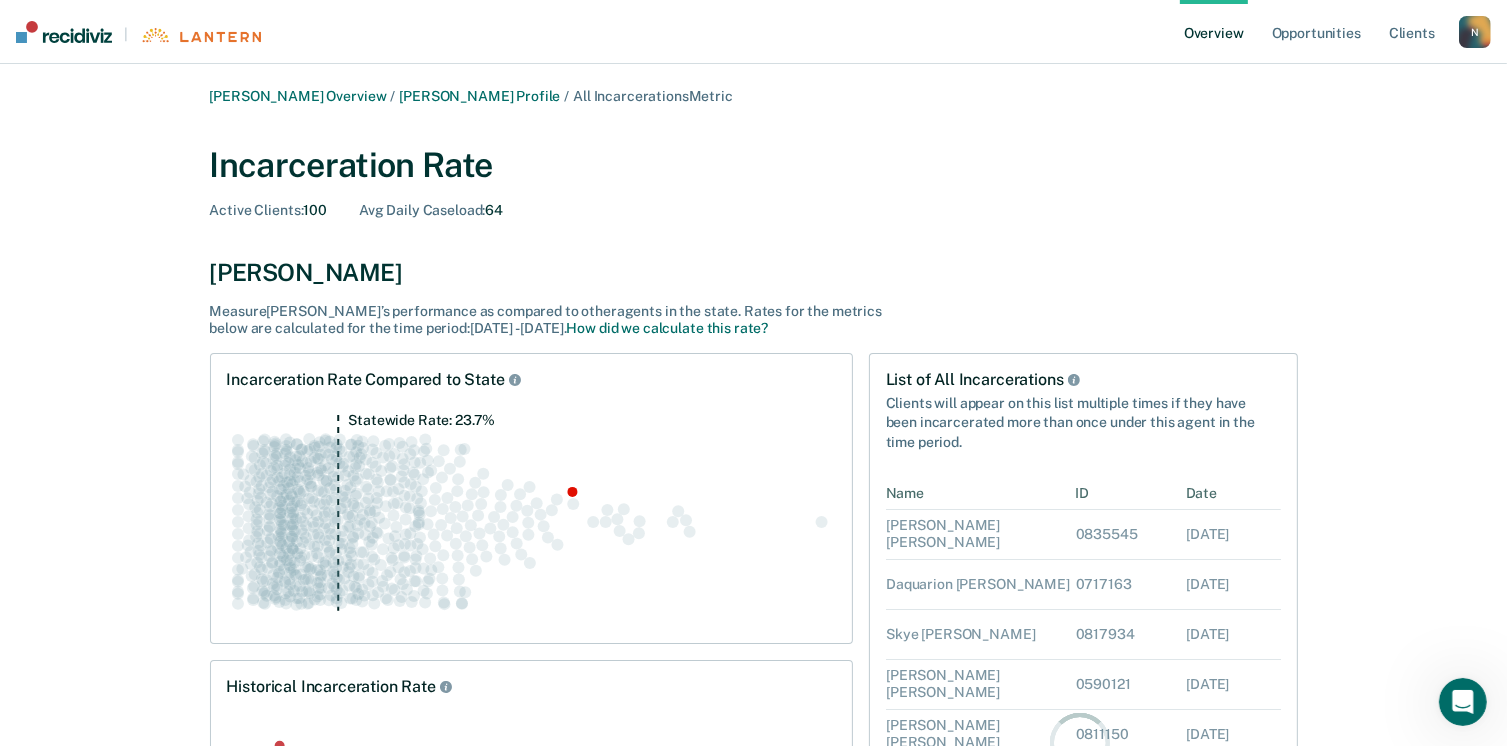 scroll, scrollTop: 16, scrollLeft: 16, axis: both 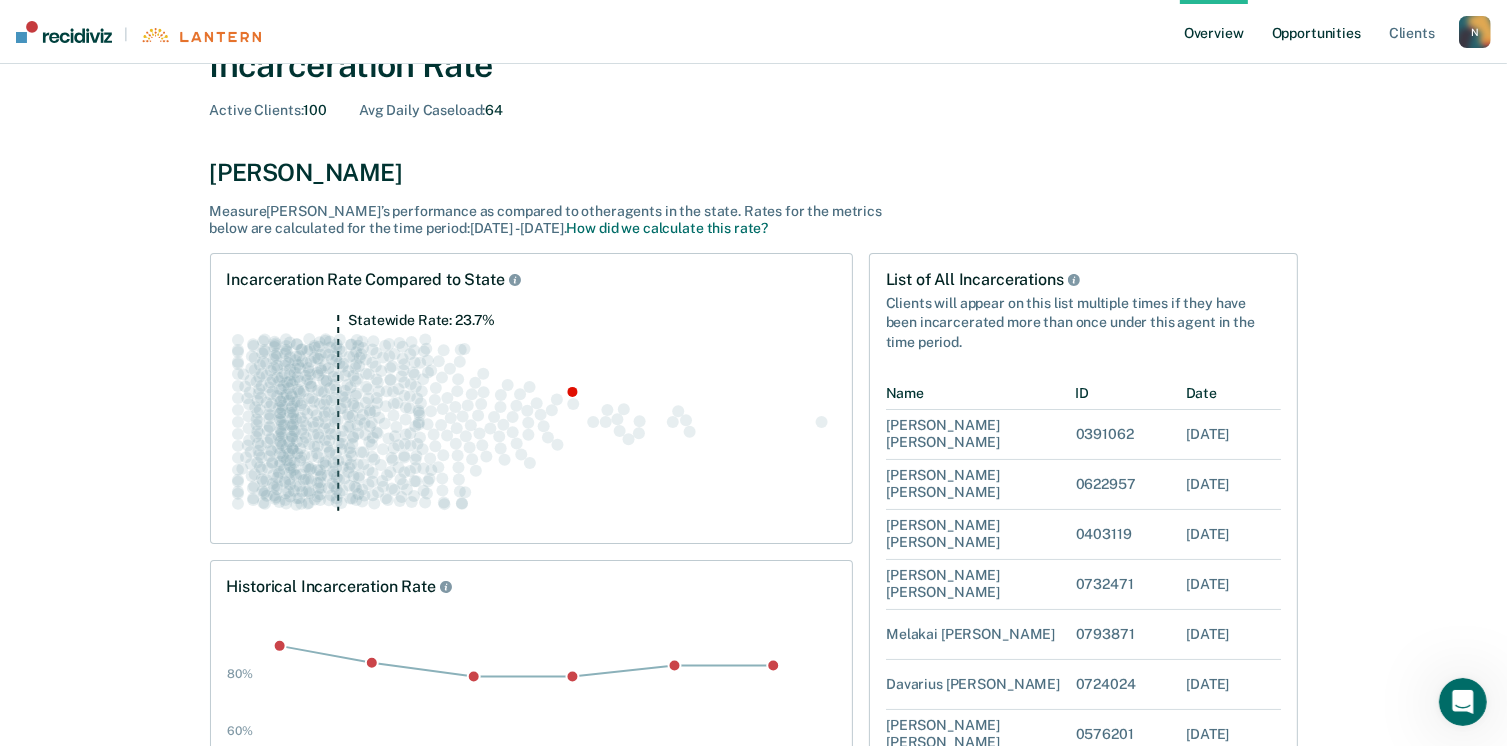 click on "Opportunities" at bounding box center [1316, 32] 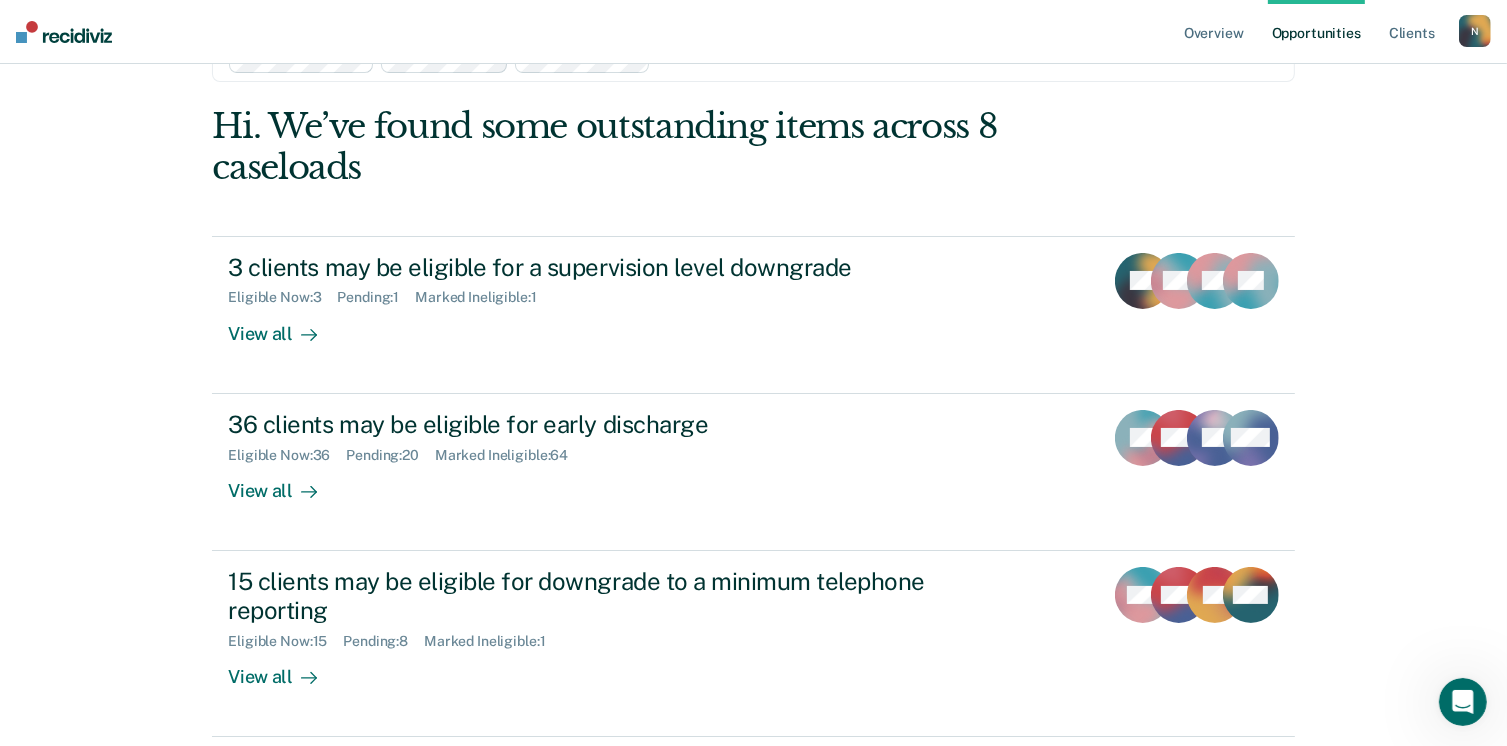 scroll, scrollTop: 0, scrollLeft: 0, axis: both 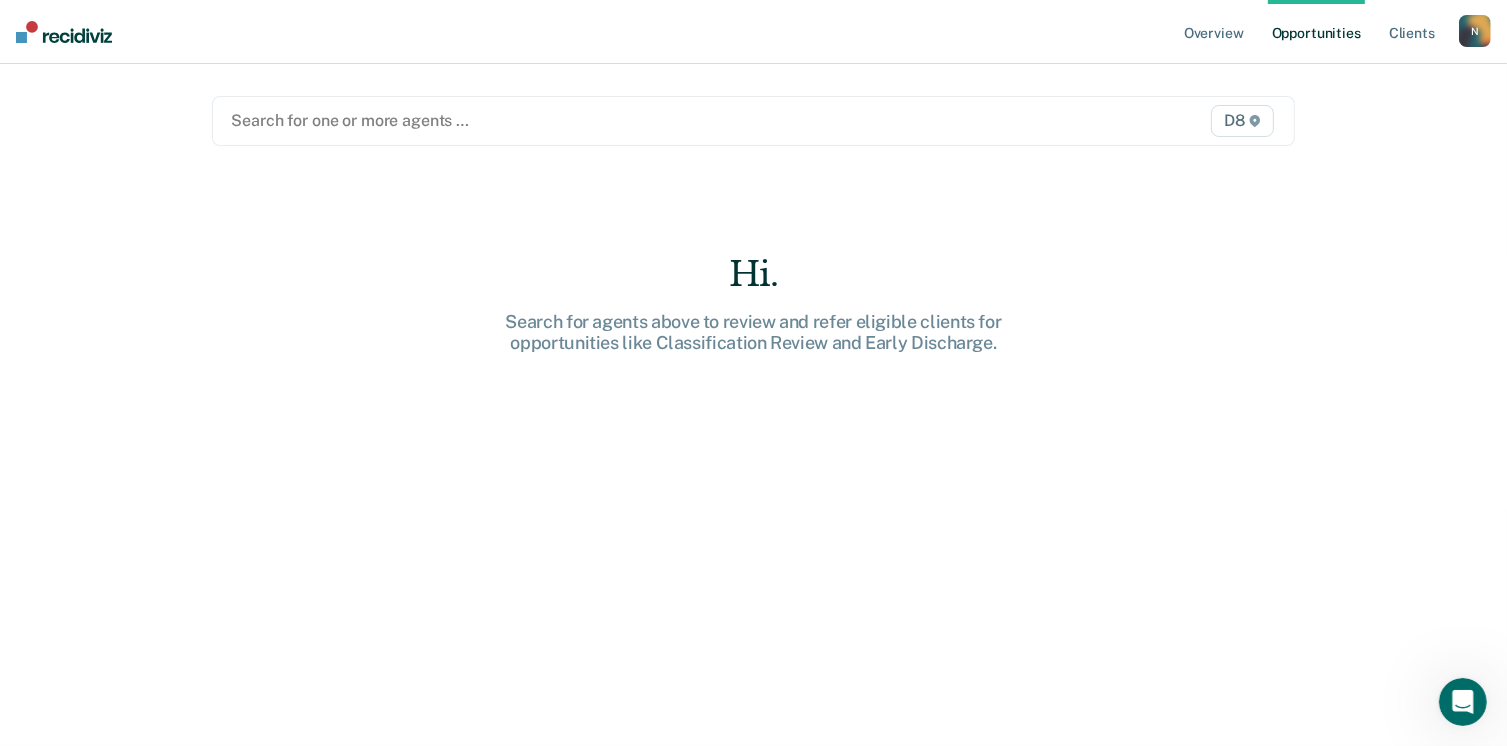 click at bounding box center [596, 120] 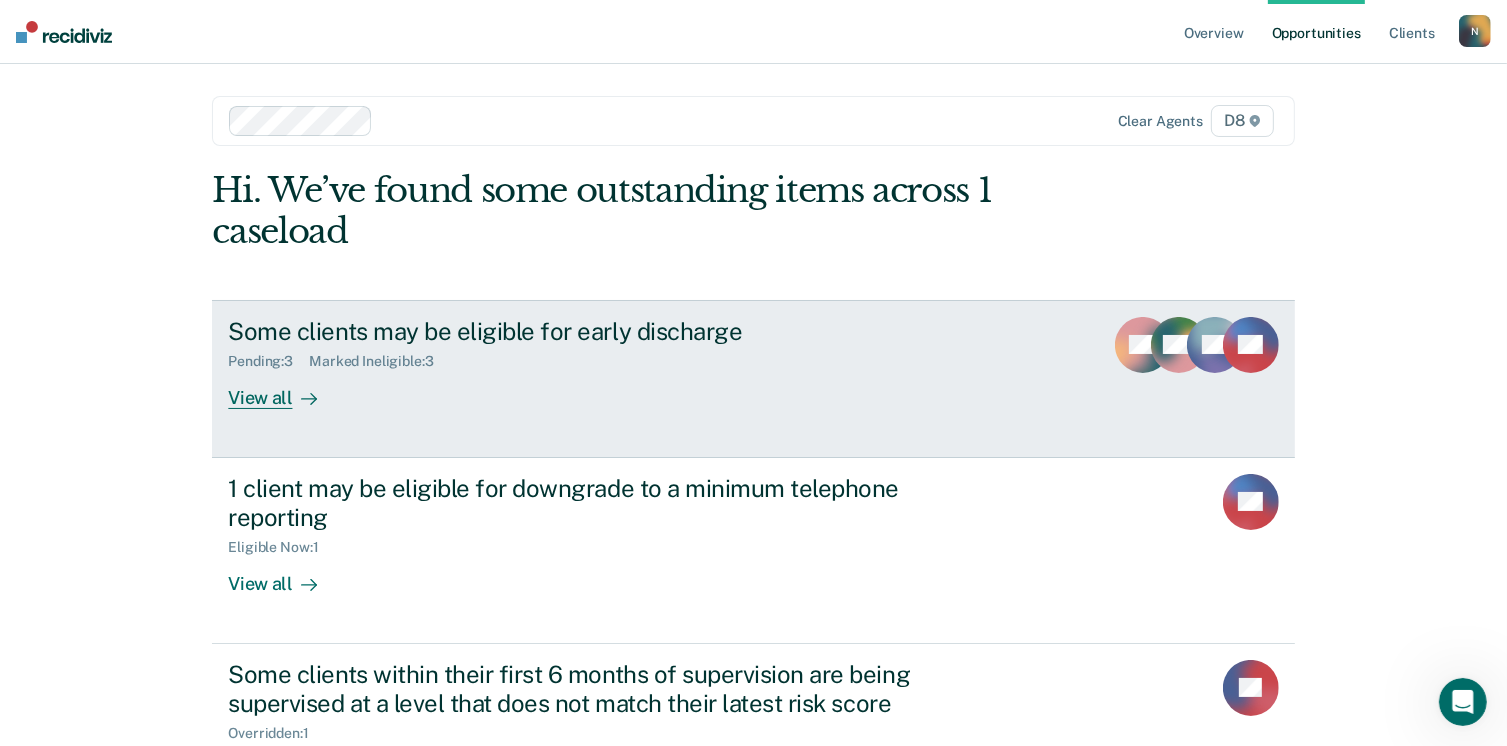 click on "View all" at bounding box center (284, 389) 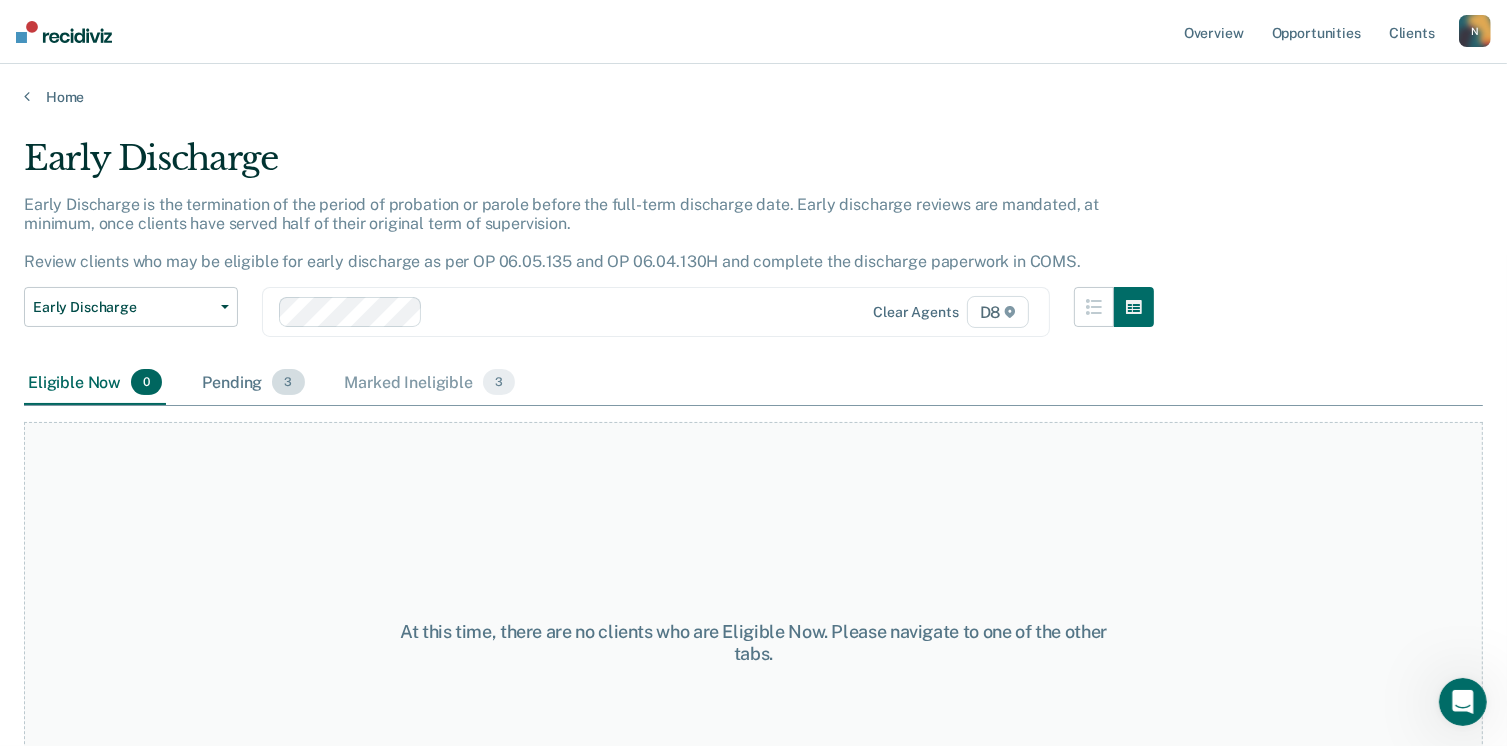 click on "Pending 3" at bounding box center [253, 383] 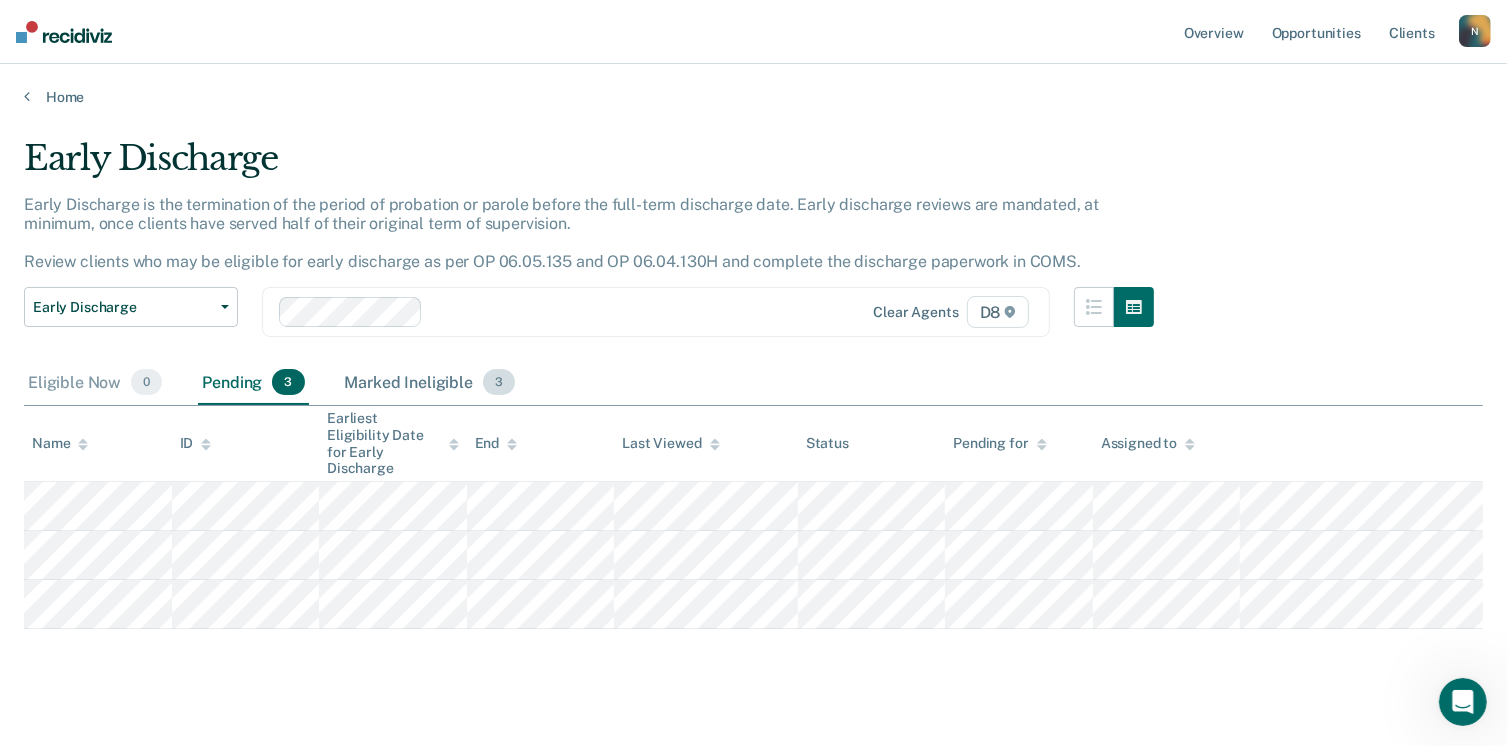 click on "Marked Ineligible 3" at bounding box center [430, 383] 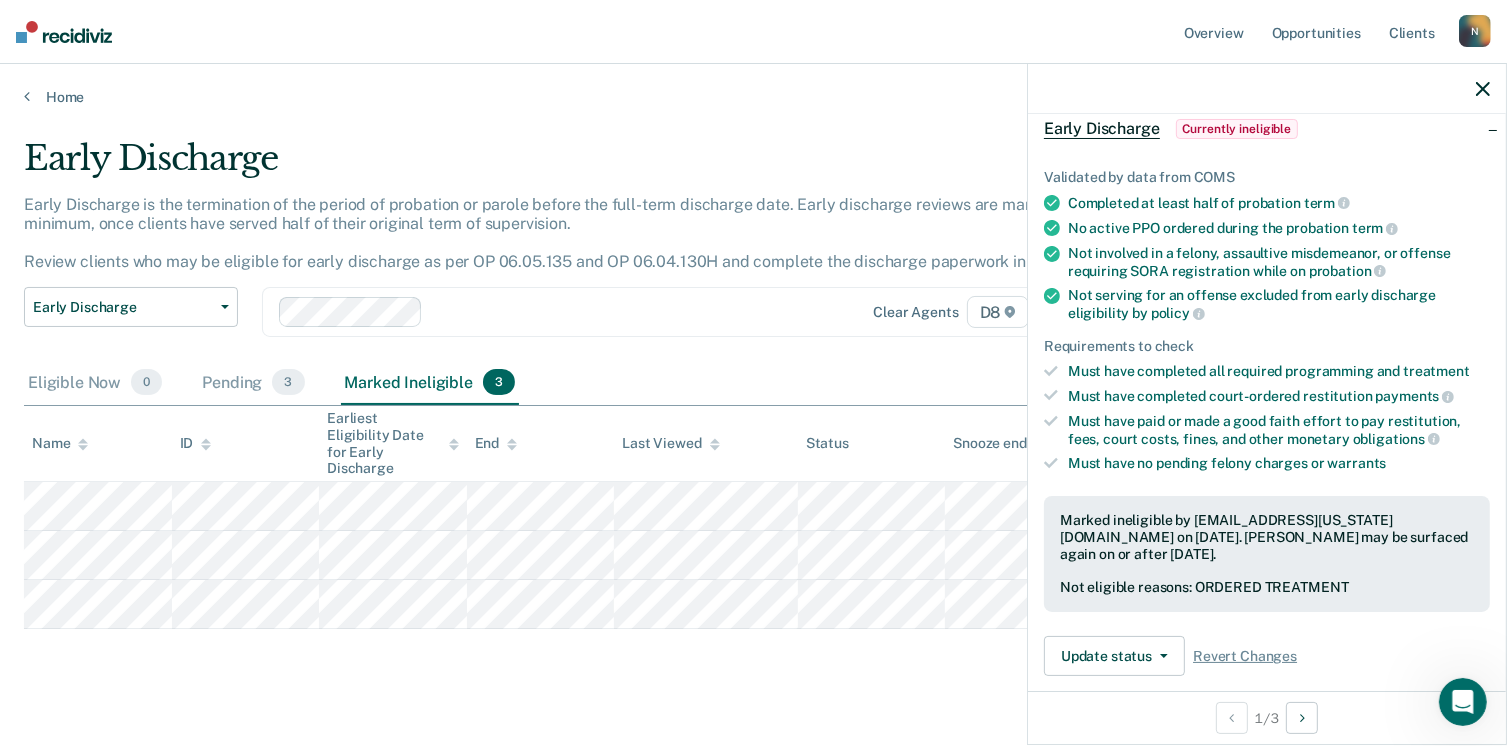 scroll, scrollTop: 0, scrollLeft: 0, axis: both 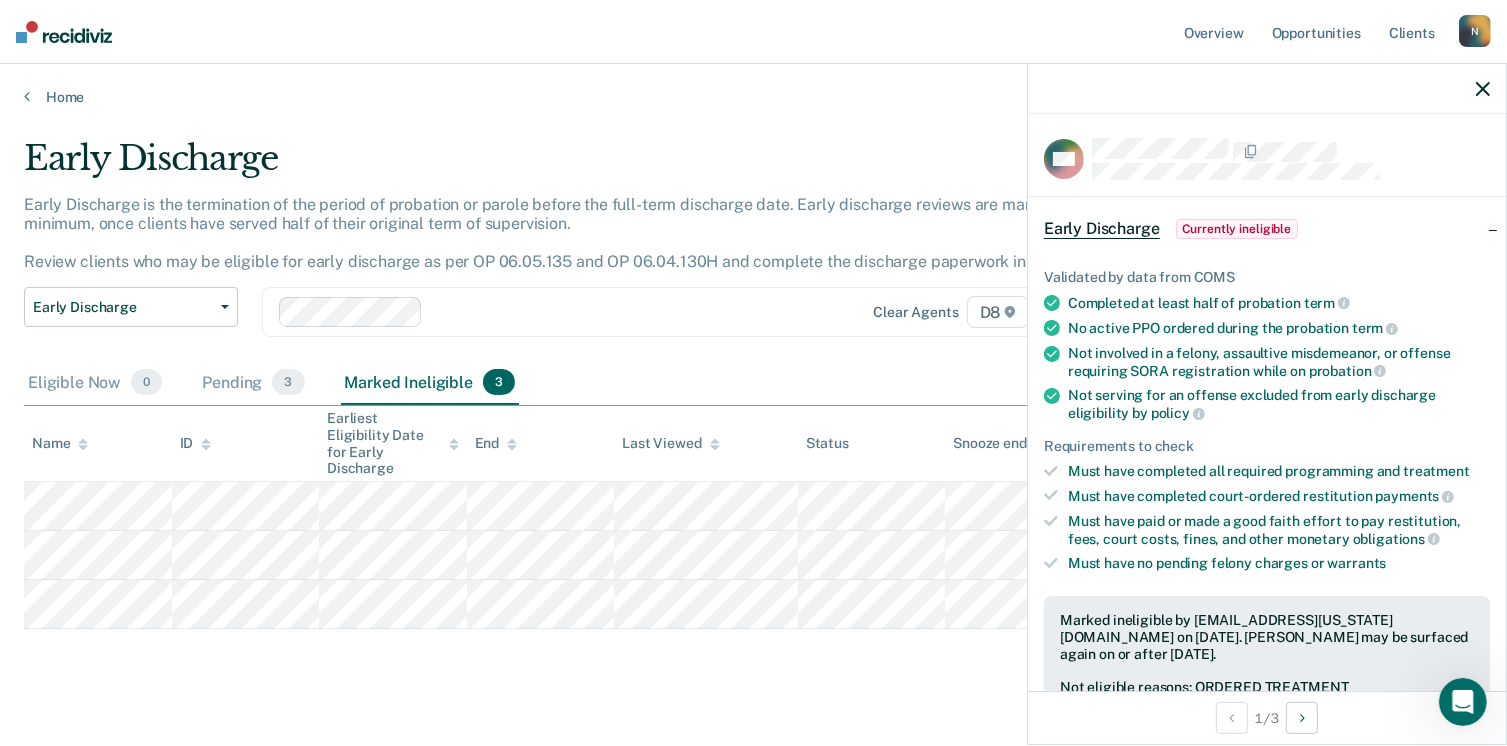 click at bounding box center [1267, 89] 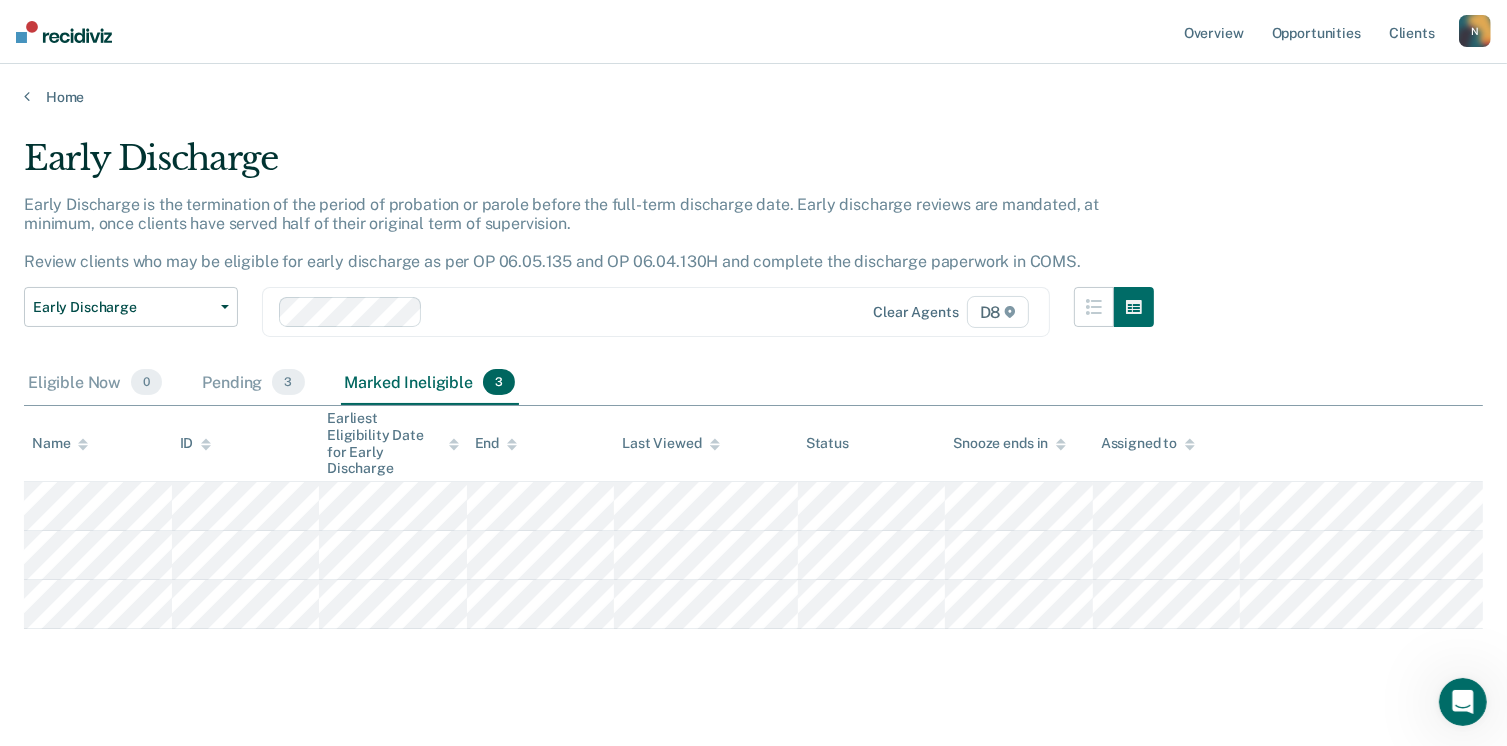 click on "Home" at bounding box center (753, 85) 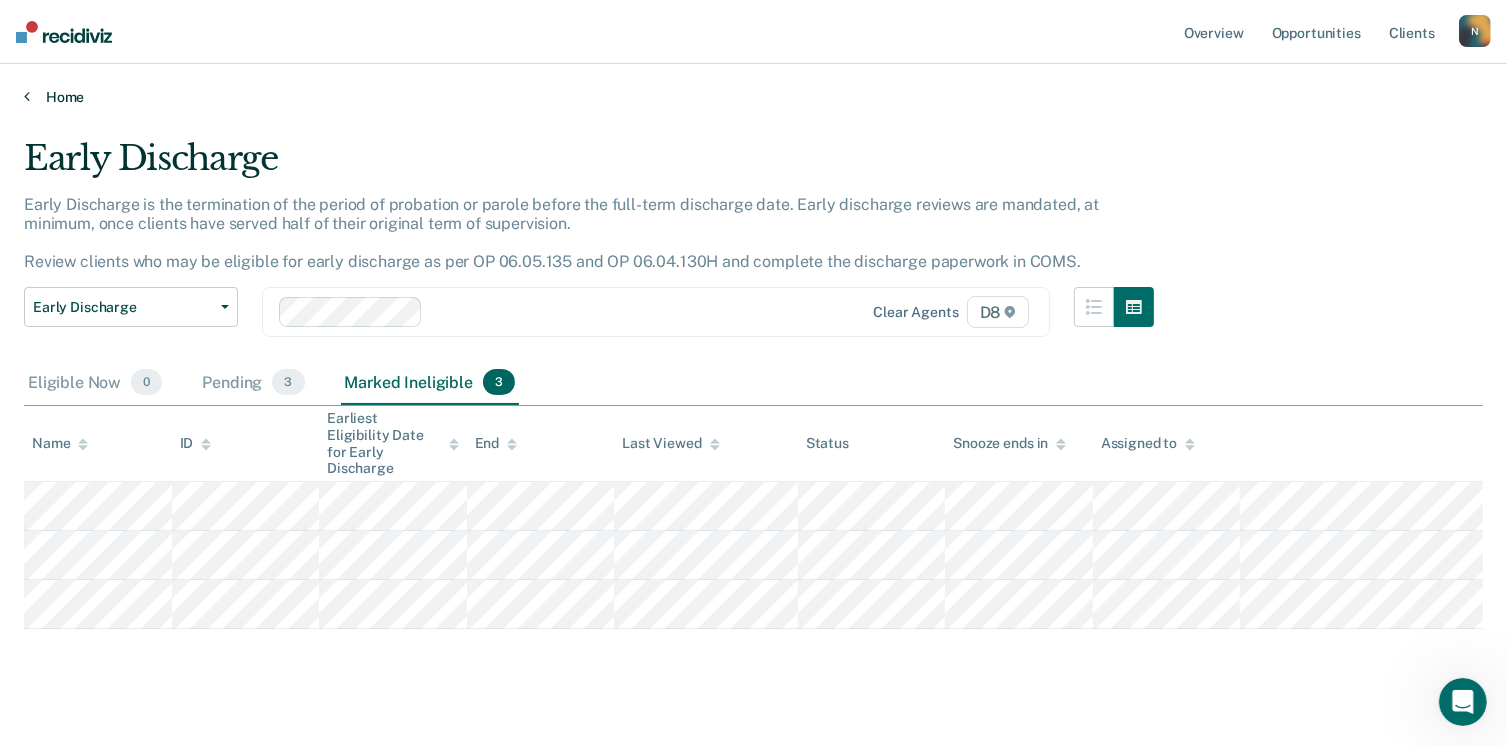 click on "Home" at bounding box center [753, 97] 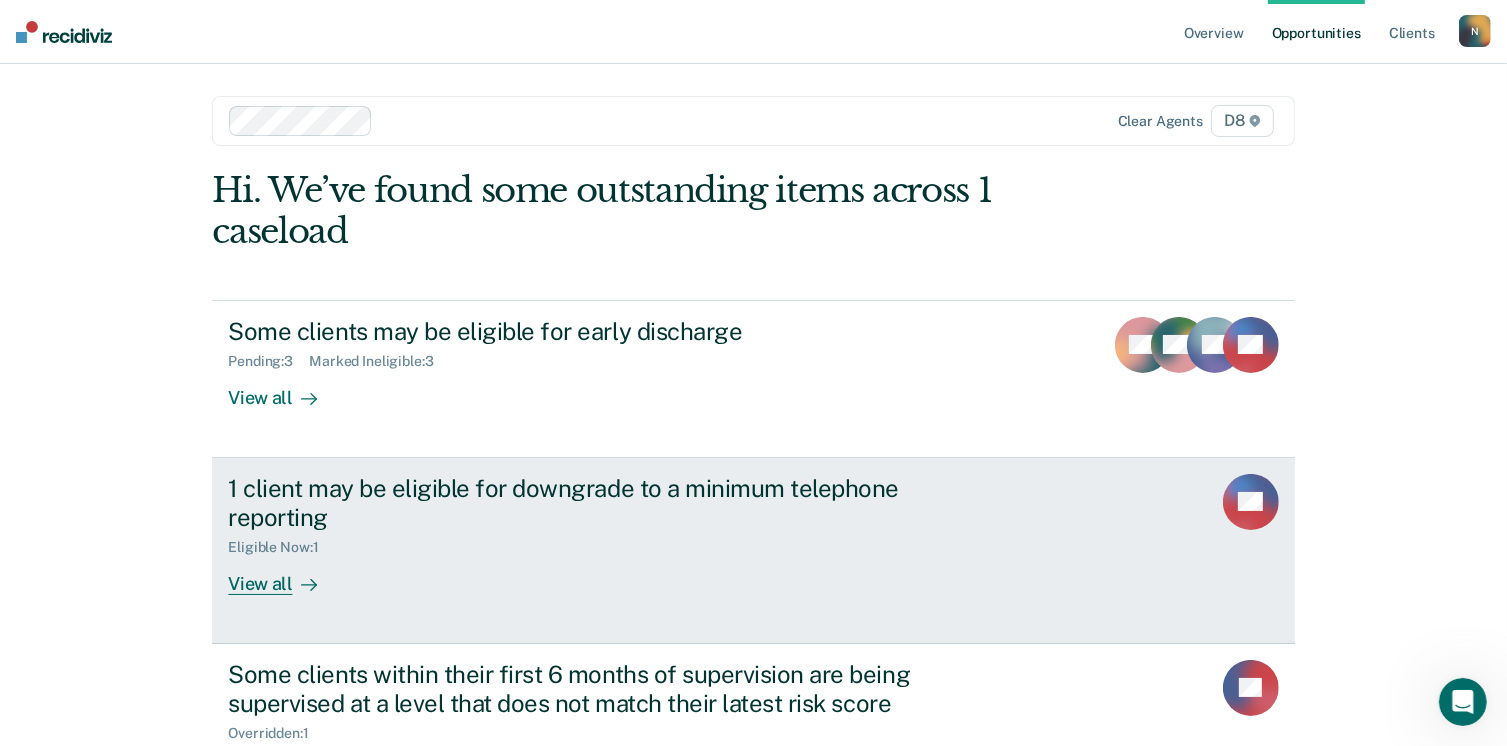 click on "View all" at bounding box center [284, 575] 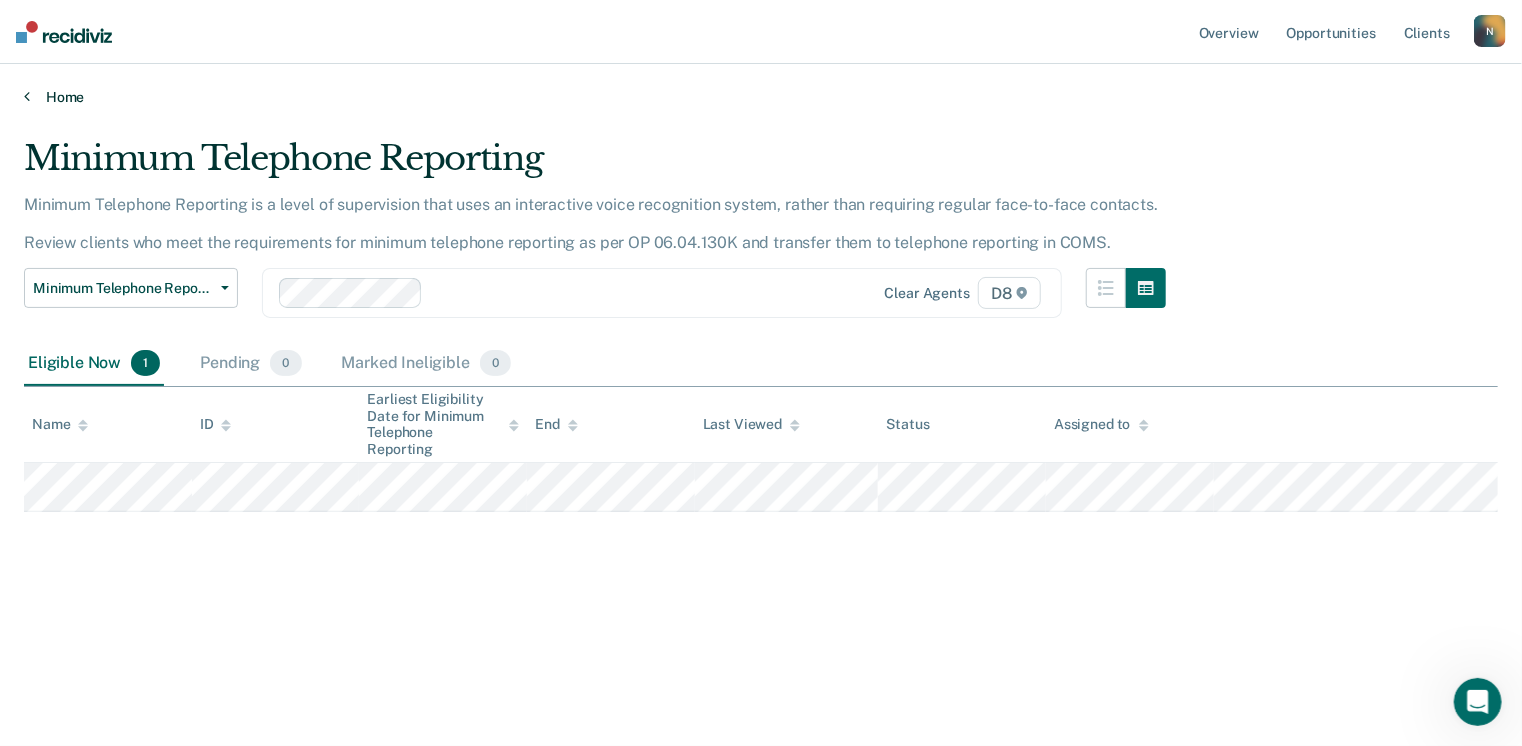 click at bounding box center [27, 96] 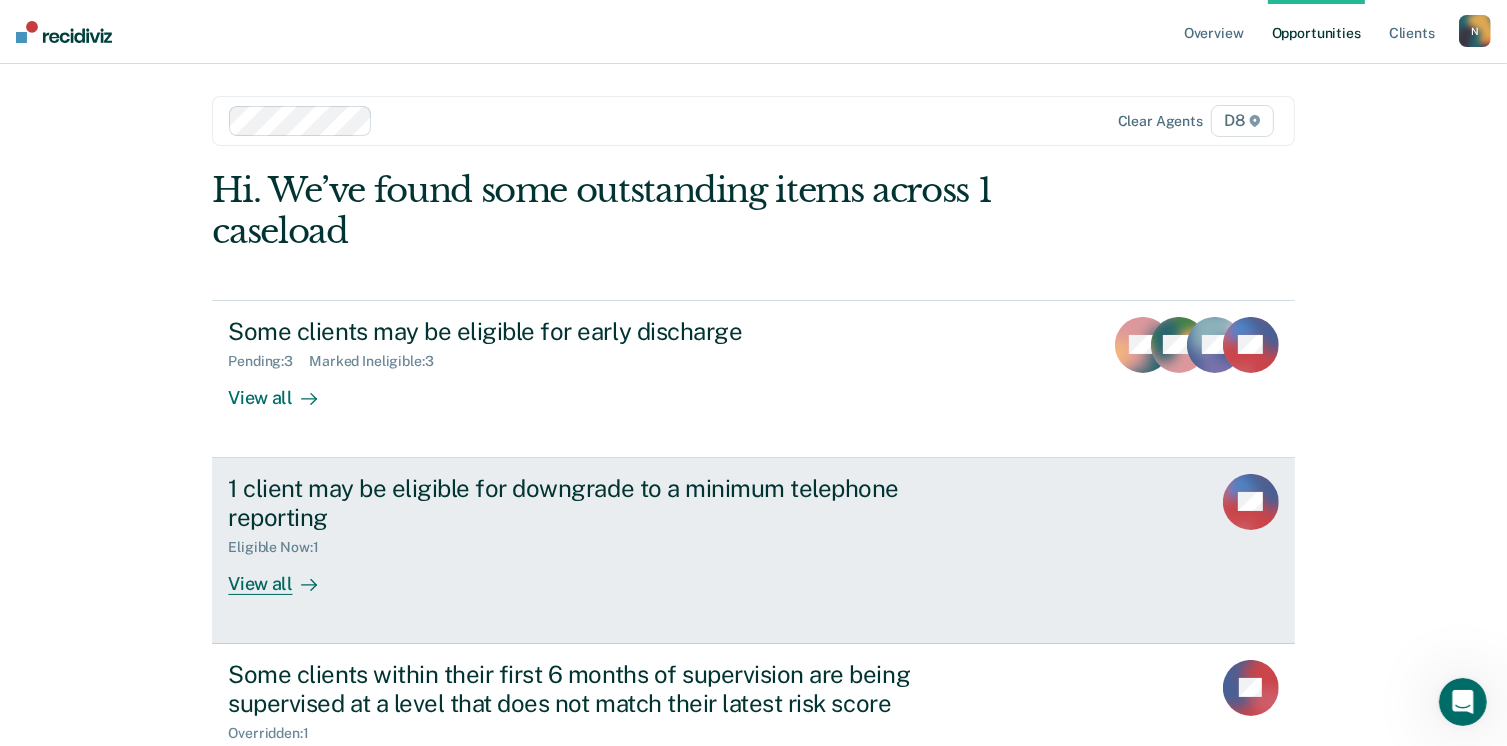 scroll, scrollTop: 100, scrollLeft: 0, axis: vertical 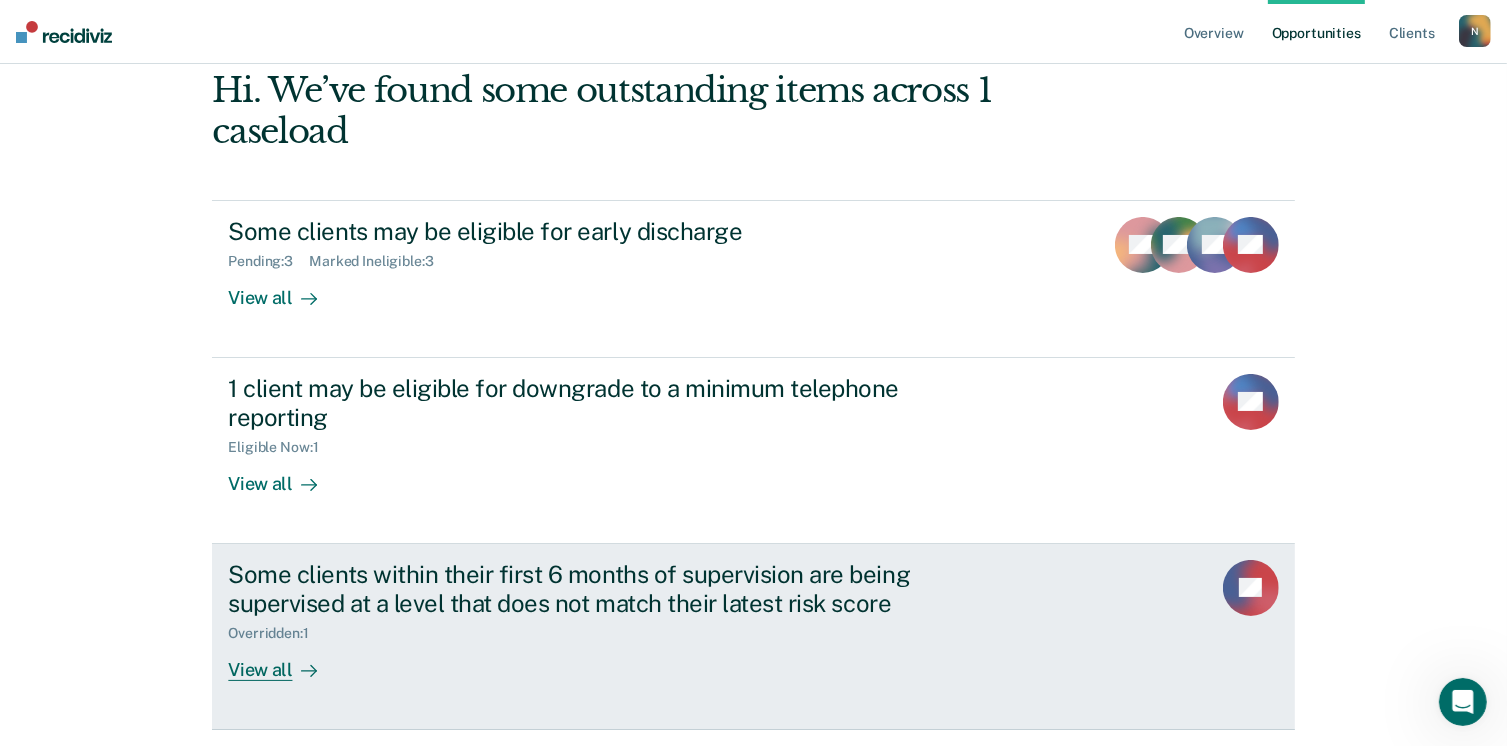click on "View all" at bounding box center (284, 661) 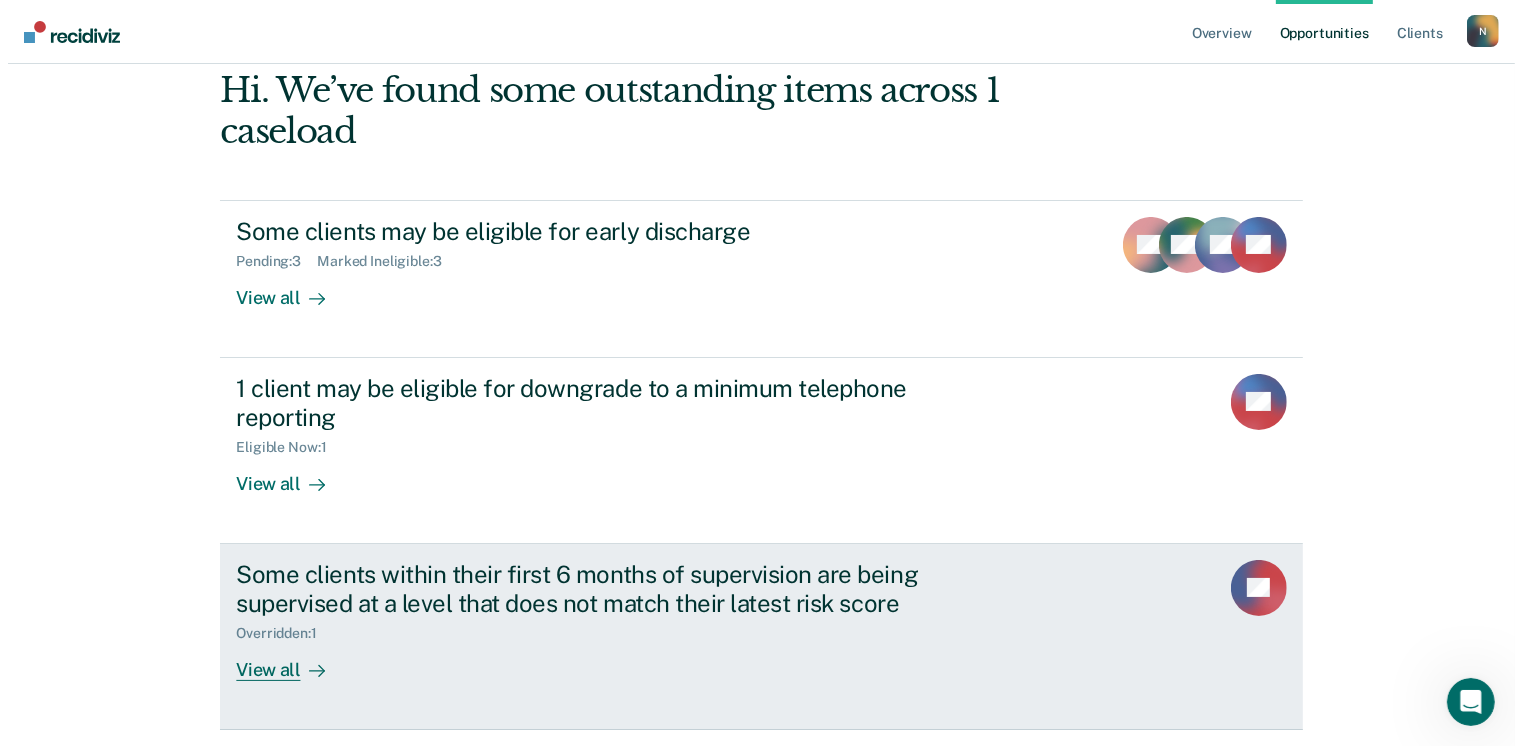 scroll, scrollTop: 0, scrollLeft: 0, axis: both 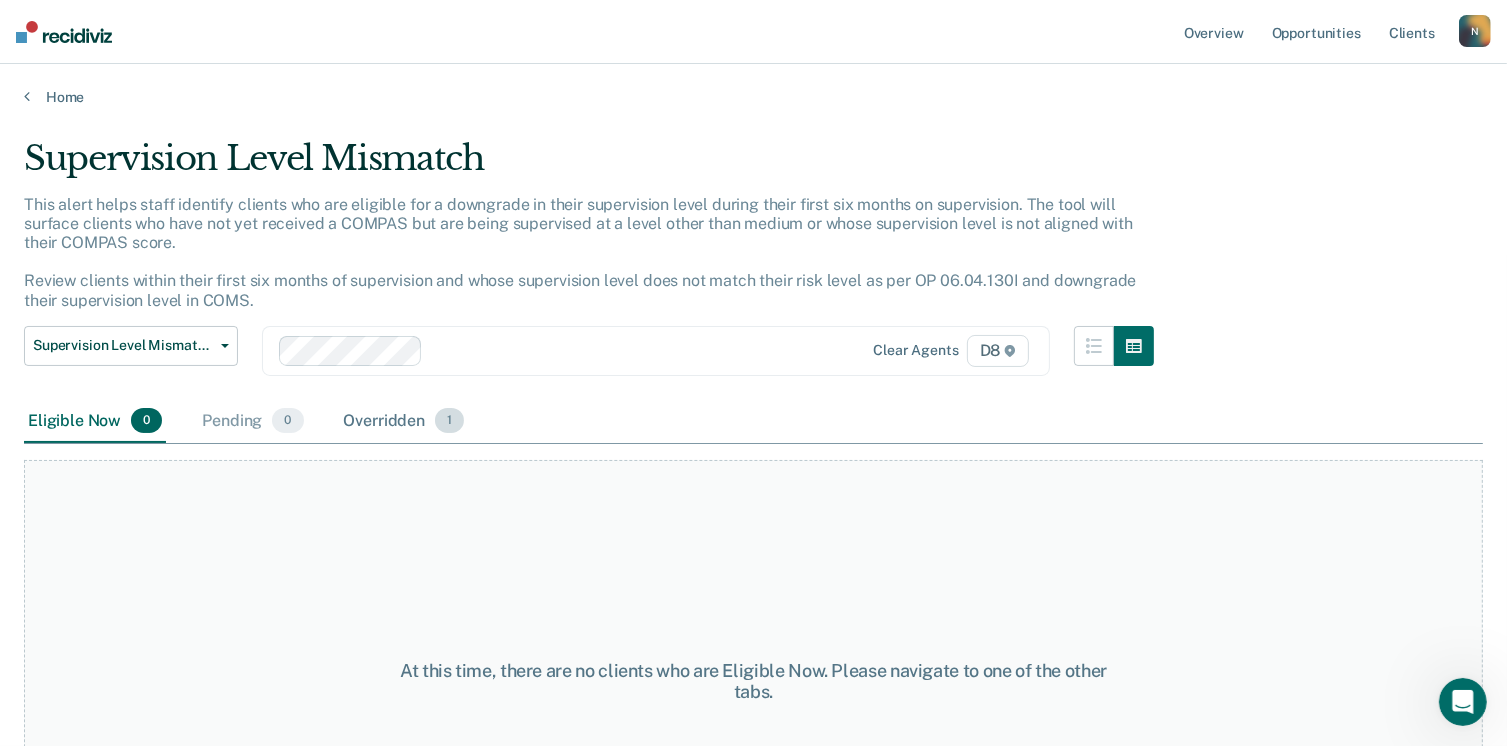 click on "Overridden 1" at bounding box center [404, 422] 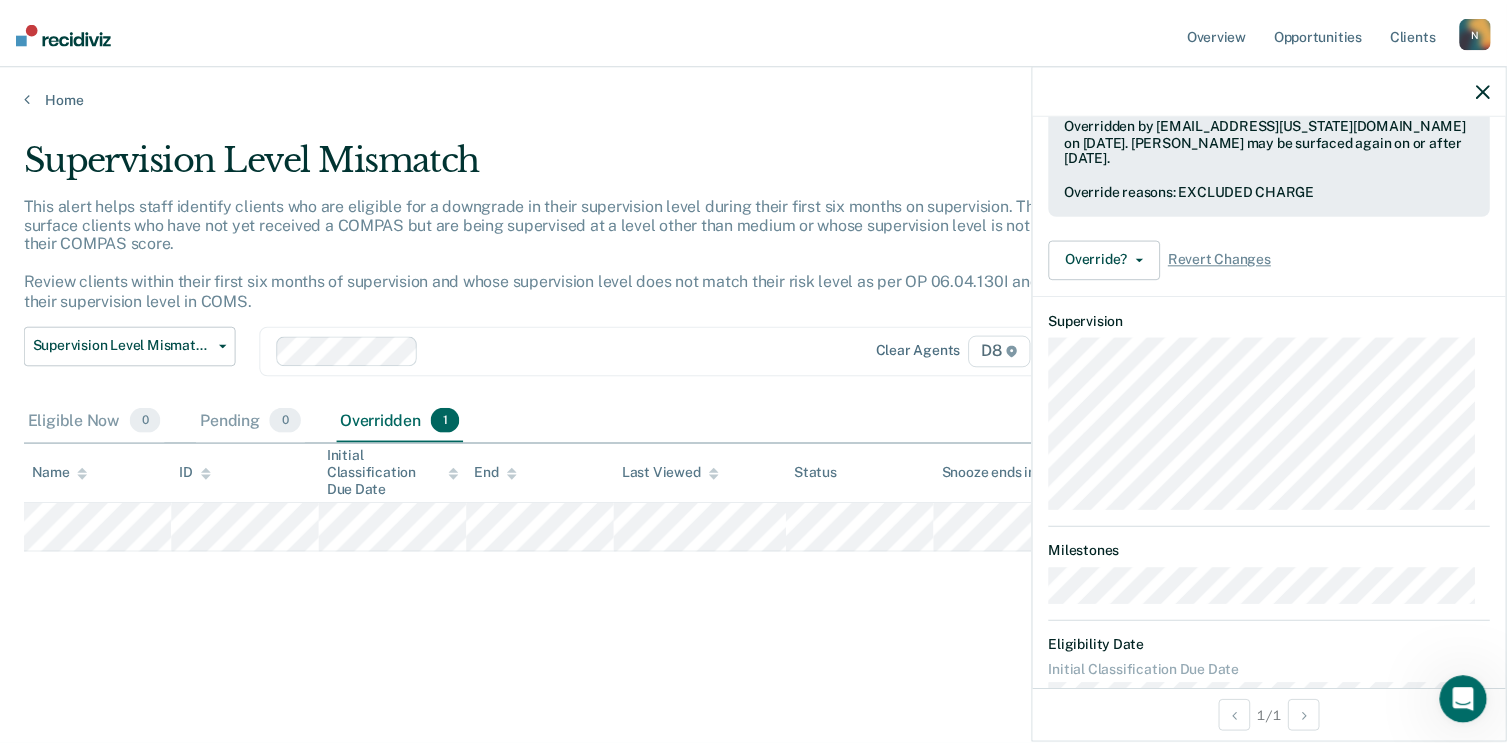 scroll, scrollTop: 300, scrollLeft: 0, axis: vertical 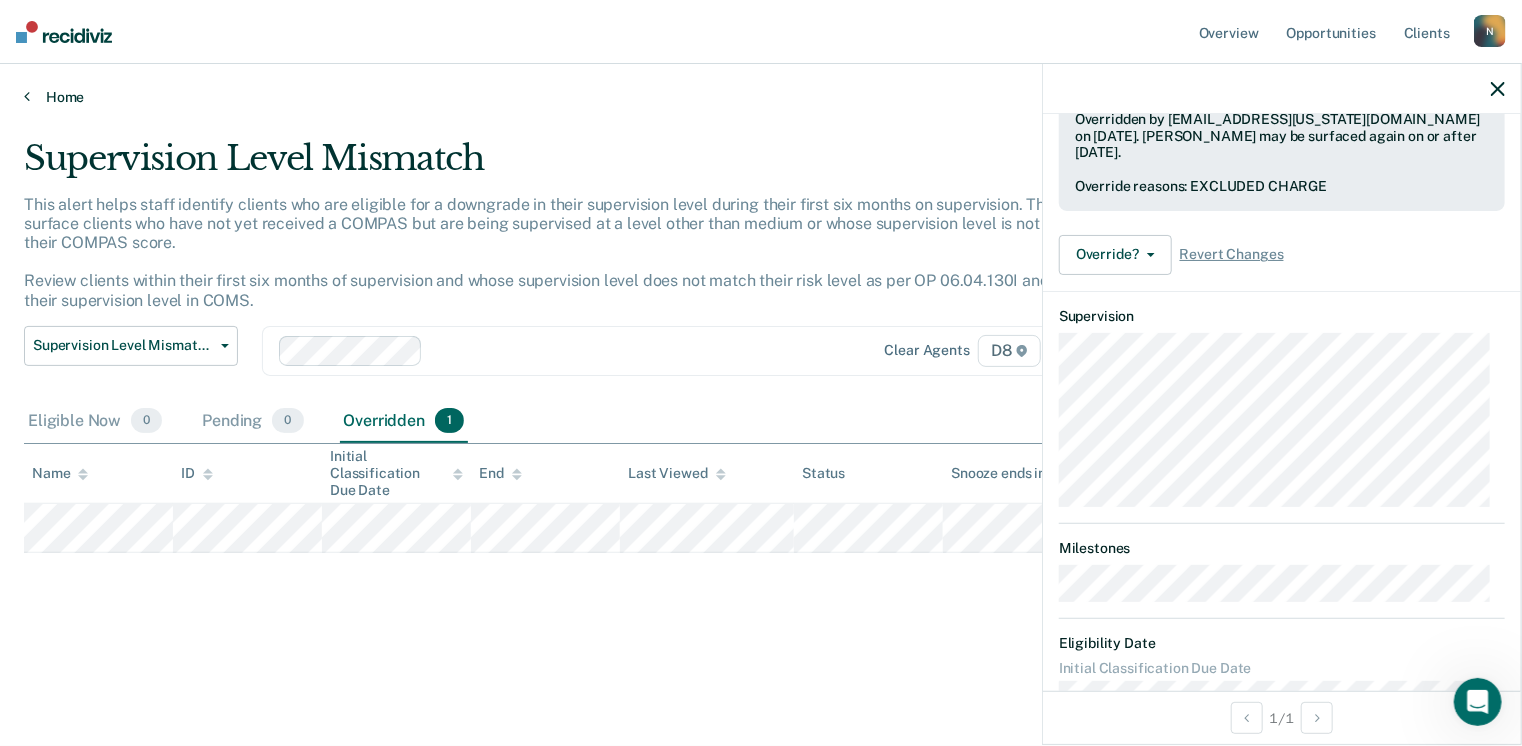 click on "Home" at bounding box center (761, 97) 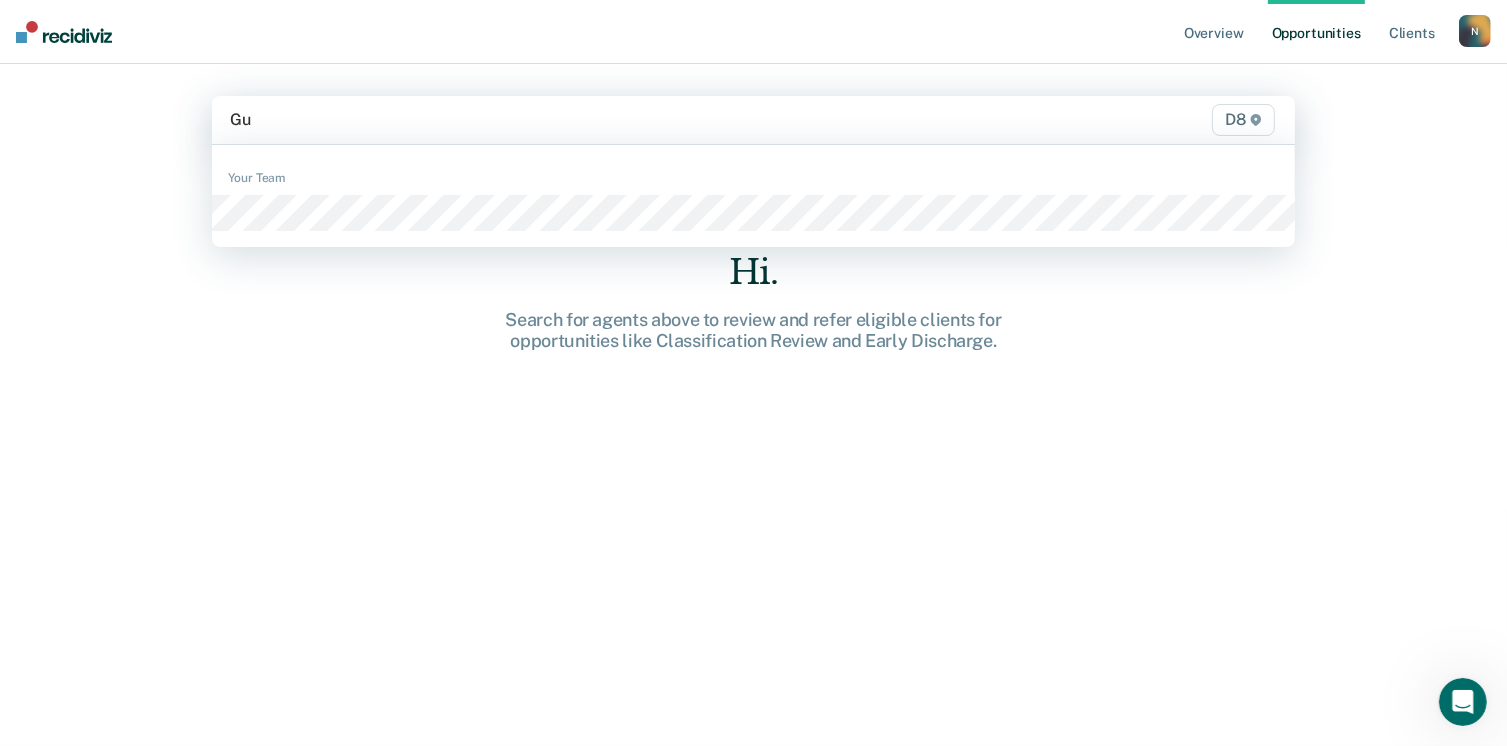 type on "Guy" 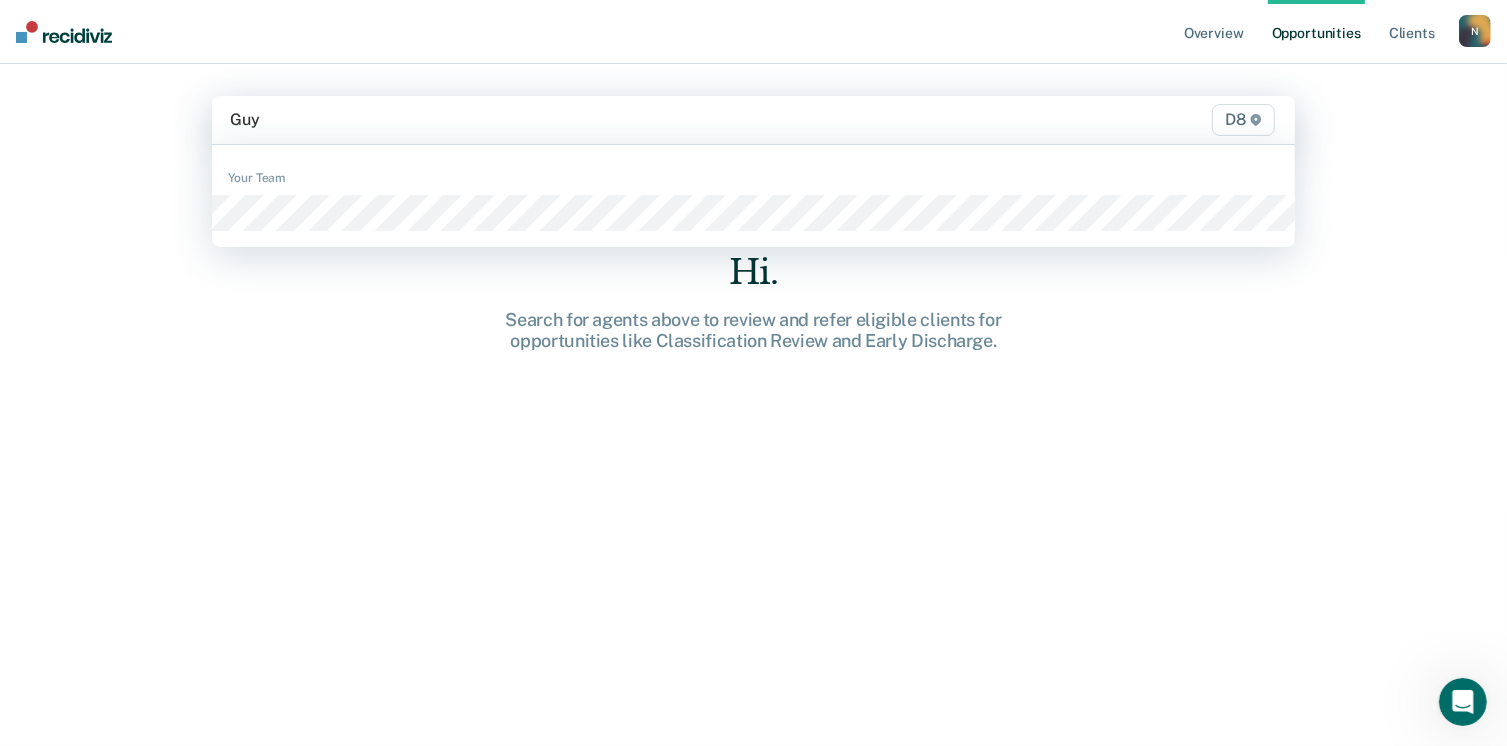 type 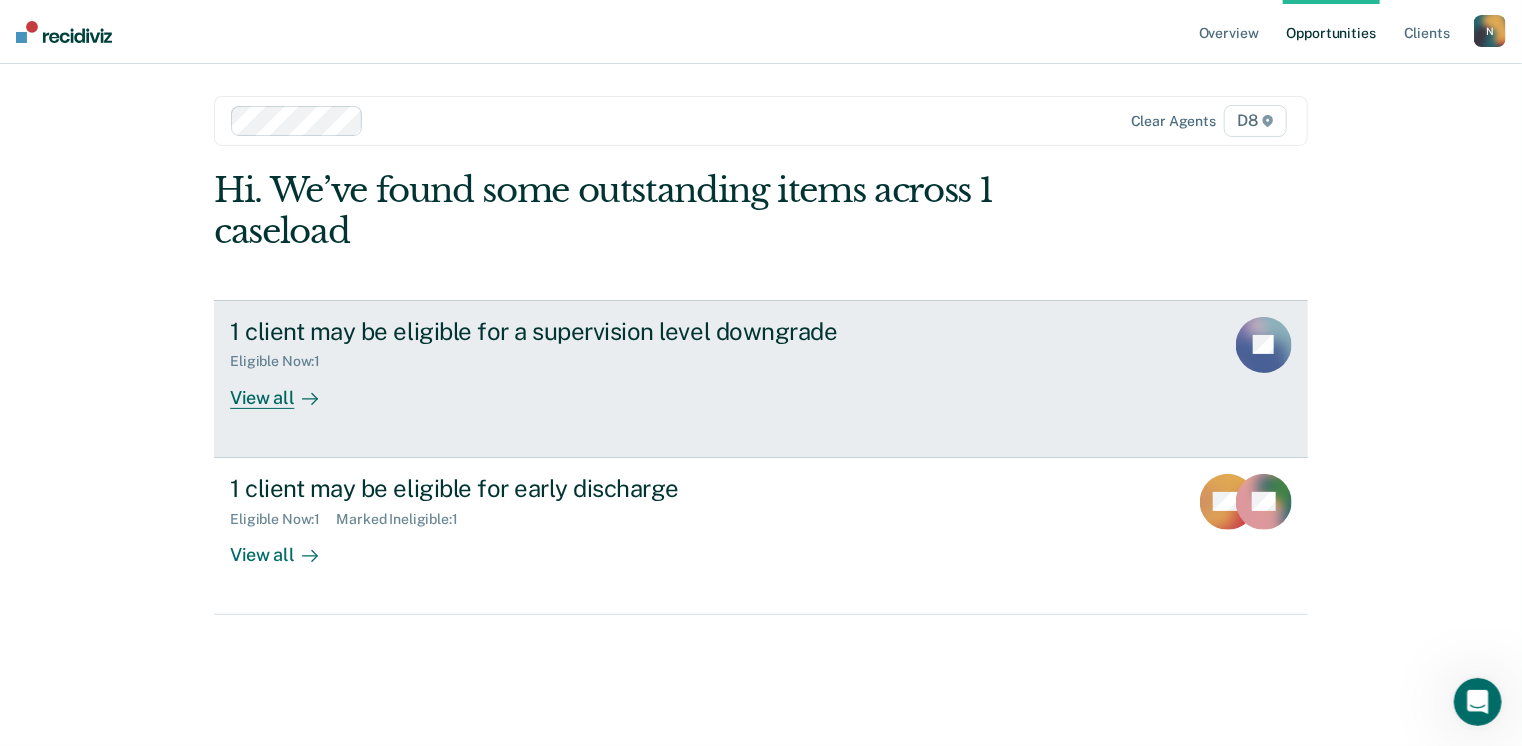 click on "View all" at bounding box center [286, 389] 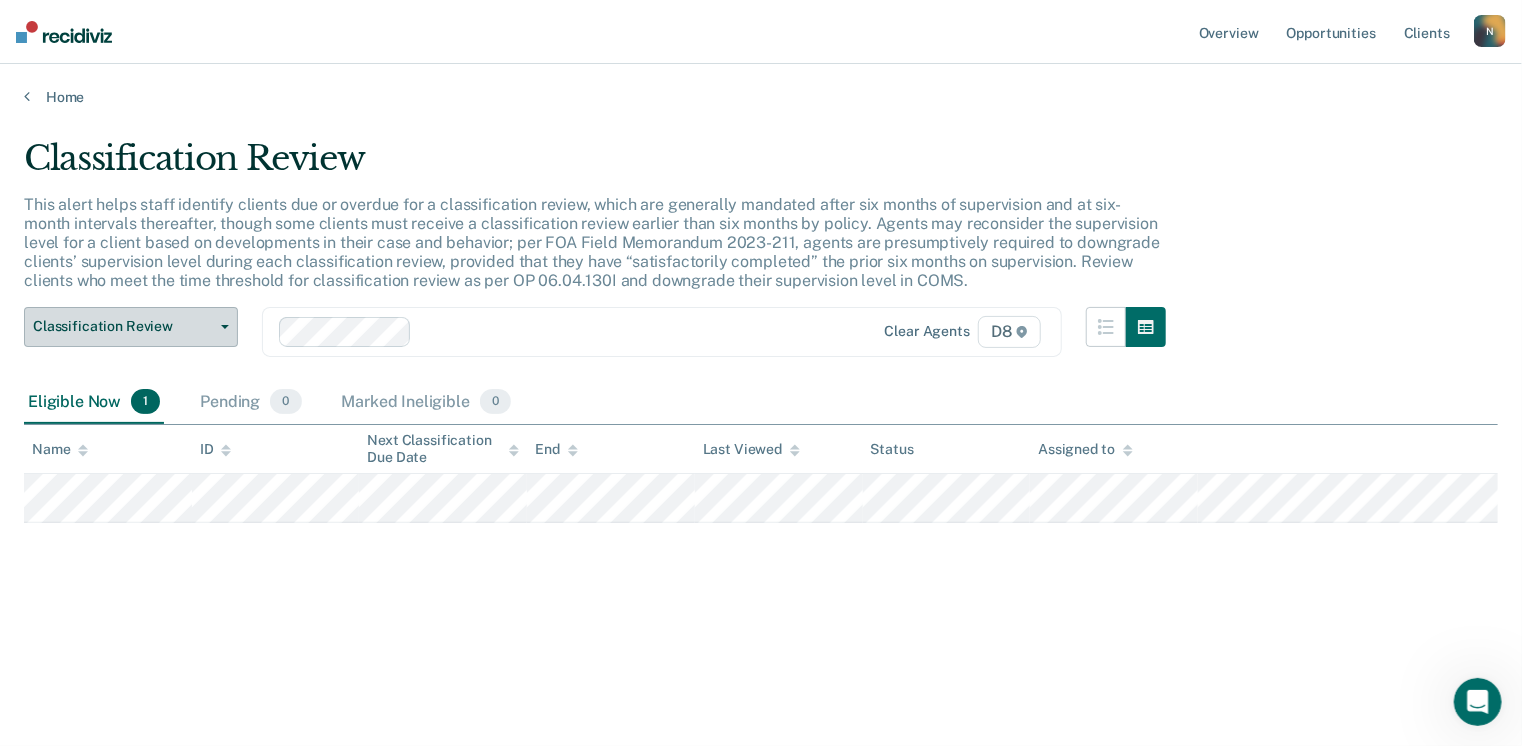 click on "Classification Review" at bounding box center [131, 327] 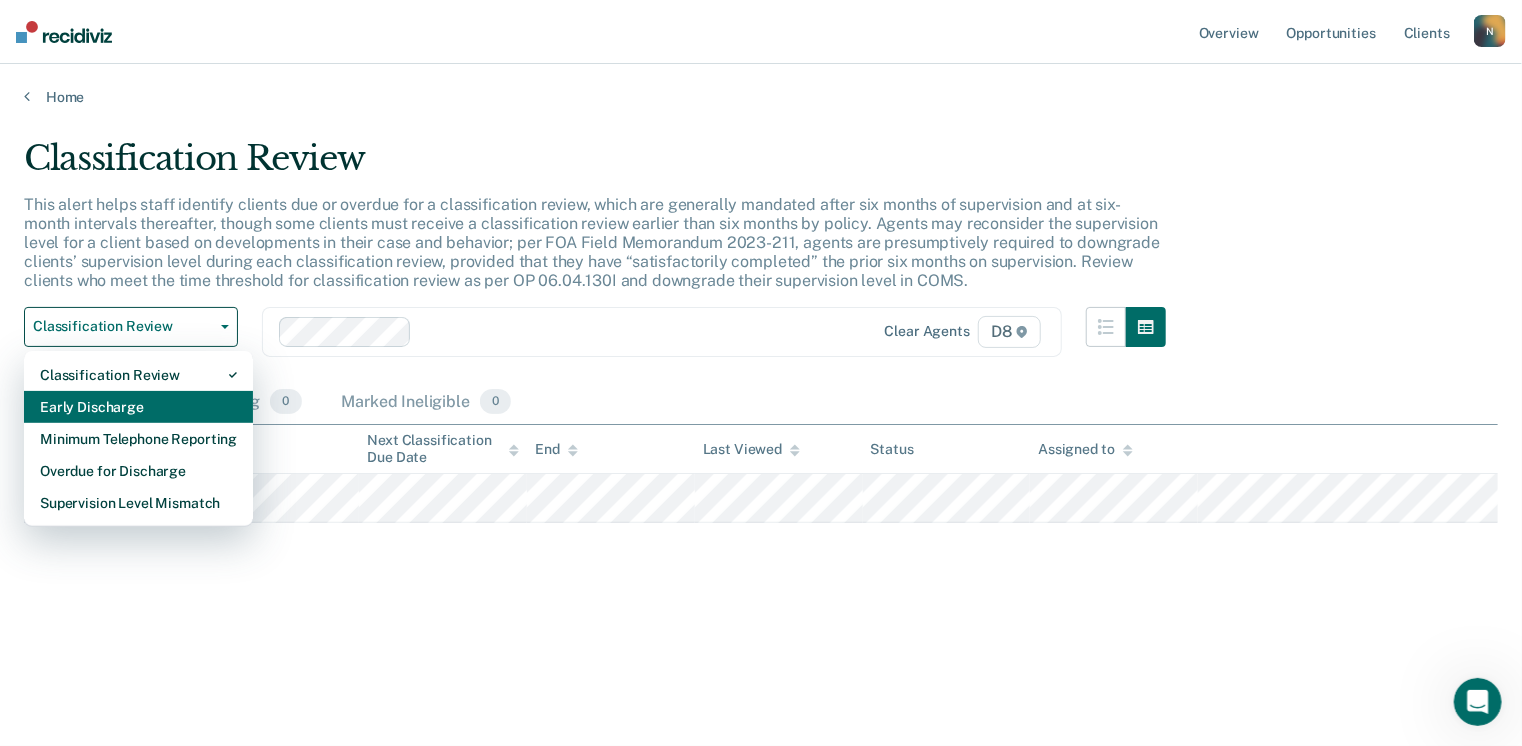 click on "Early Discharge" at bounding box center (138, 407) 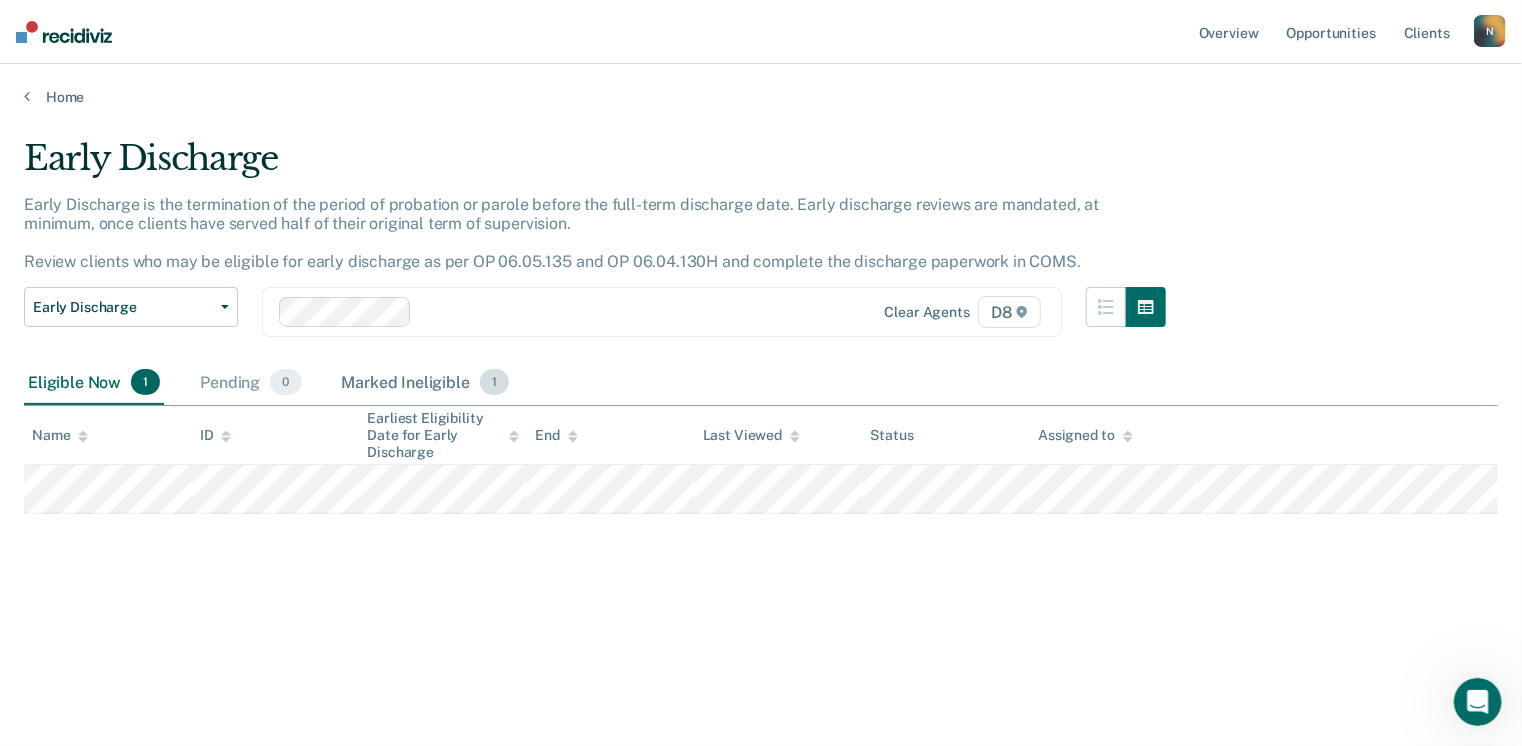 click on "Marked Ineligible 1" at bounding box center [426, 383] 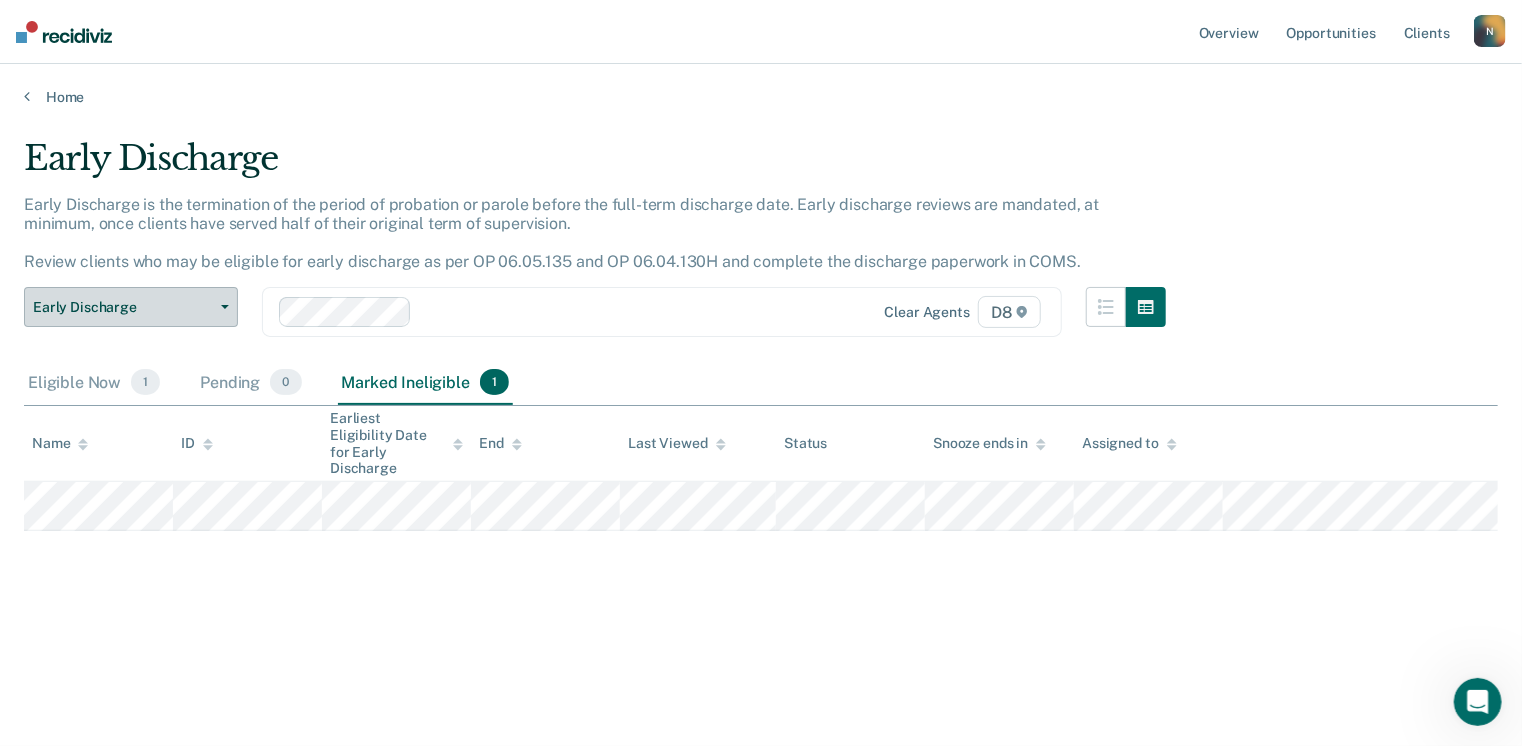 click 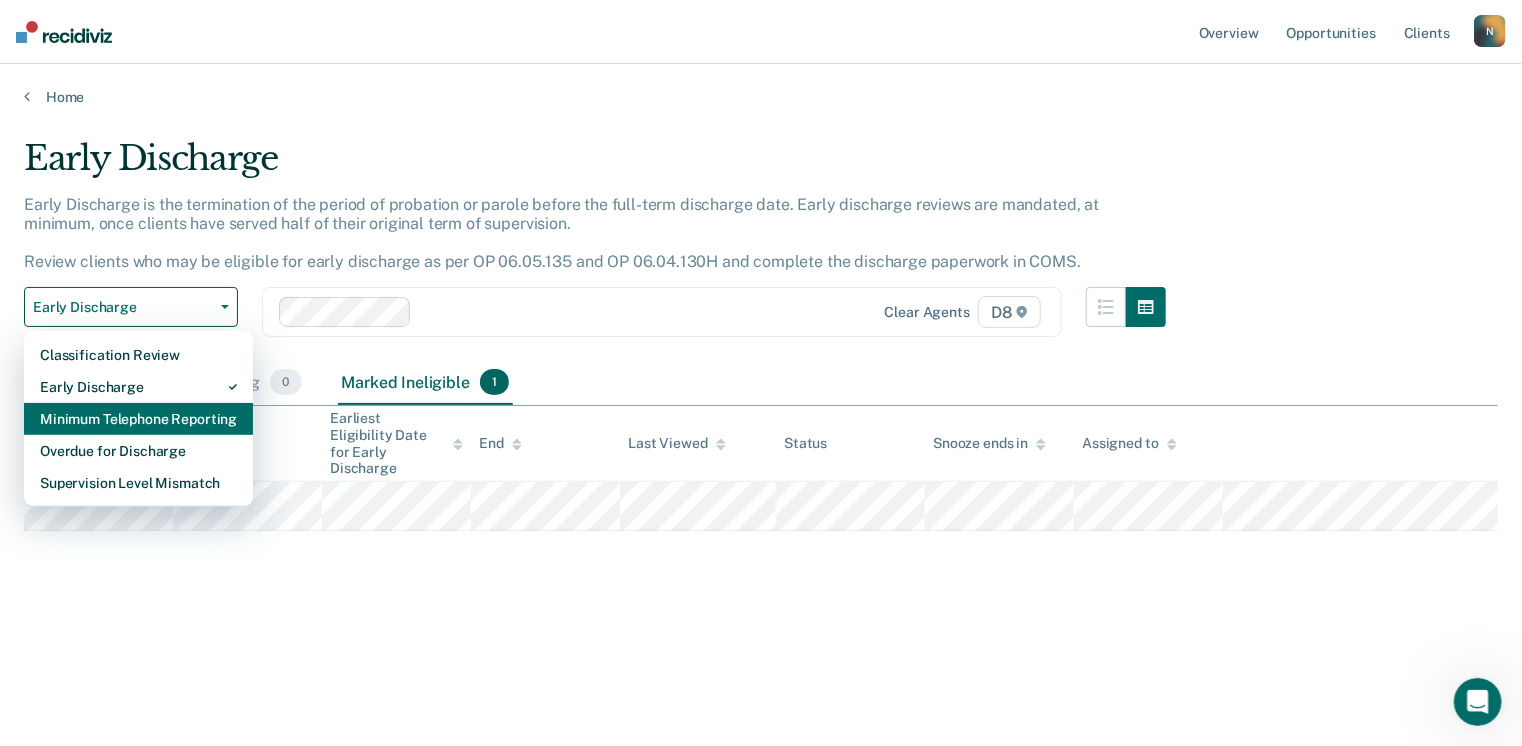 click on "Minimum Telephone Reporting" at bounding box center [138, 419] 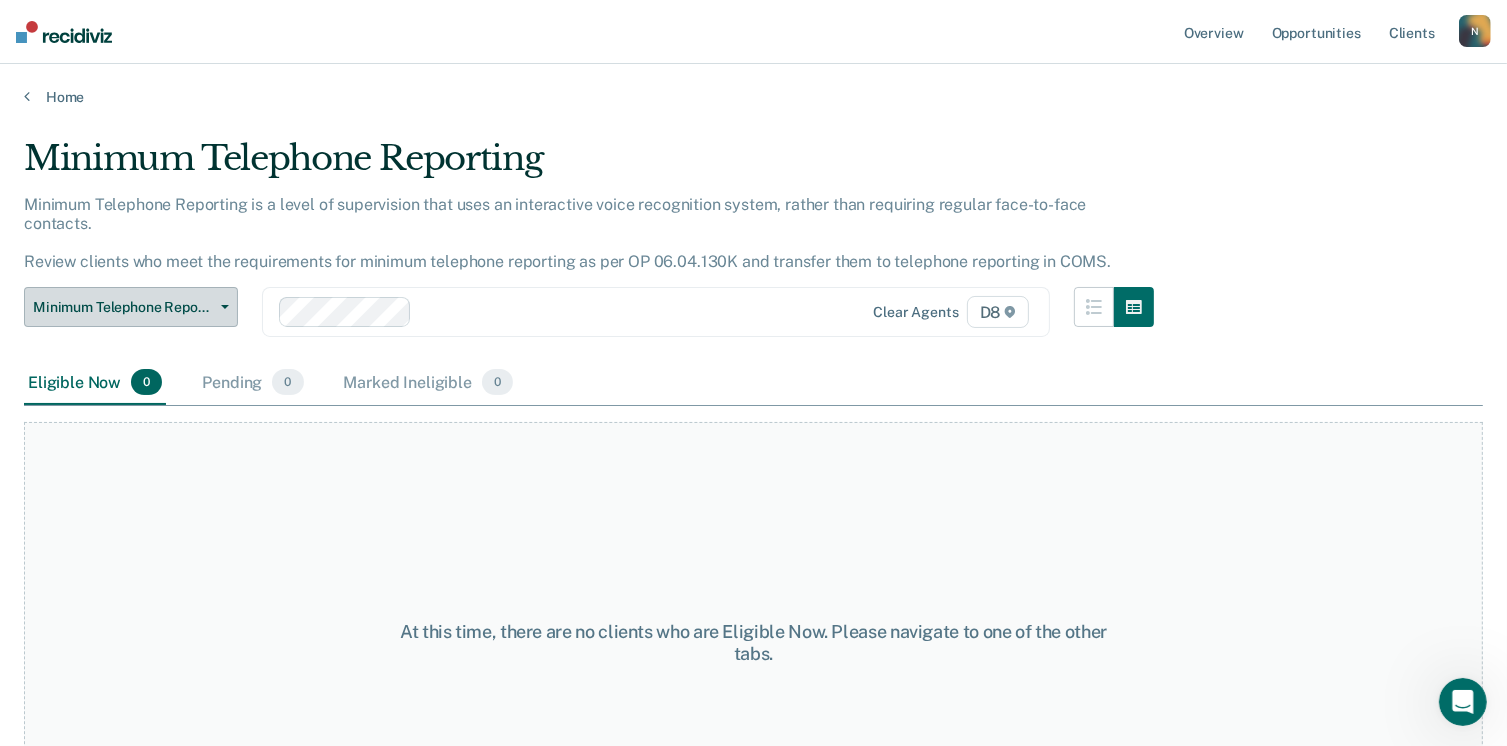 click 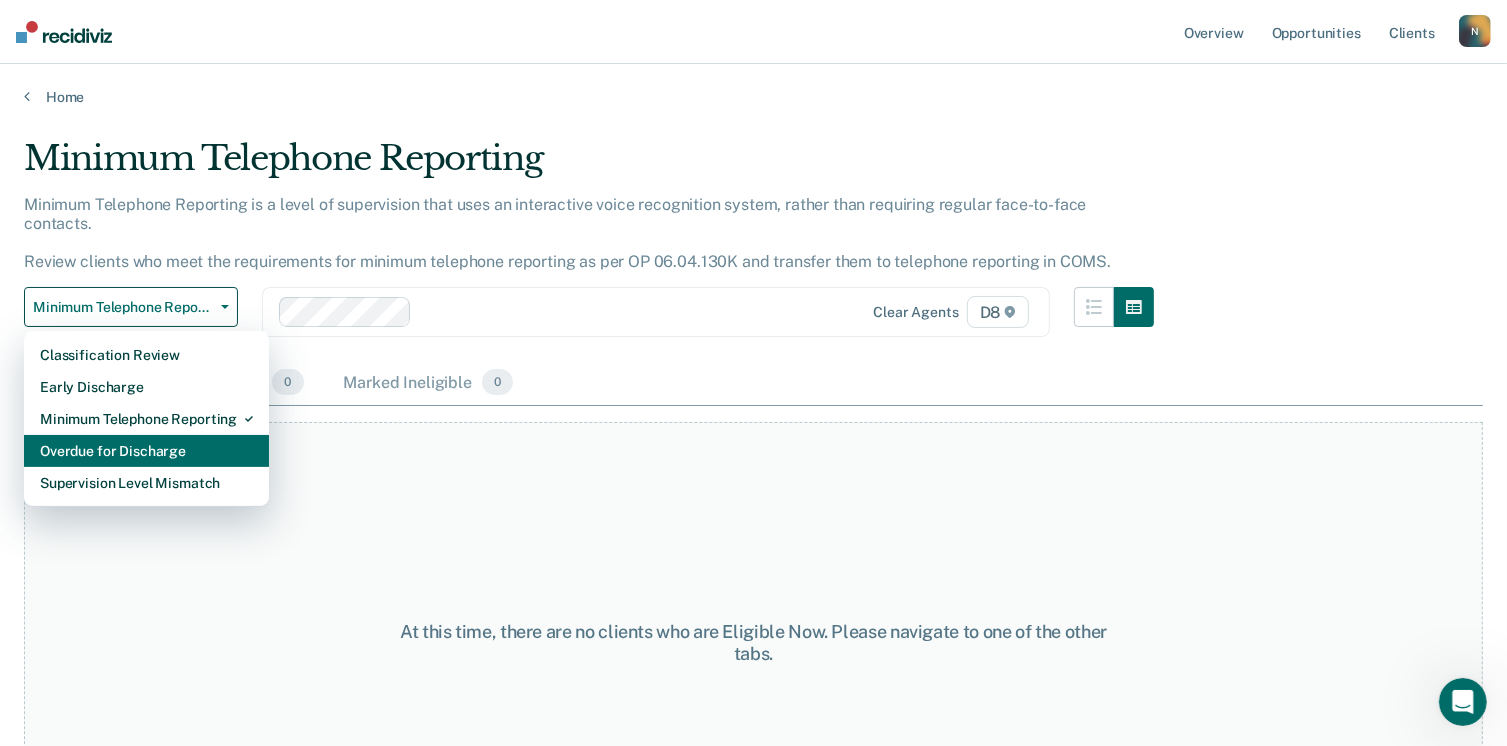 click on "Overdue for Discharge" at bounding box center [146, 451] 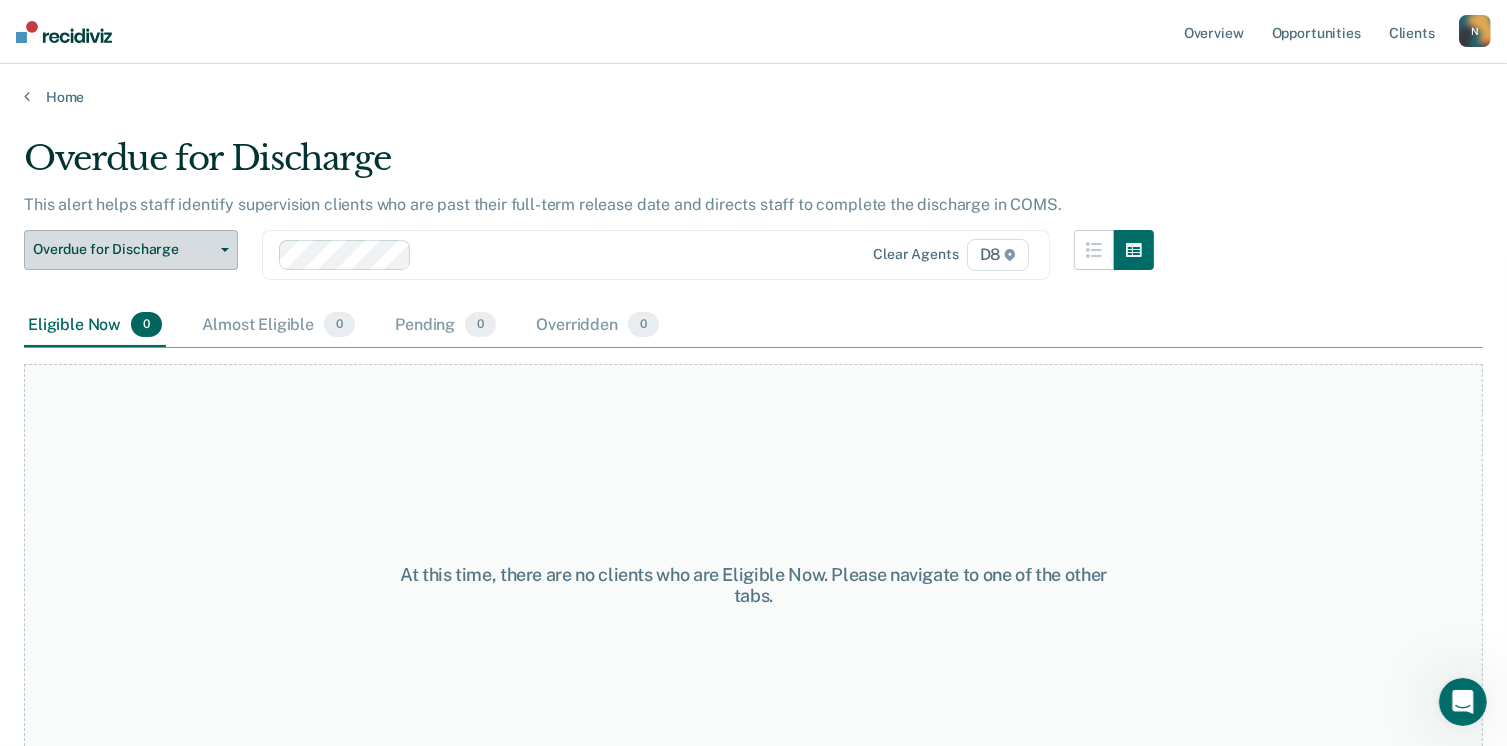 click on "Overdue for Discharge" at bounding box center (131, 250) 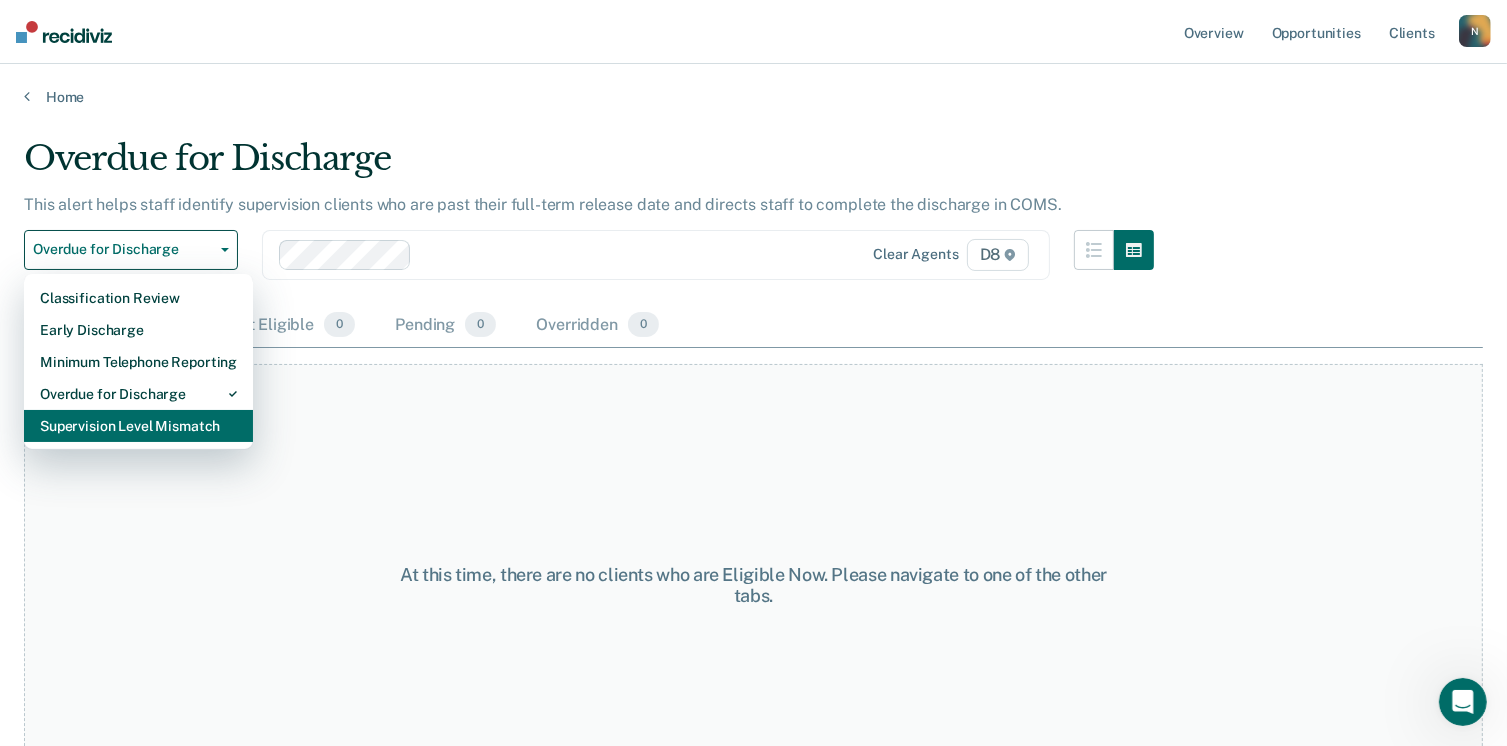 click on "Supervision Level Mismatch" at bounding box center (138, 426) 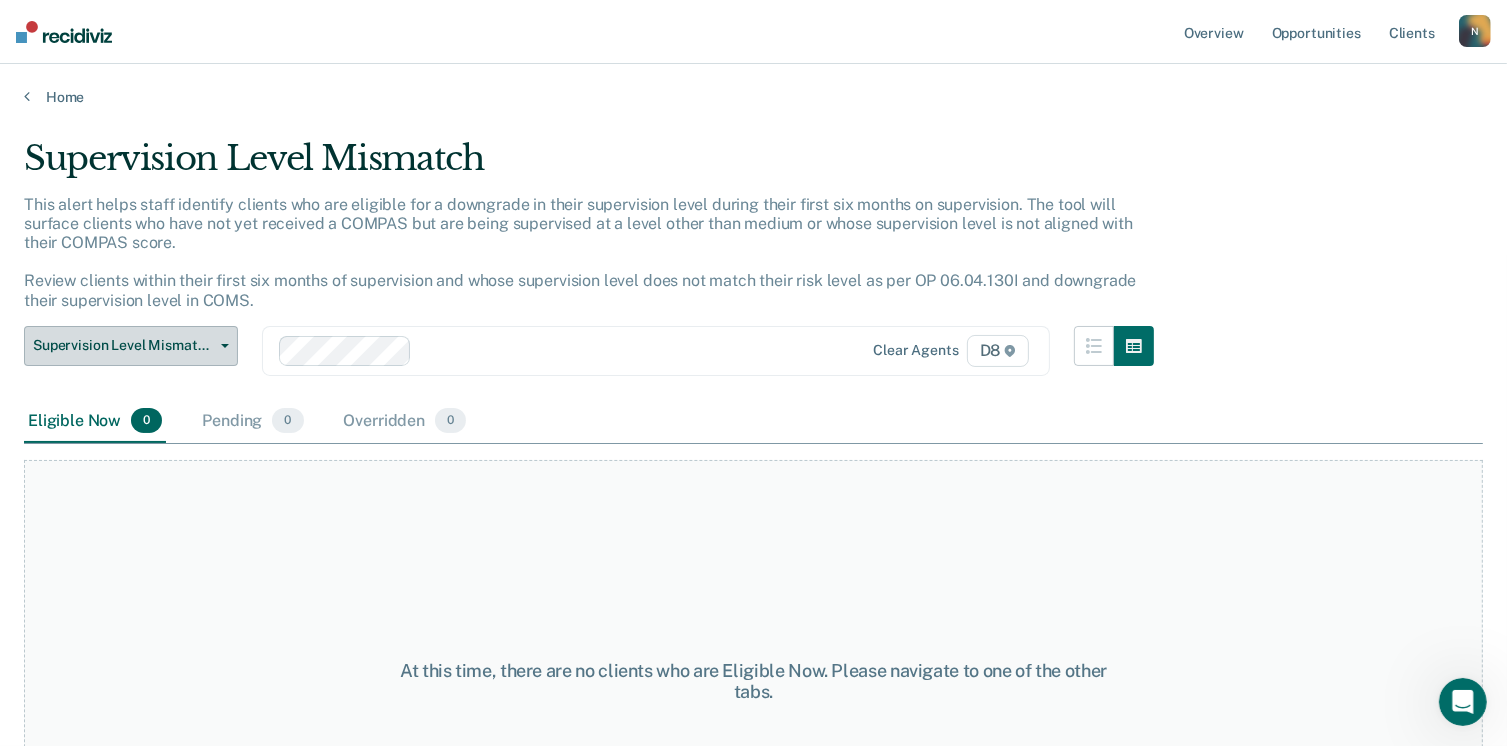 click on "Supervision Level Mismatch" at bounding box center [131, 346] 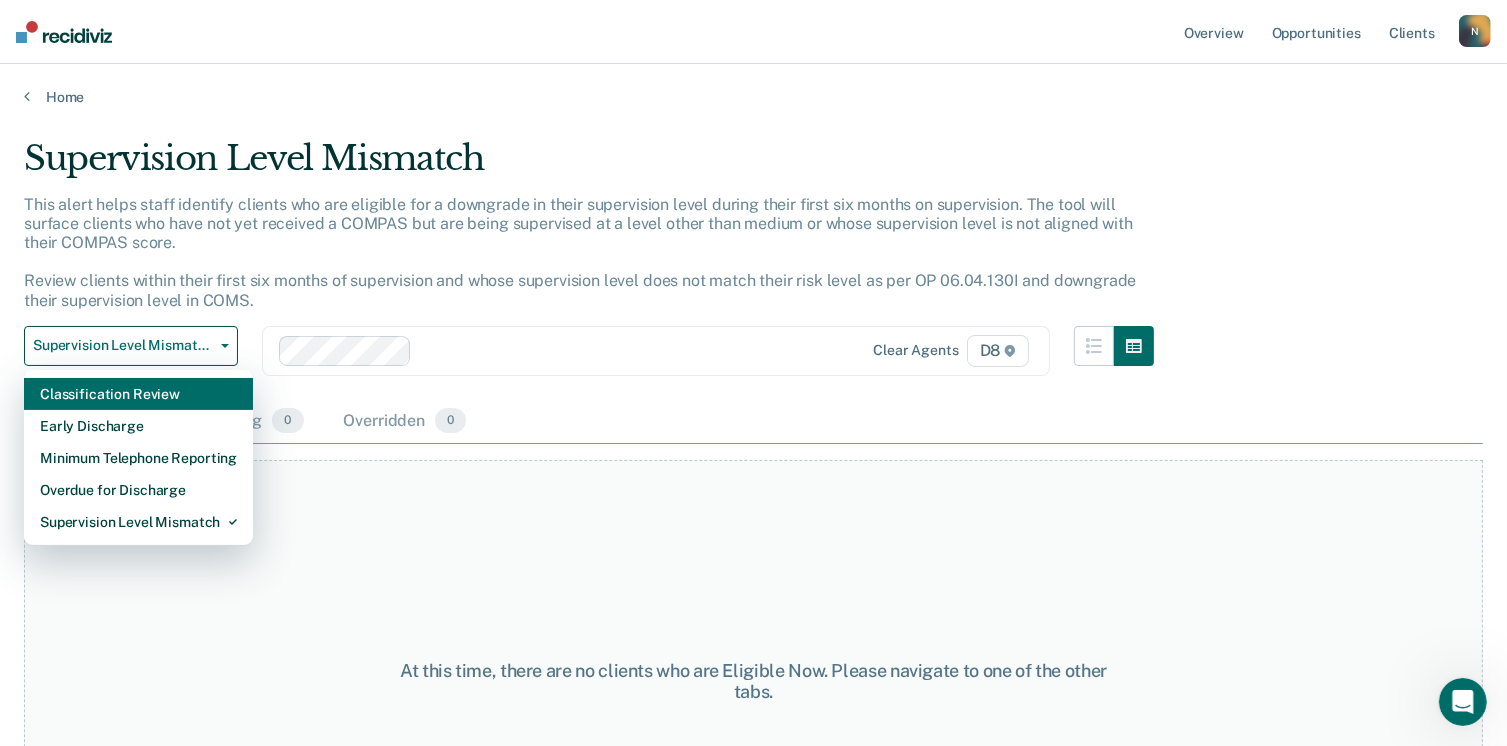 click on "Classification Review" at bounding box center [138, 394] 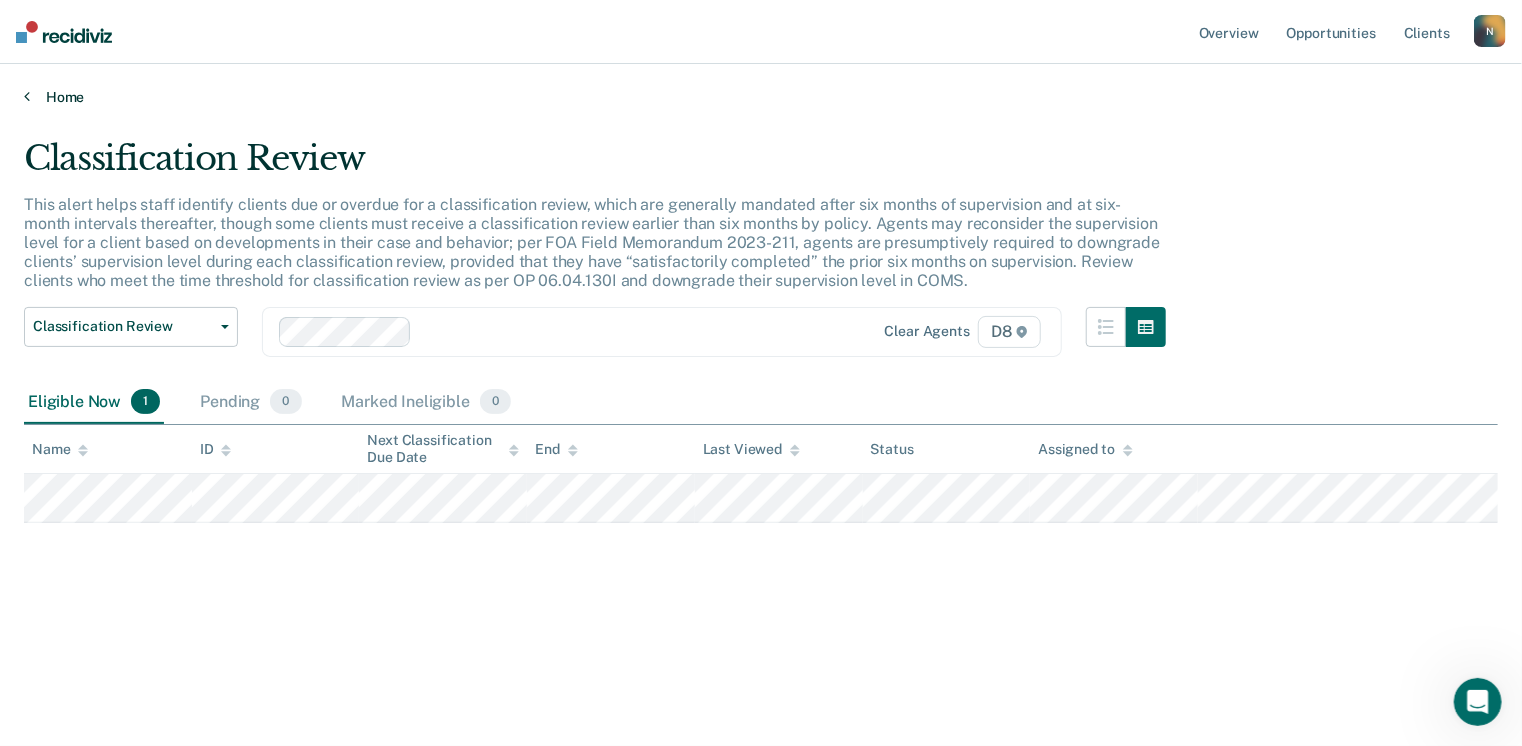click on "Home" at bounding box center [761, 97] 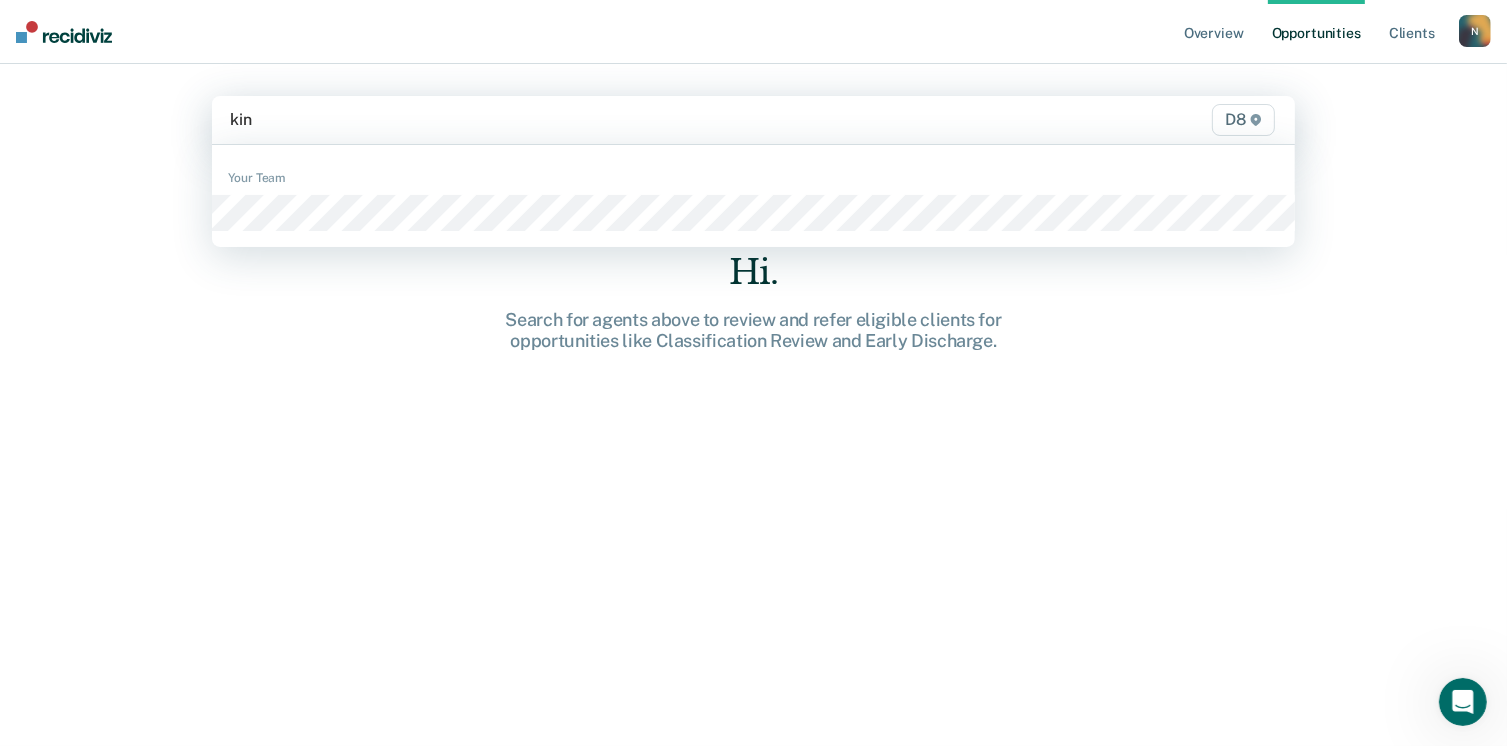 type on "king" 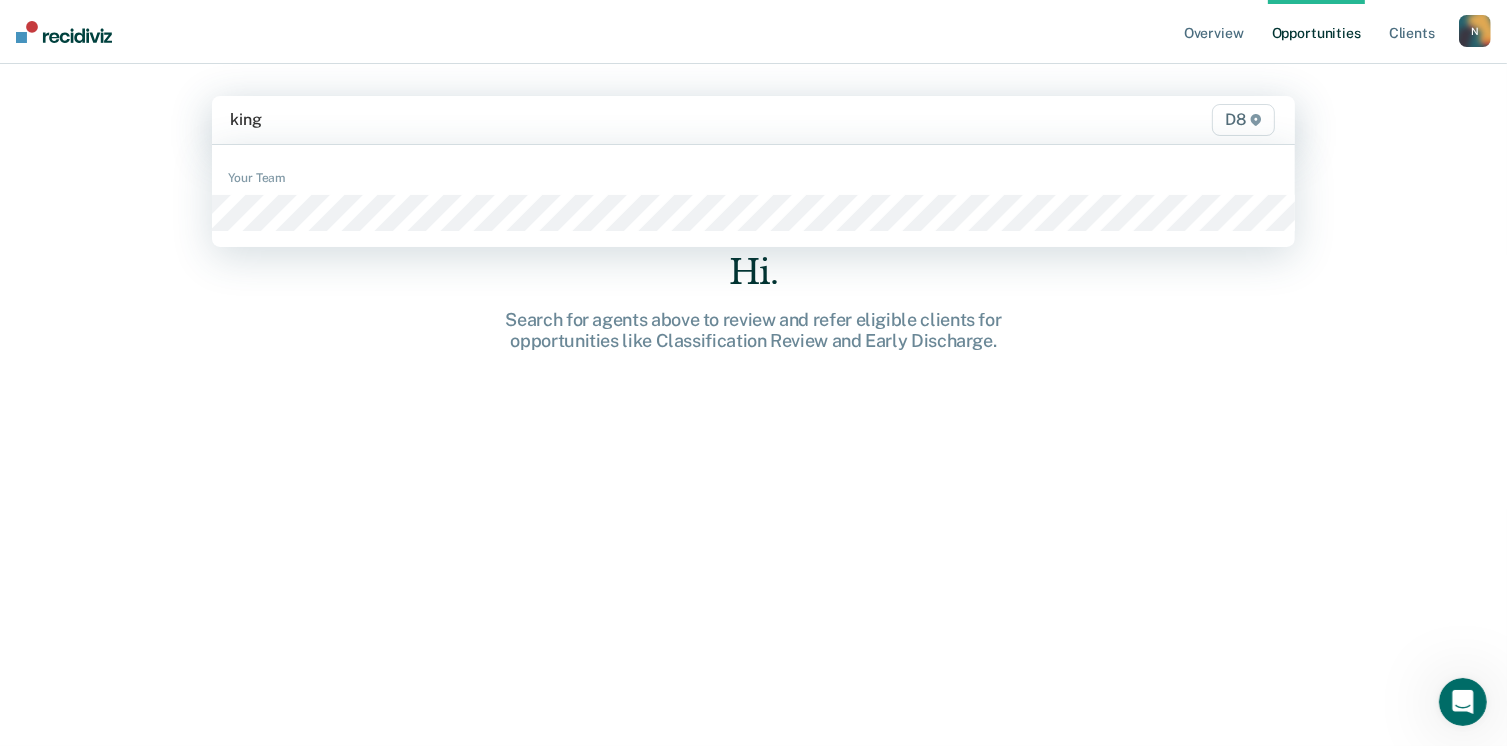 type 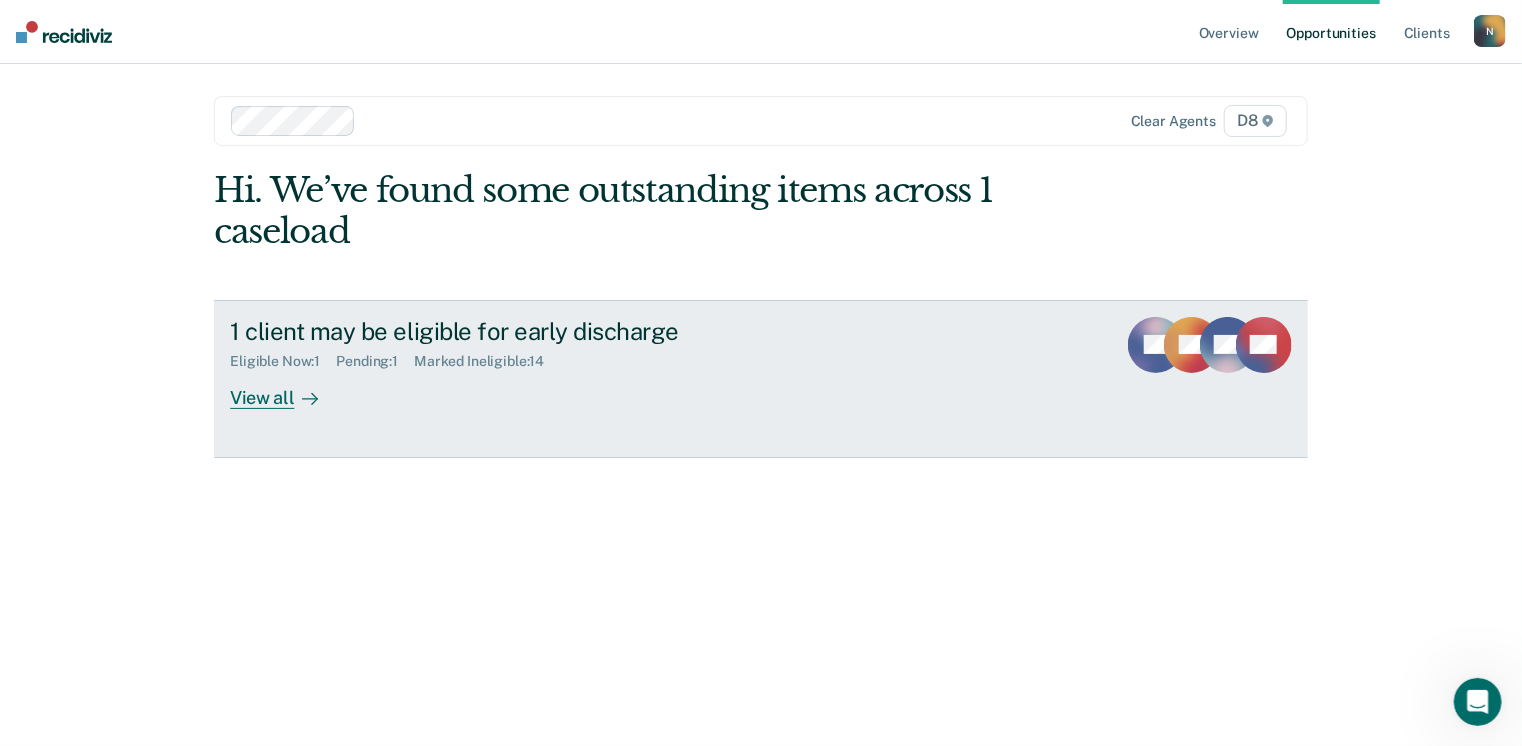 click on "View all" at bounding box center (286, 389) 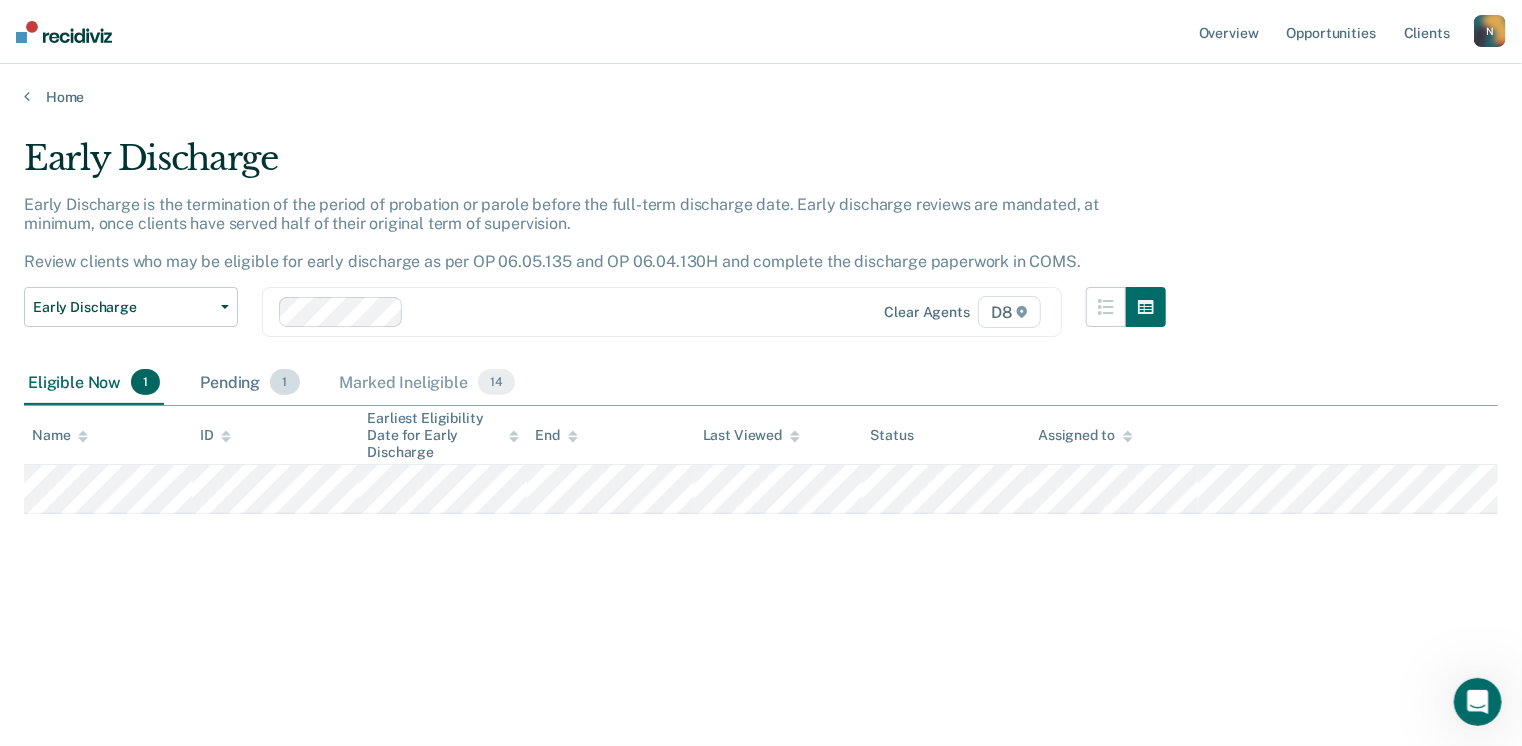 click on "1" at bounding box center [284, 382] 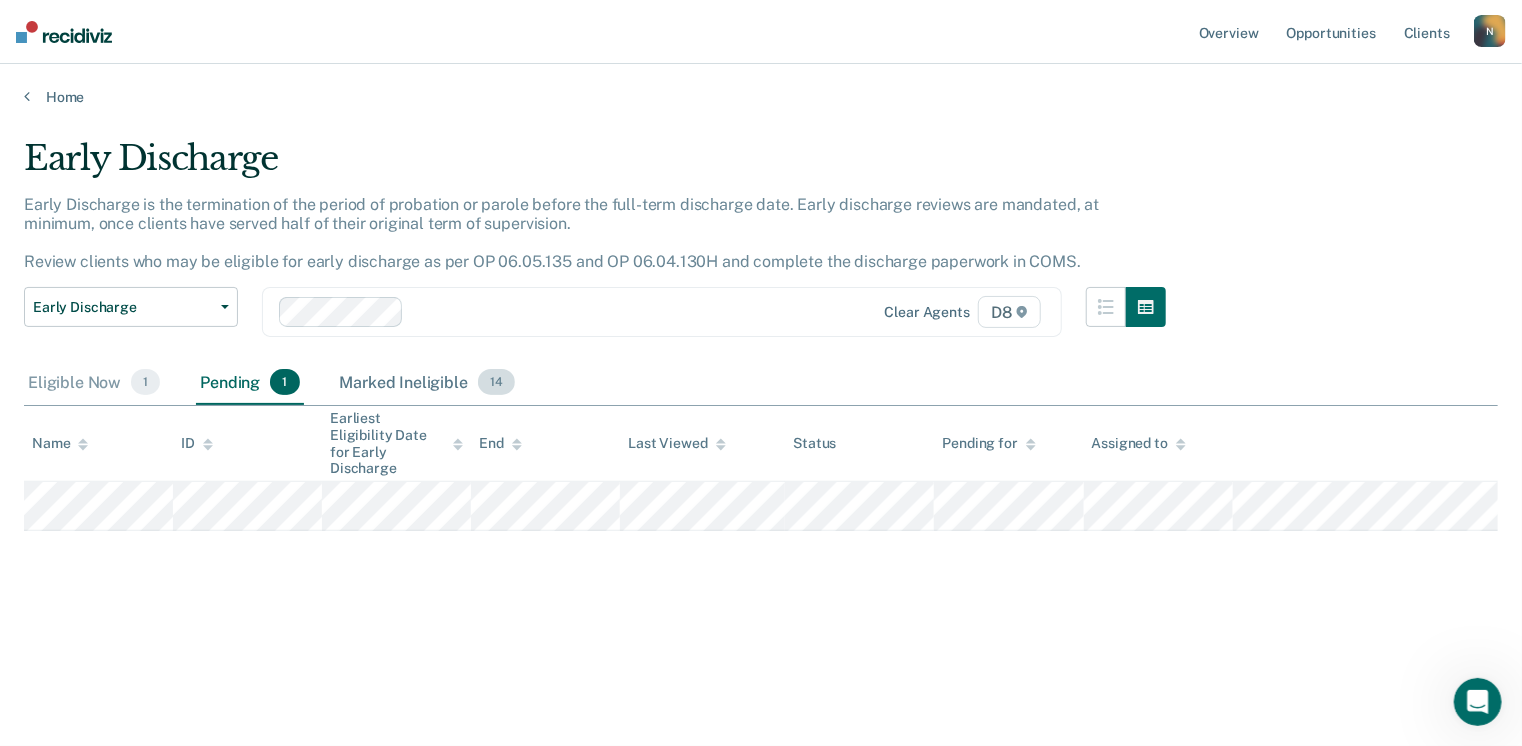 click on "Marked Ineligible 14" at bounding box center [427, 383] 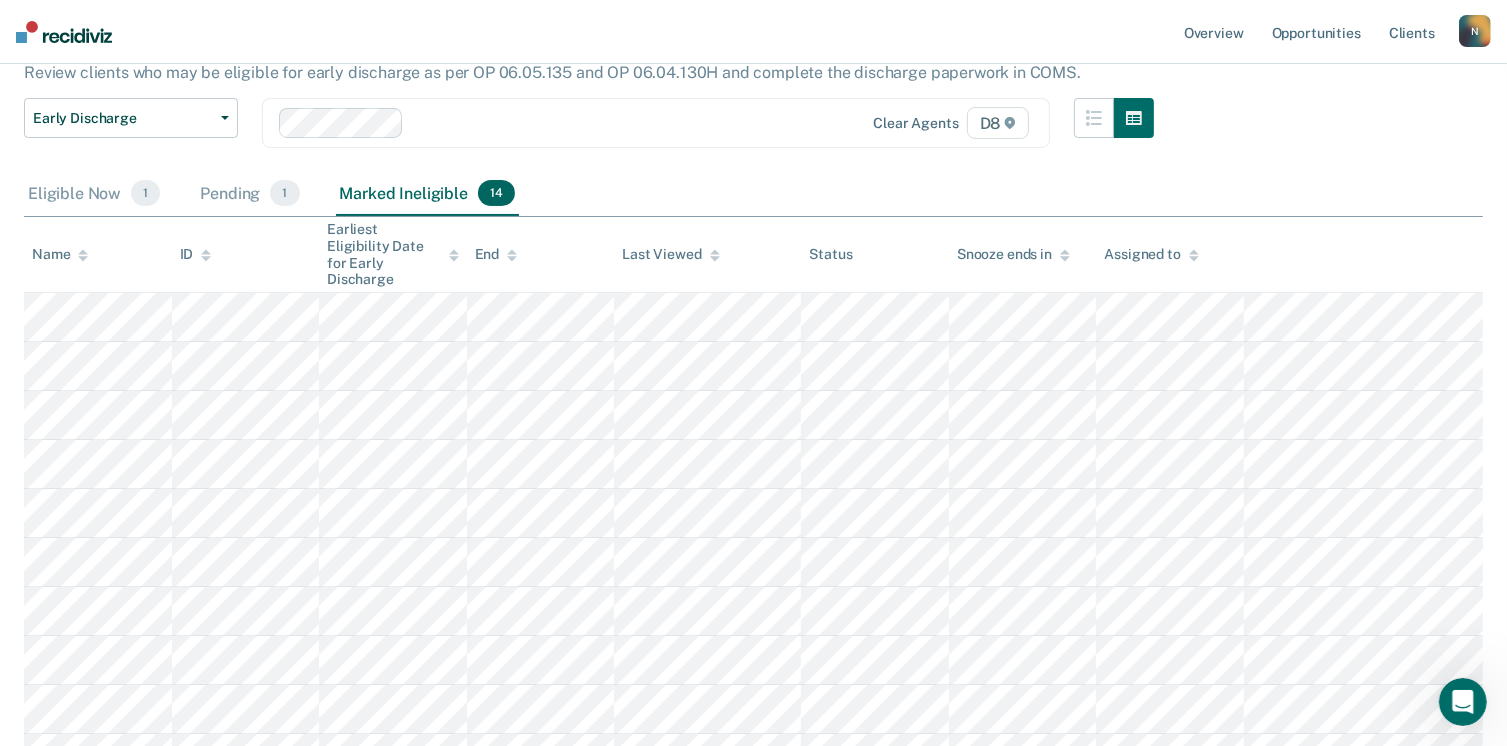 scroll, scrollTop: 200, scrollLeft: 0, axis: vertical 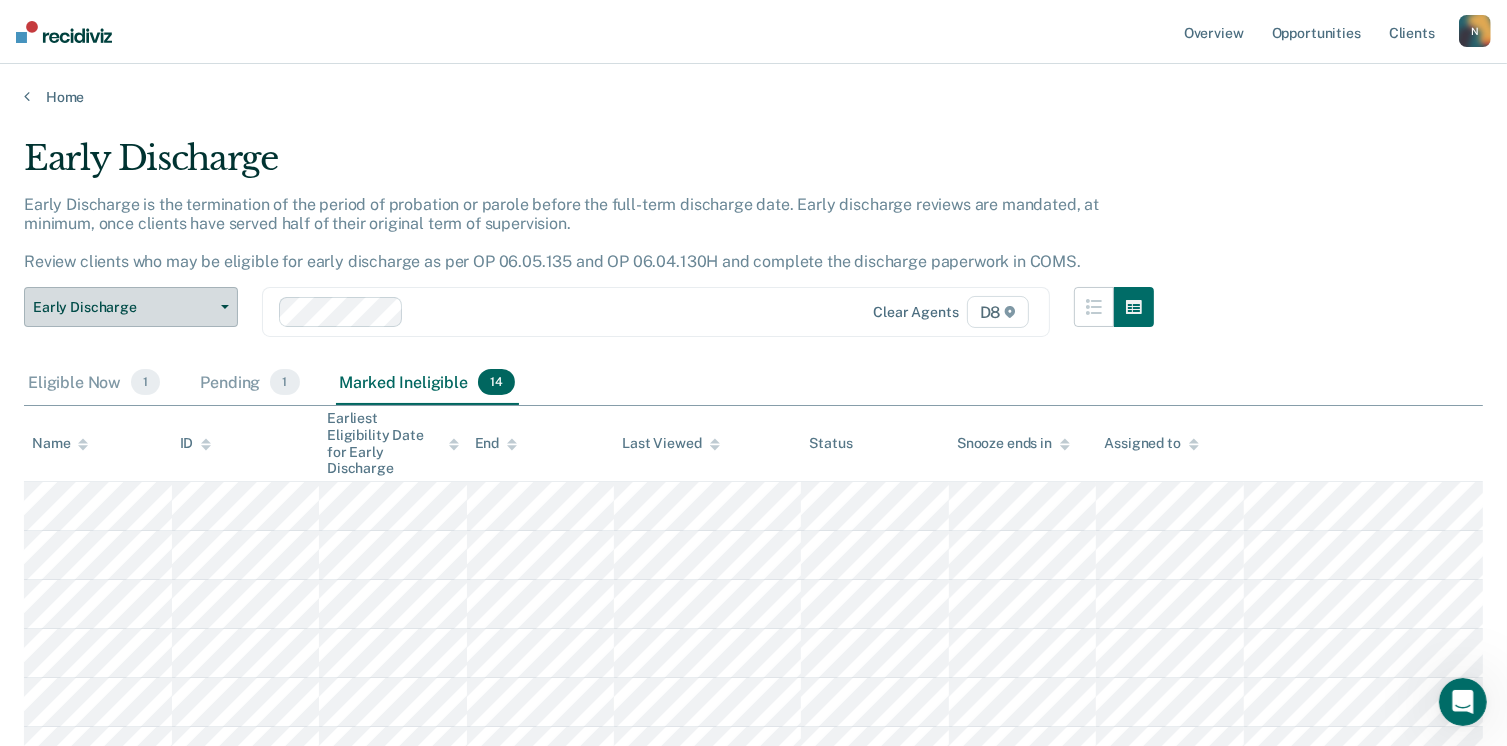 click on "Early Discharge" at bounding box center (131, 307) 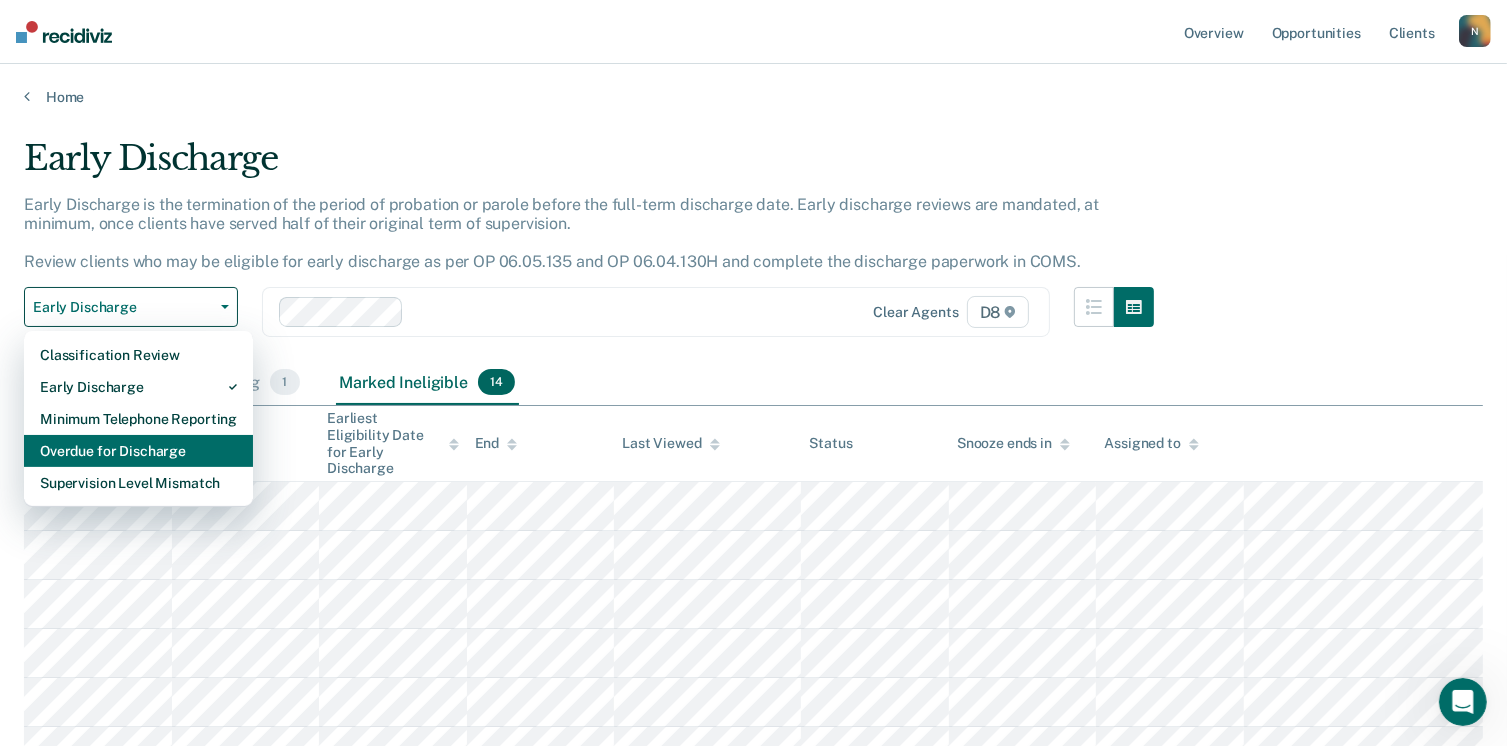 click on "Overdue for Discharge" at bounding box center [138, 451] 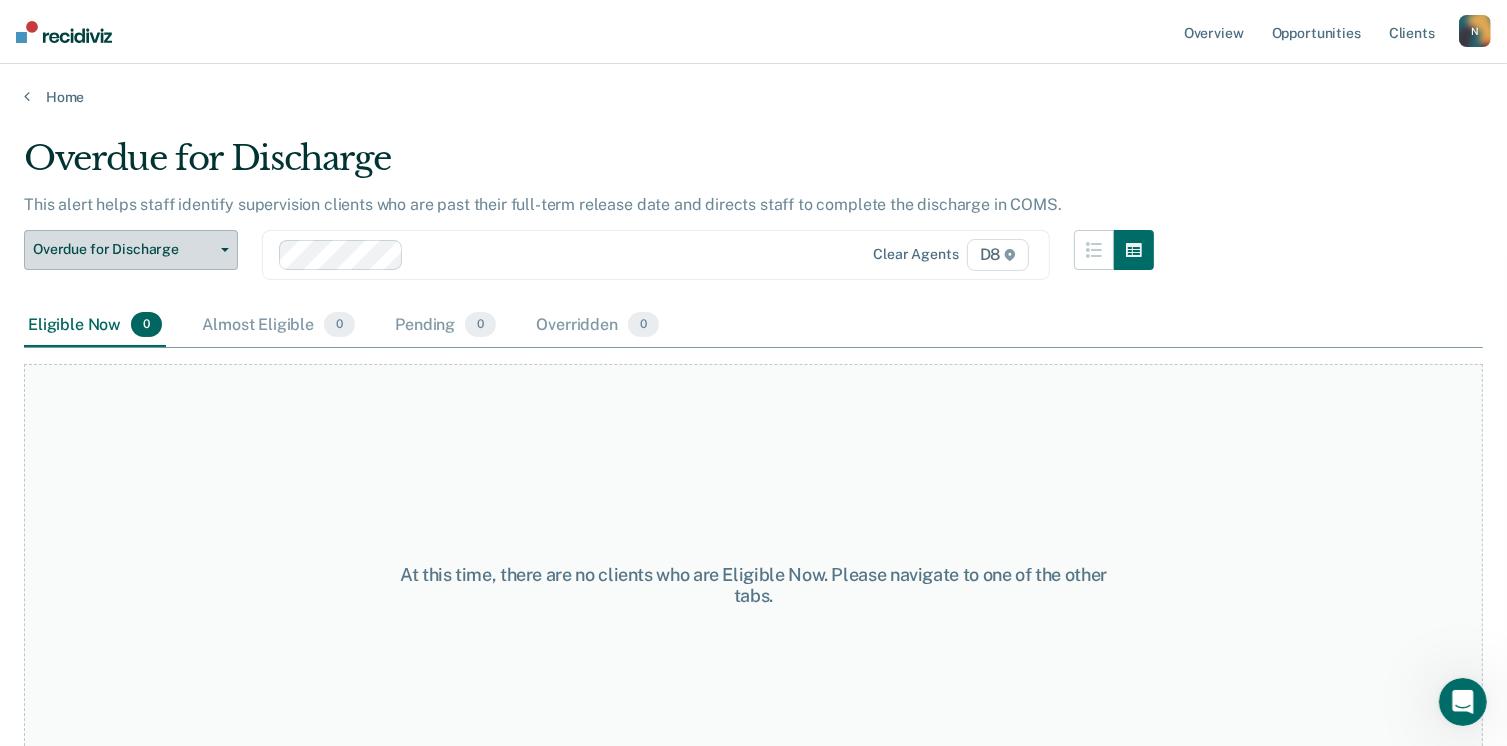 click on "Overdue for Discharge" at bounding box center (131, 250) 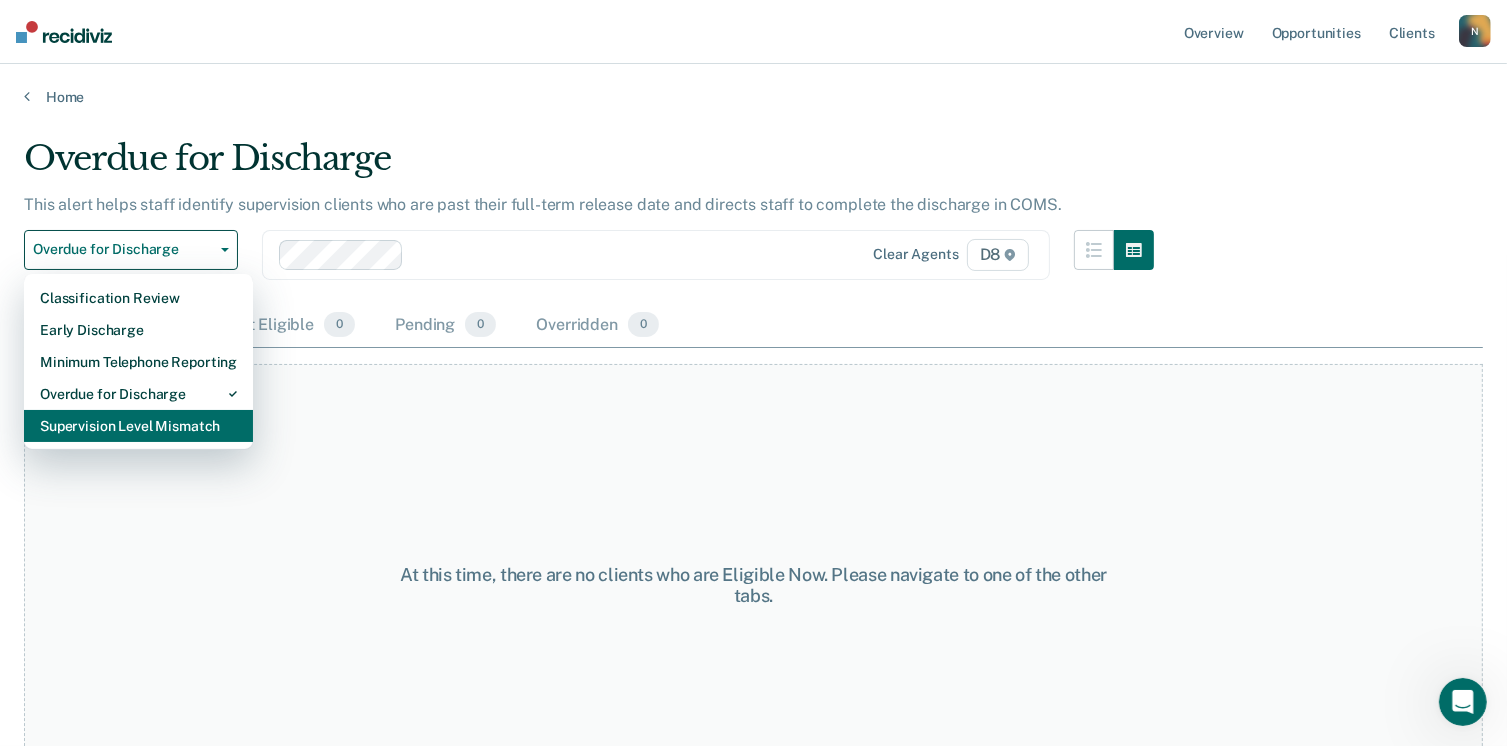 click on "Supervision Level Mismatch" at bounding box center [138, 426] 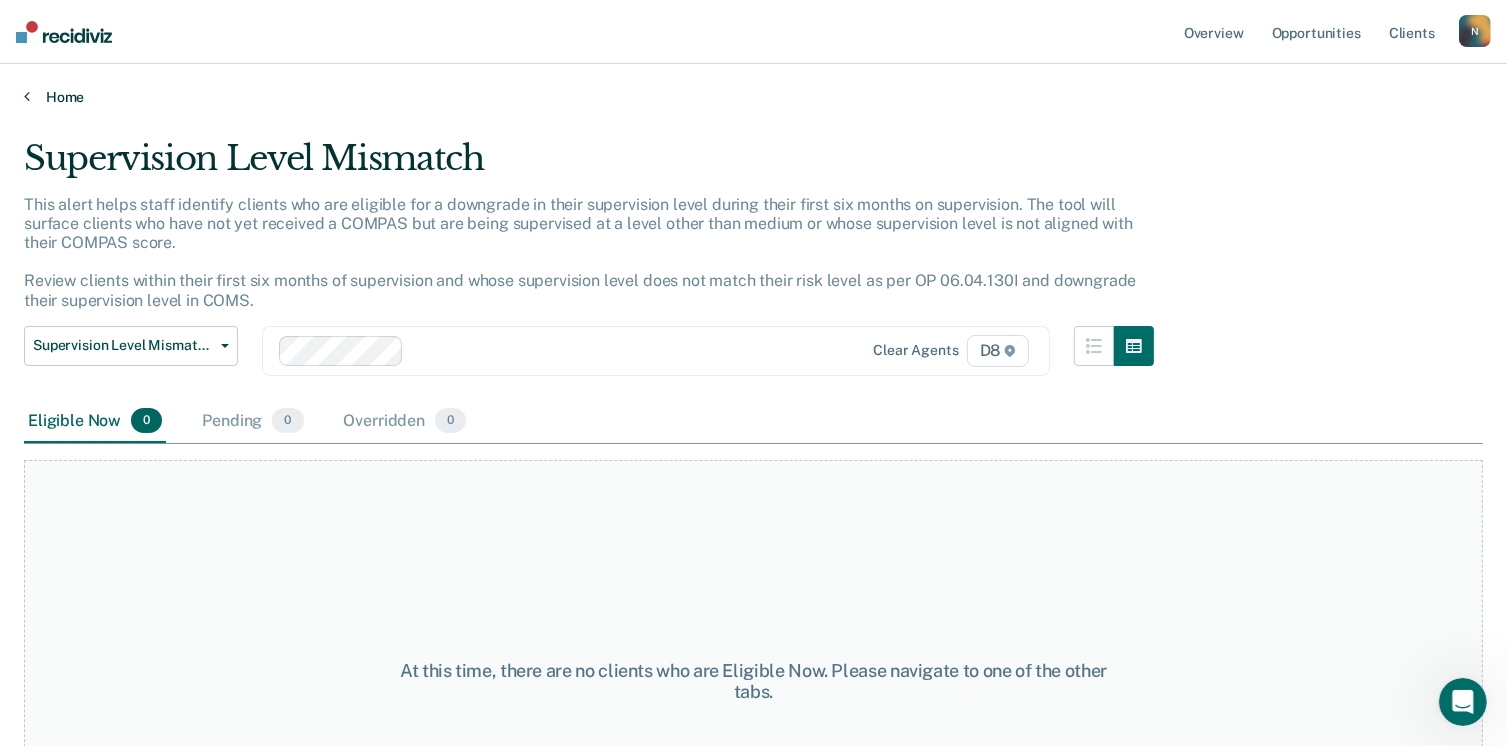 click on "Home" at bounding box center [753, 97] 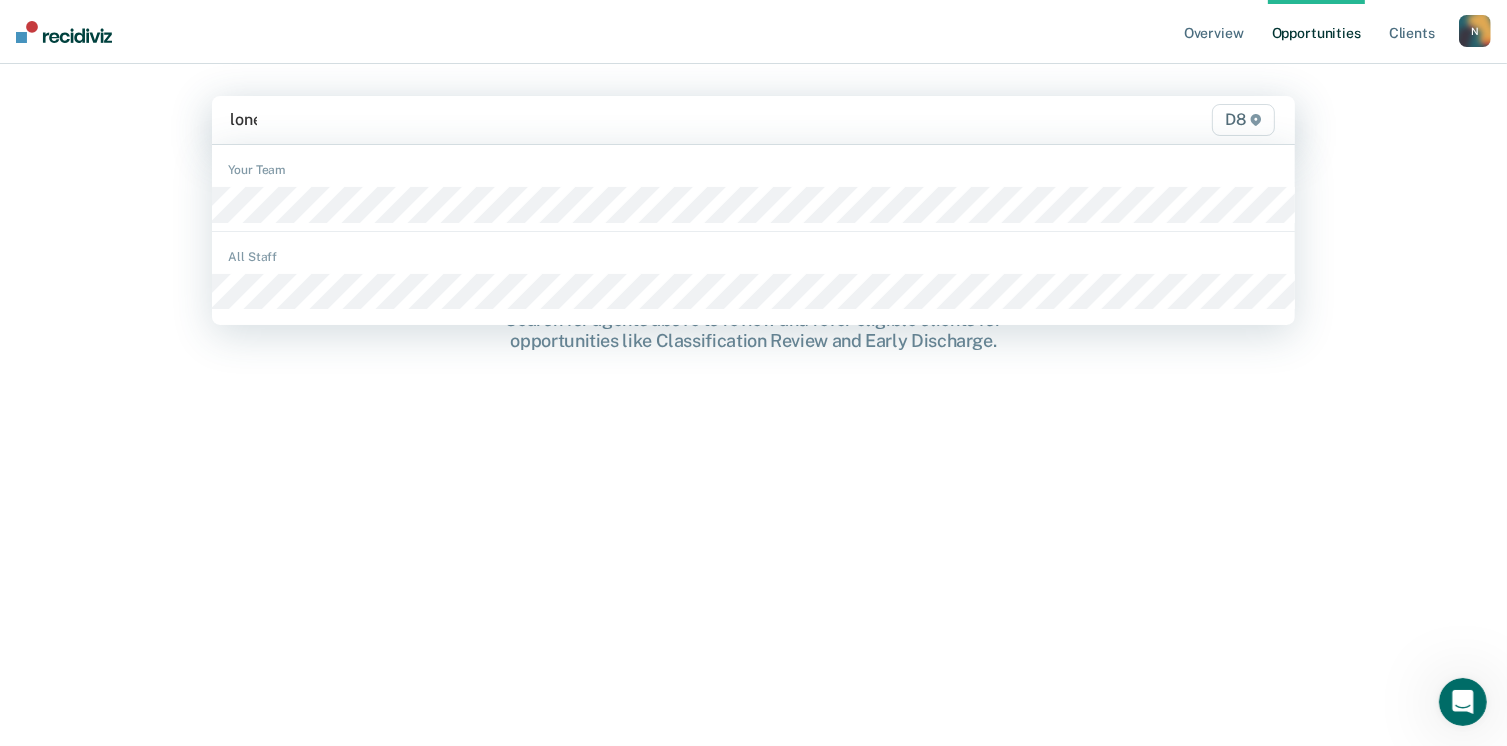 type on "[PERSON_NAME]" 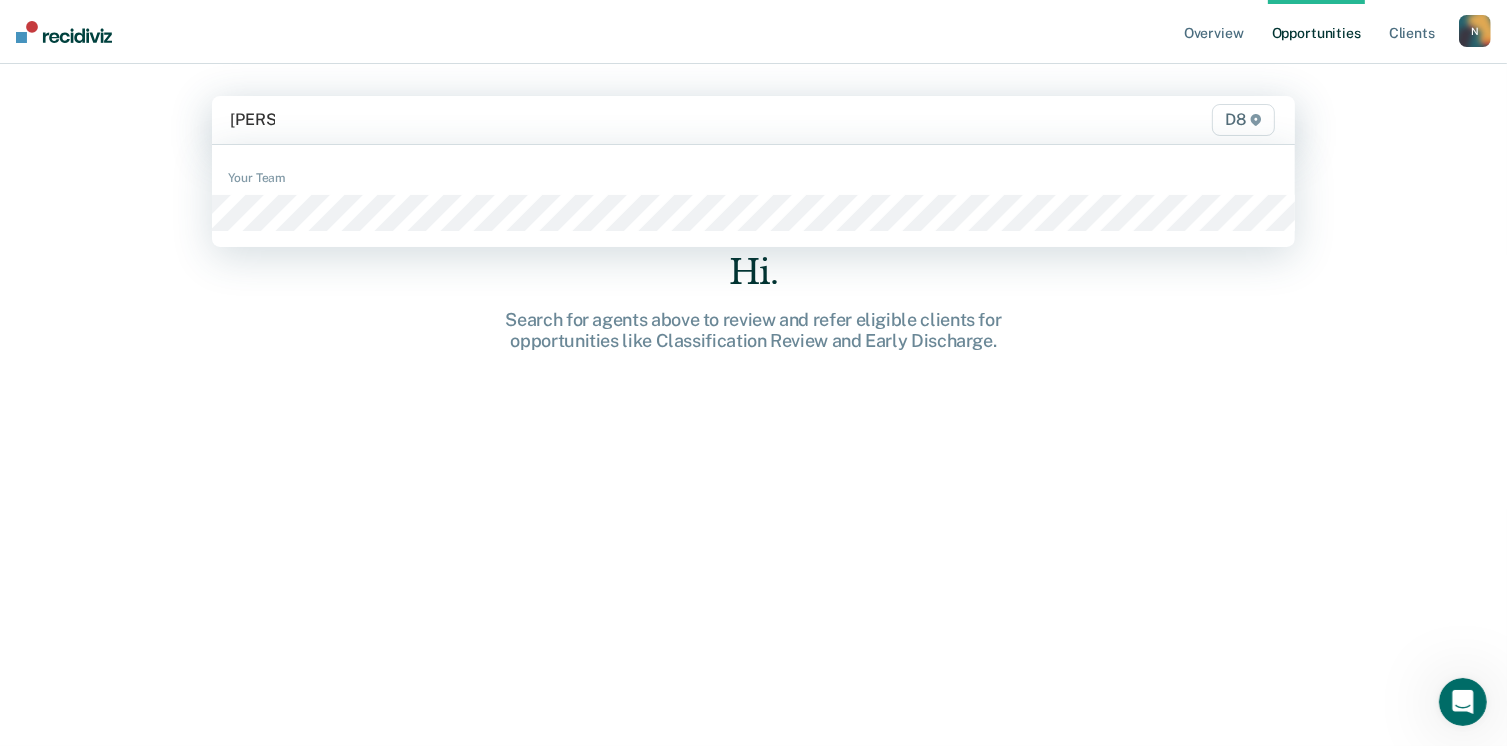 type 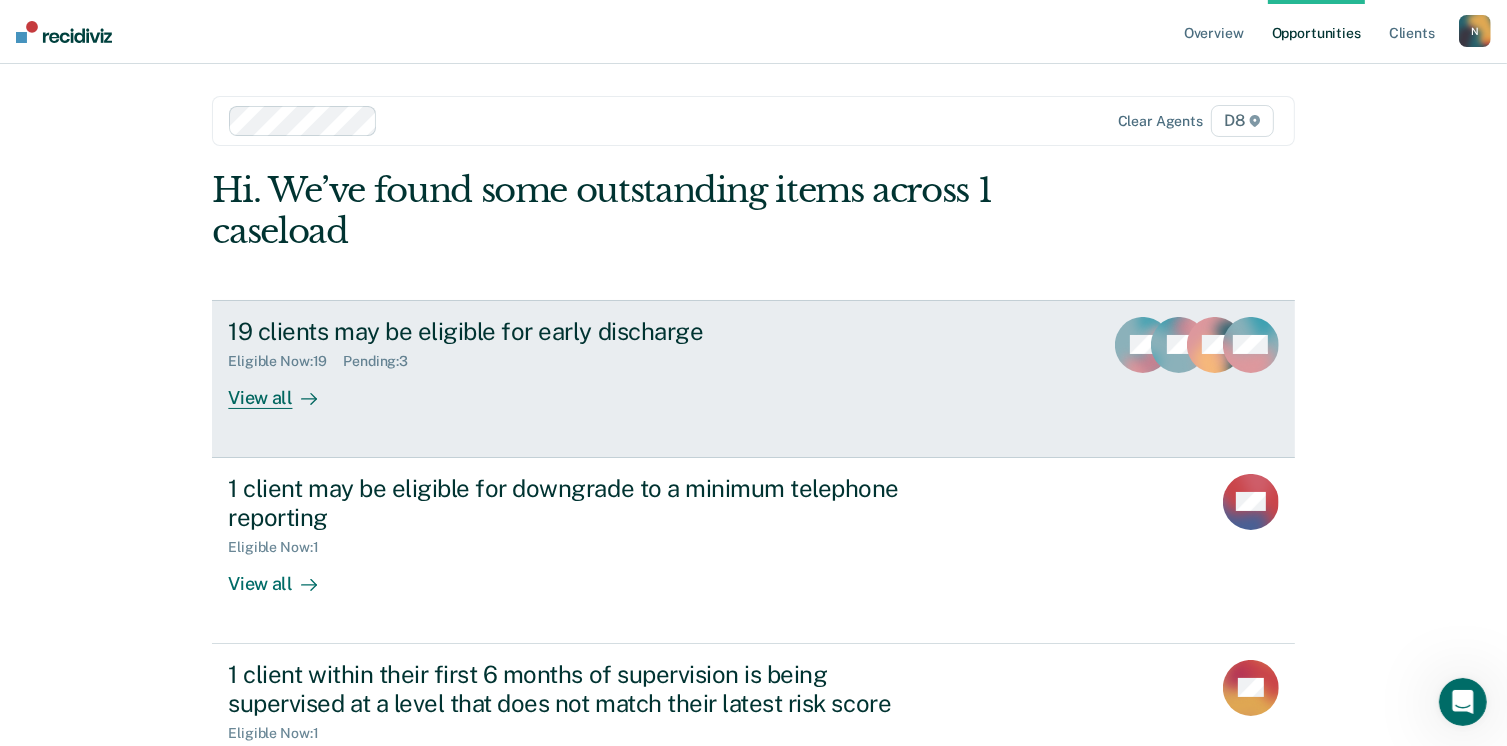 click on "View all" at bounding box center [284, 389] 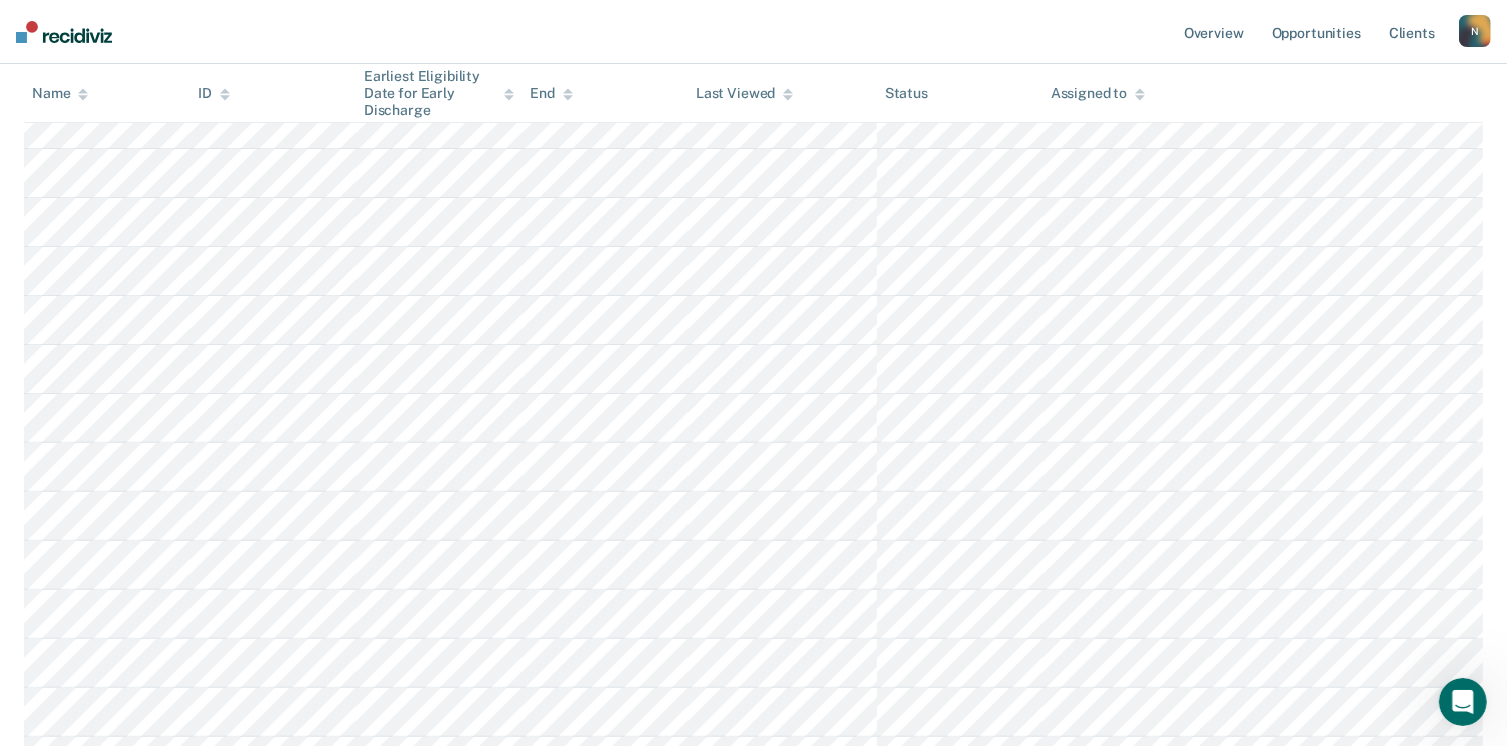 scroll, scrollTop: 100, scrollLeft: 0, axis: vertical 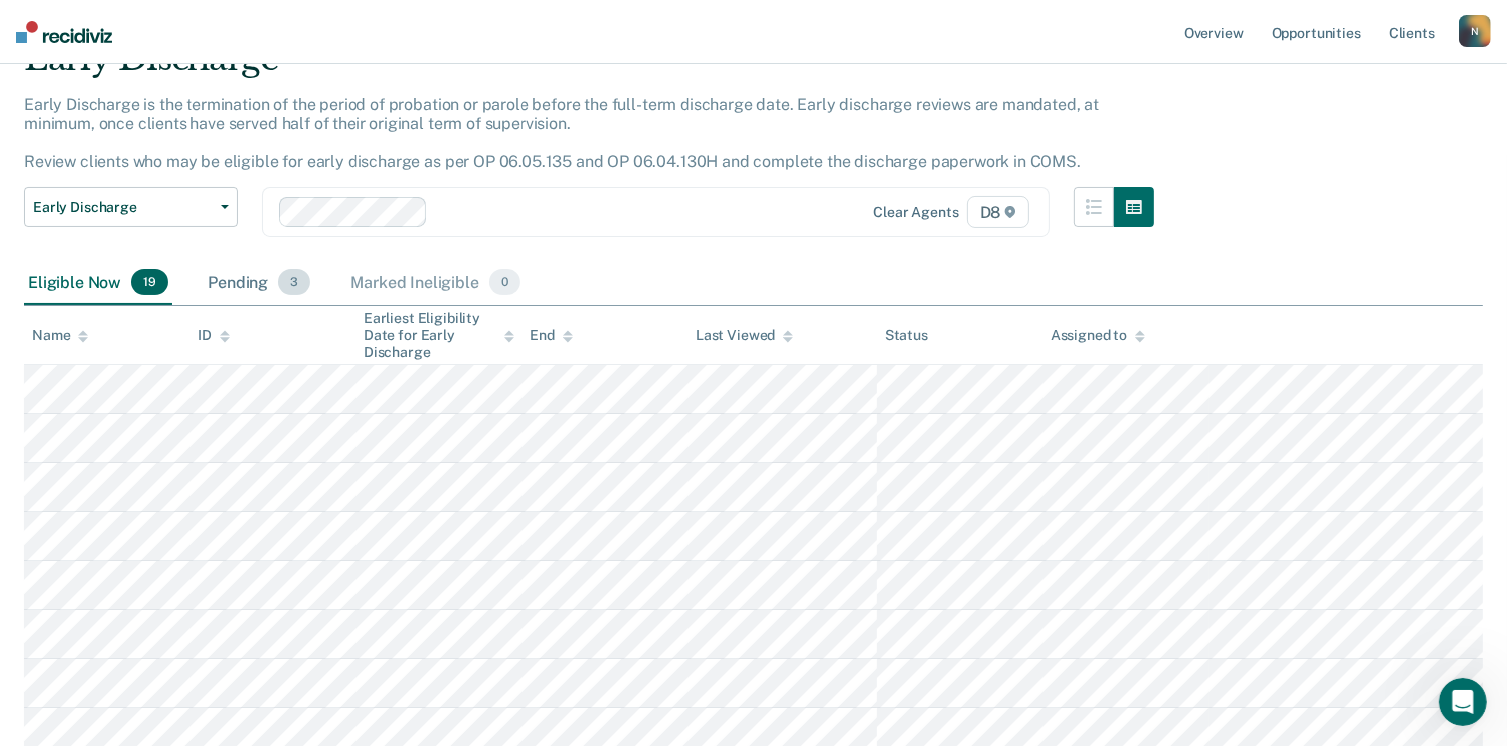 click on "Pending 3" at bounding box center [259, 283] 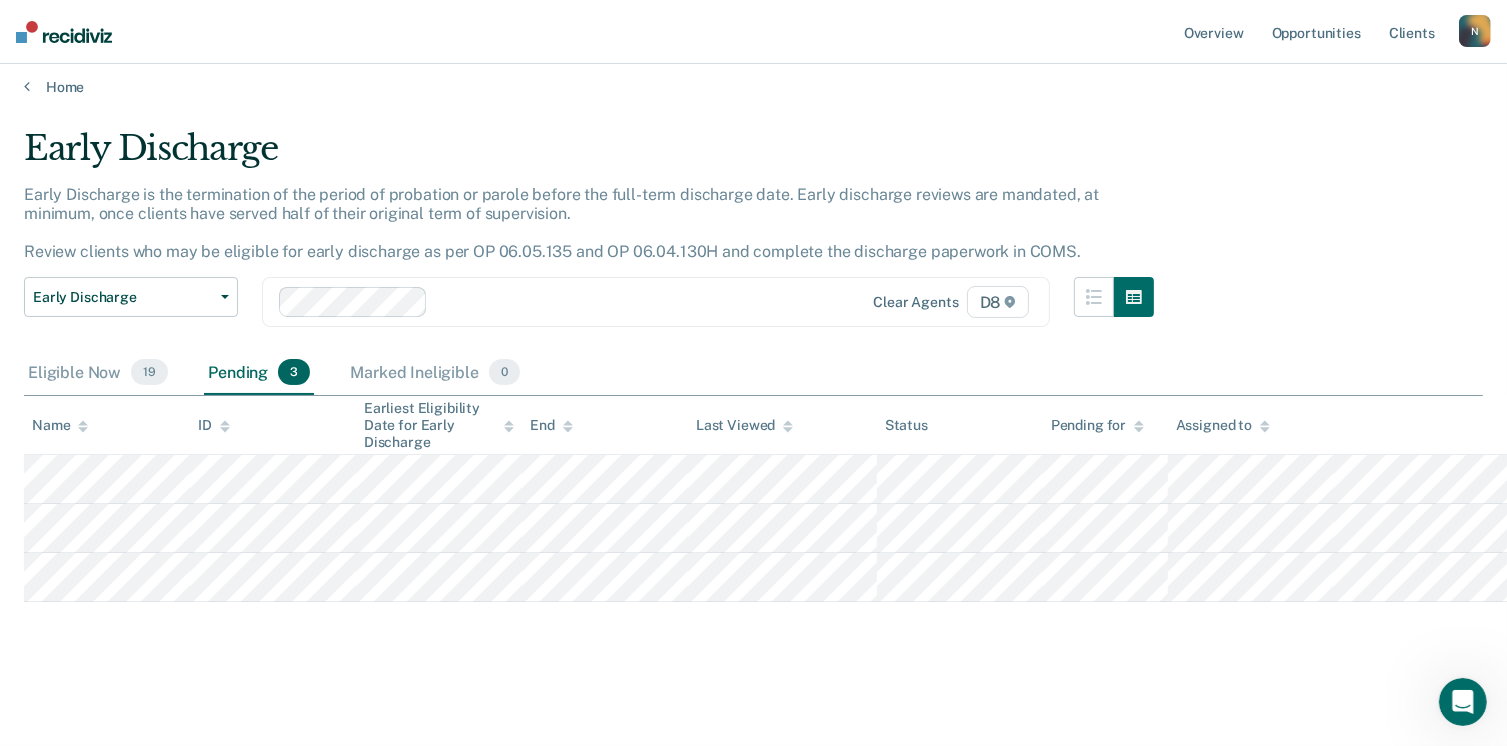 scroll, scrollTop: 8, scrollLeft: 0, axis: vertical 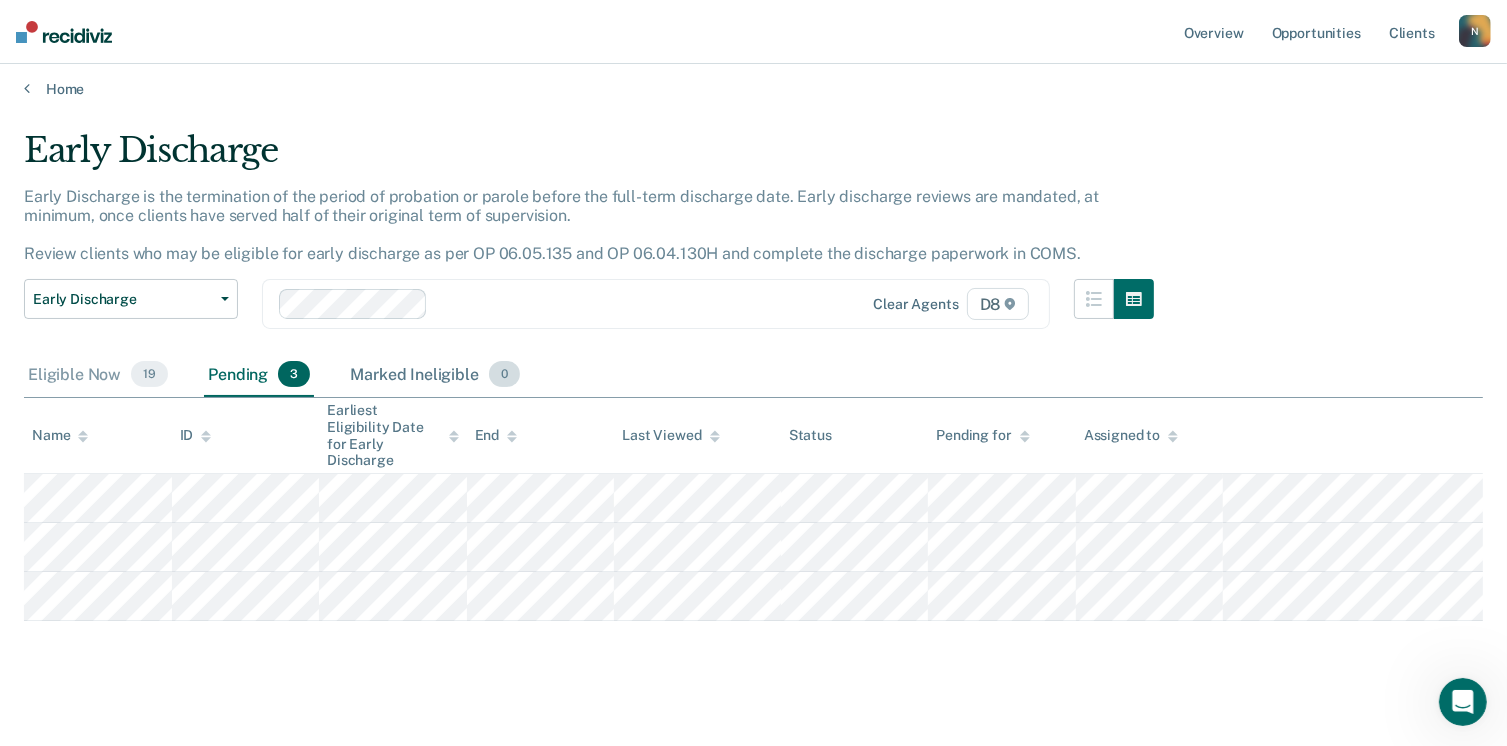 click on "Marked Ineligible 0" at bounding box center [435, 375] 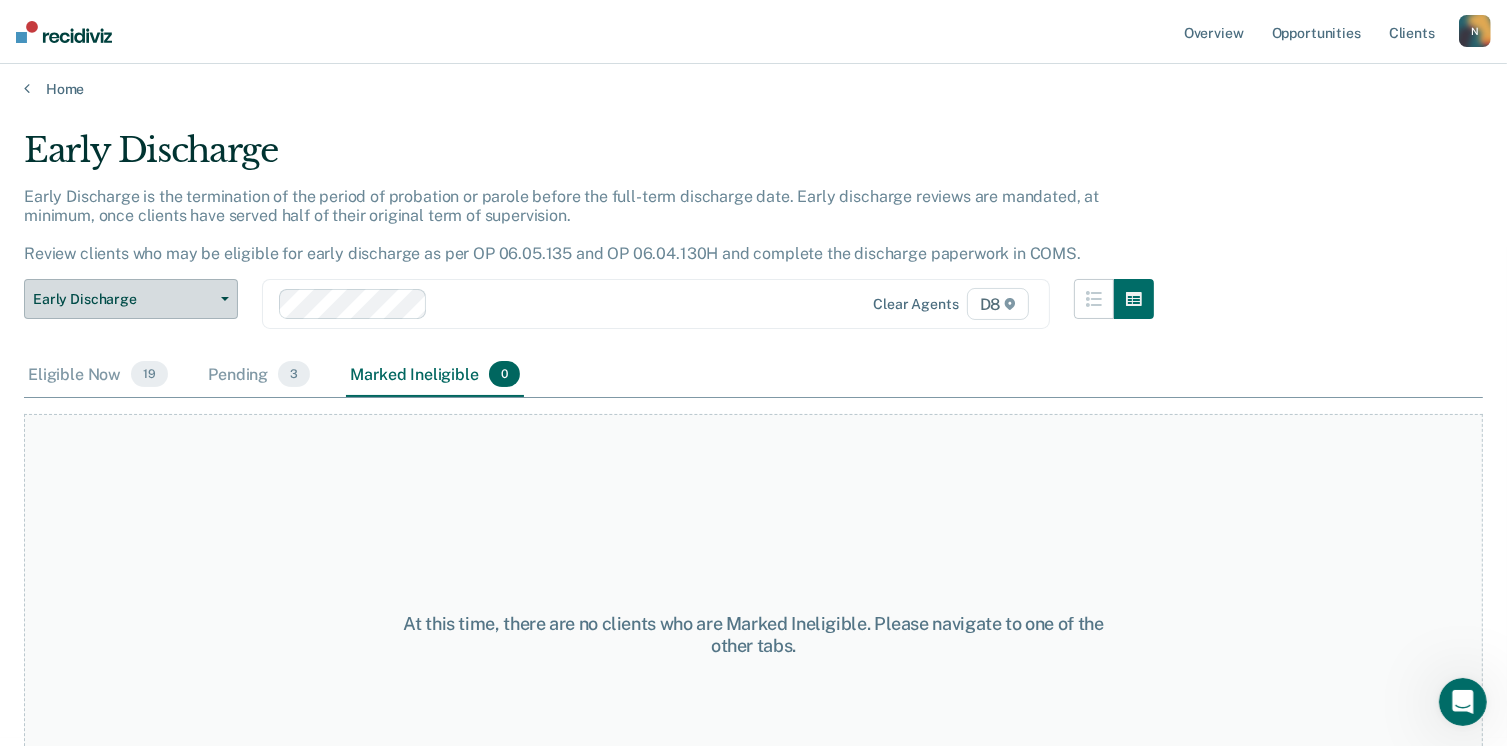 click on "Early Discharge" at bounding box center (123, 299) 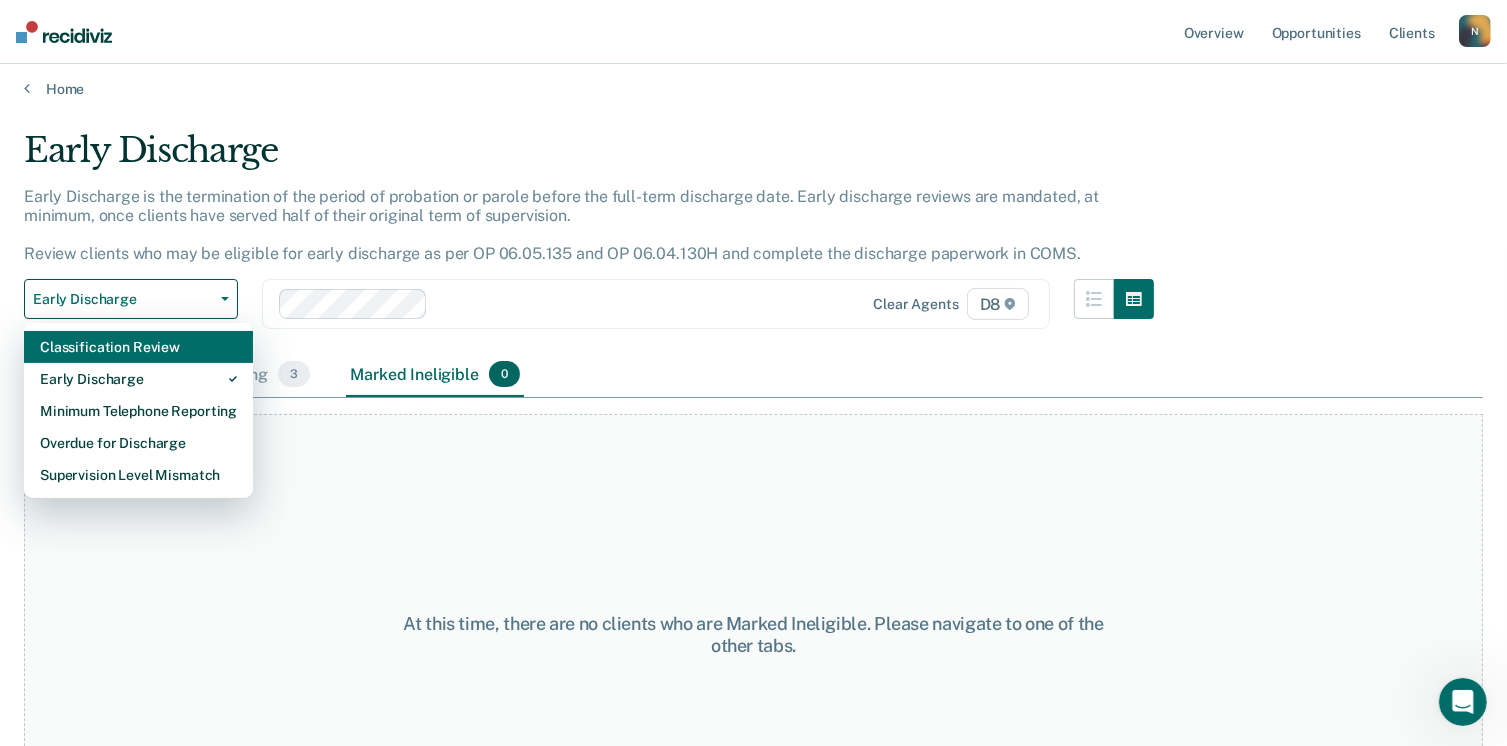 click on "Classification Review" at bounding box center [138, 347] 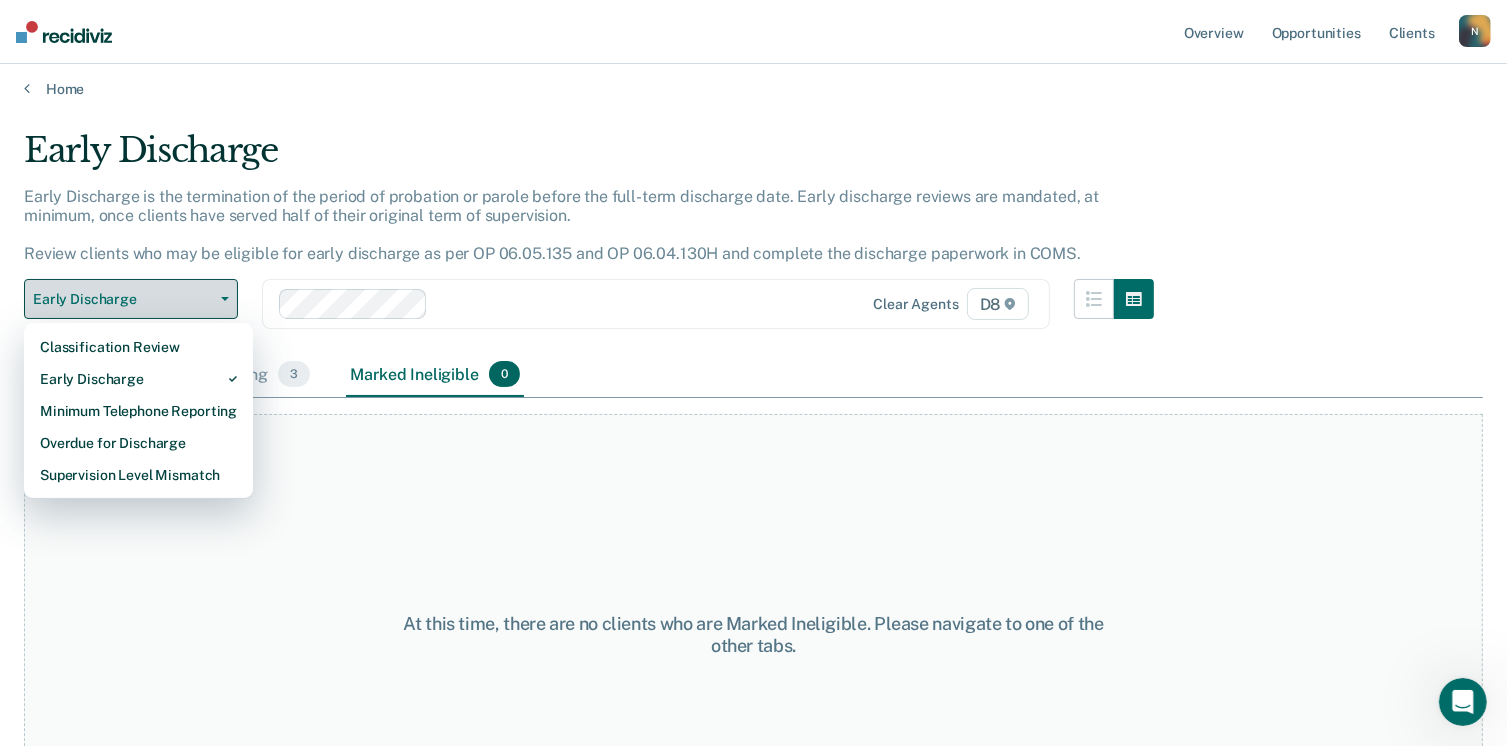 scroll, scrollTop: 0, scrollLeft: 0, axis: both 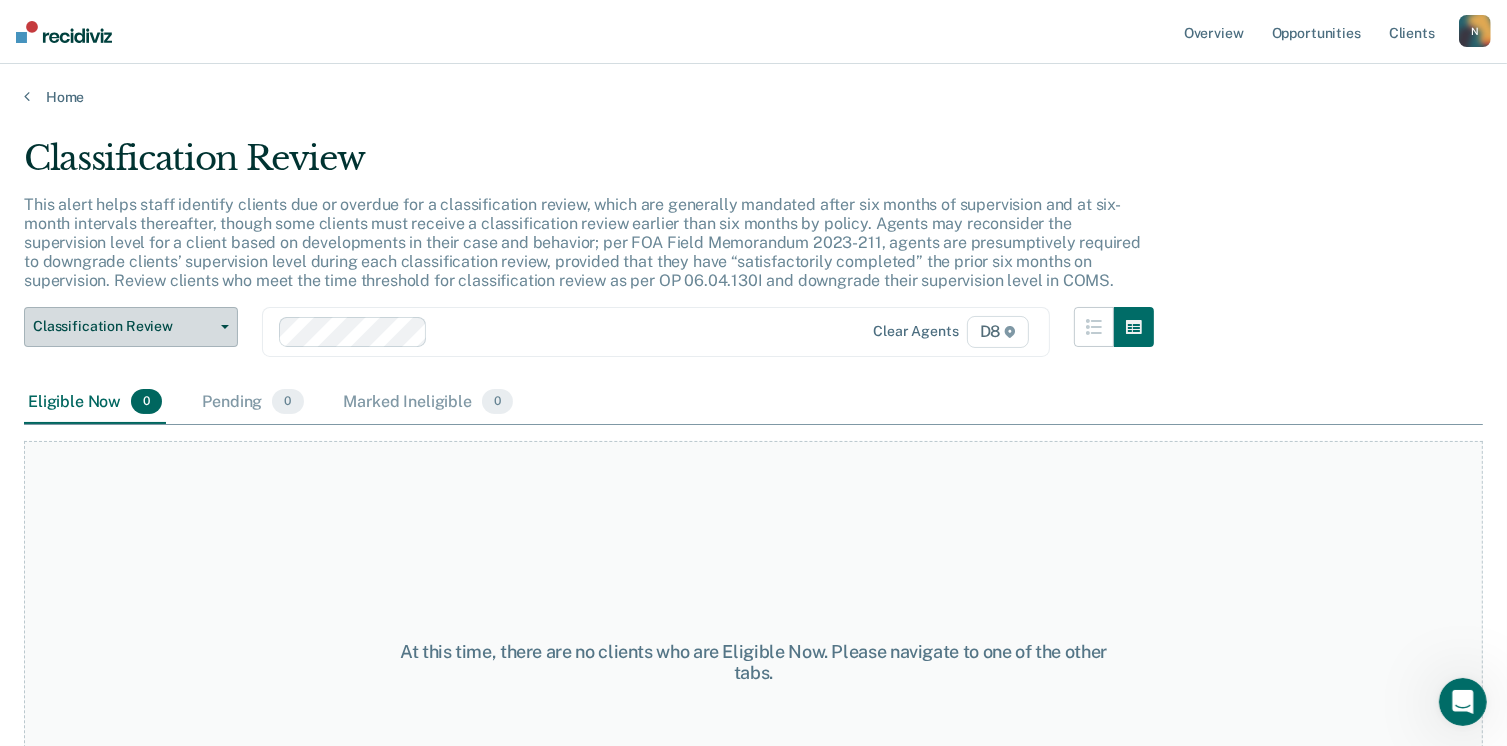 click on "Classification Review" at bounding box center (123, 326) 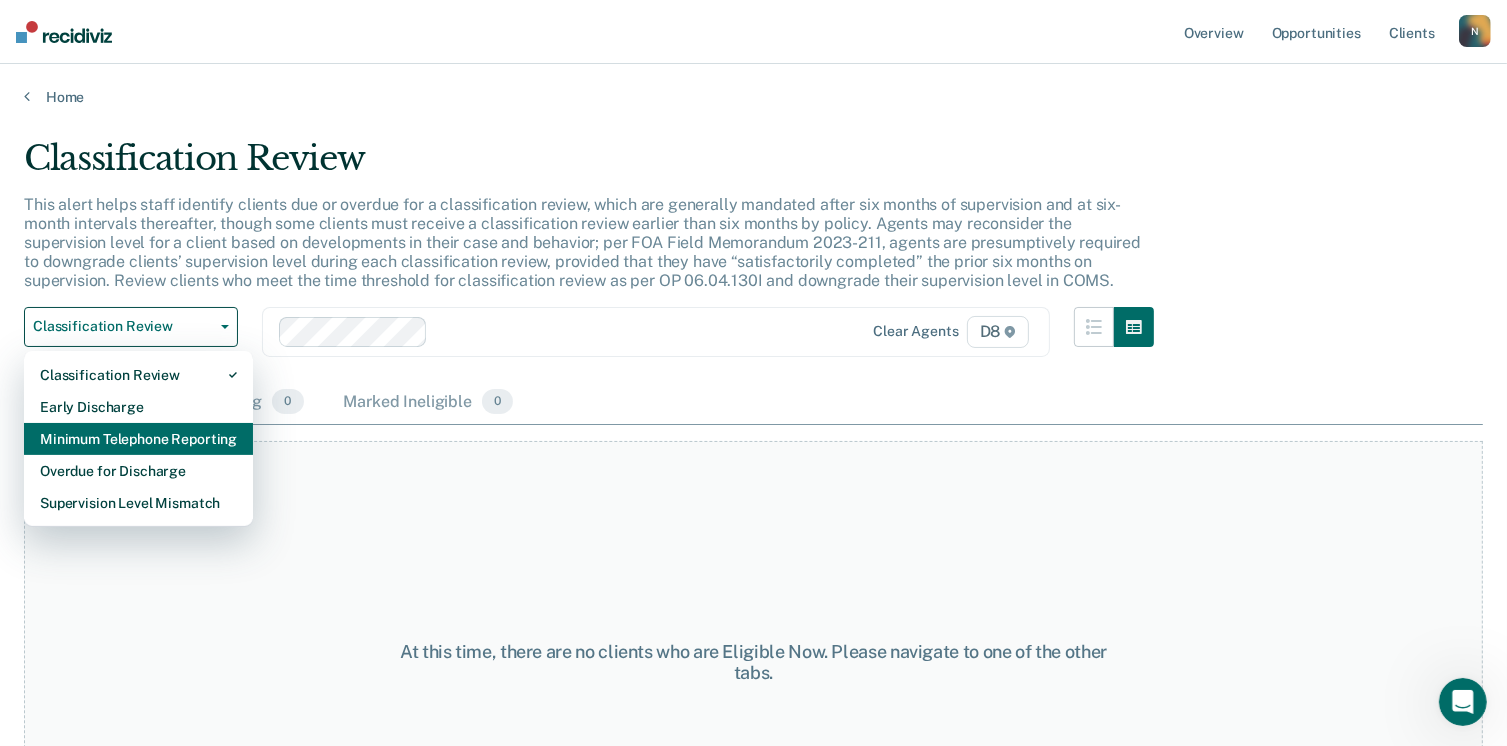 click on "Minimum Telephone Reporting" at bounding box center [138, 439] 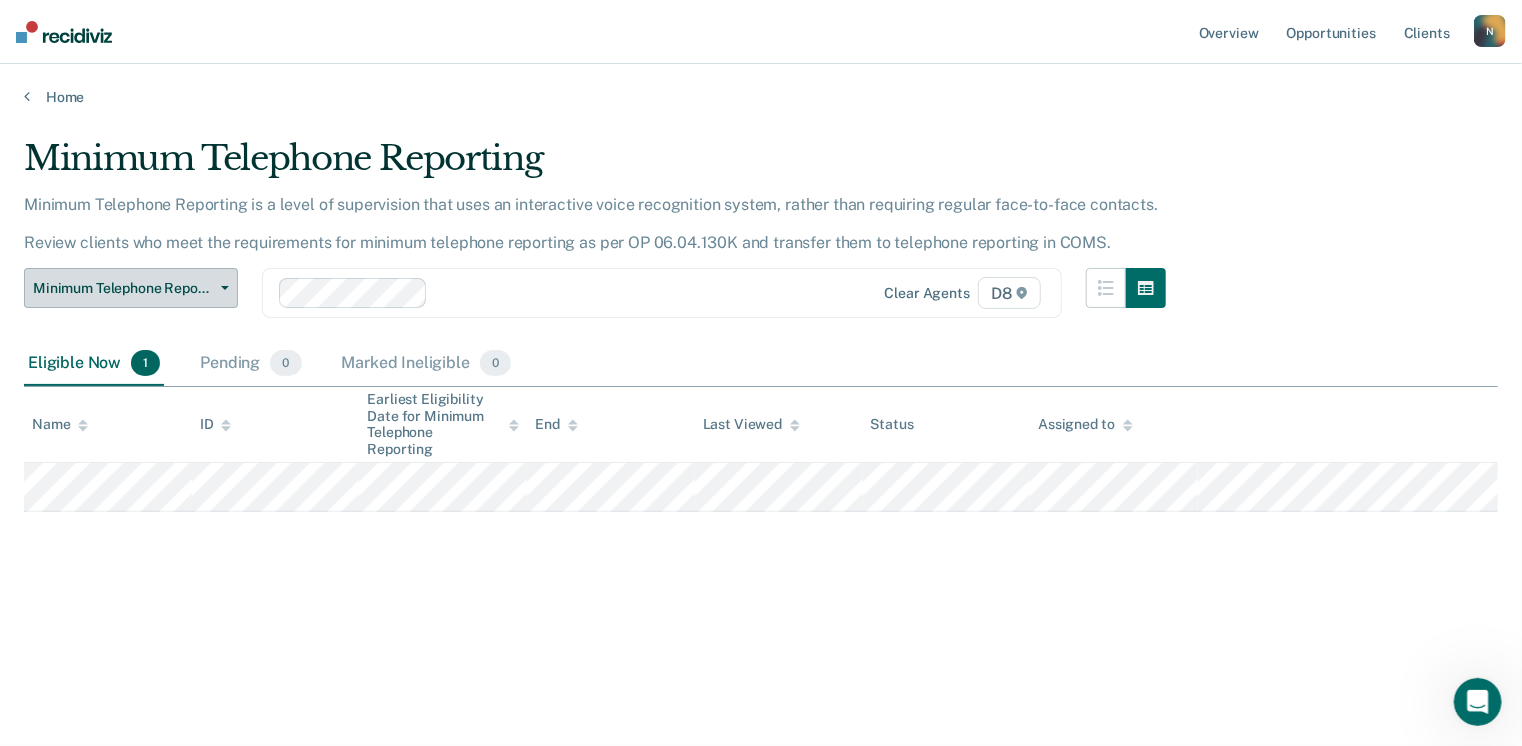 click on "Minimum Telephone Reporting" at bounding box center (131, 288) 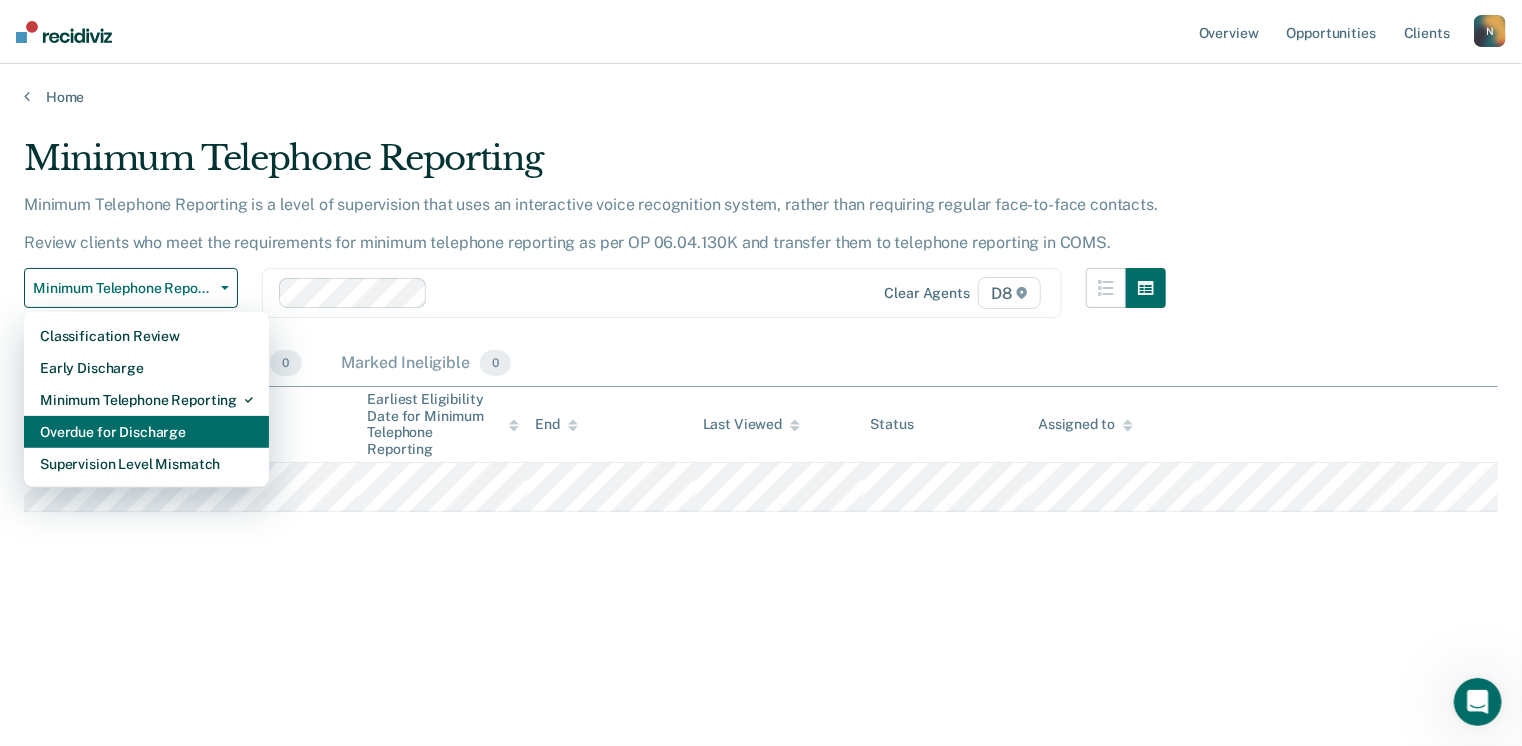 click on "Overdue for Discharge" at bounding box center [146, 432] 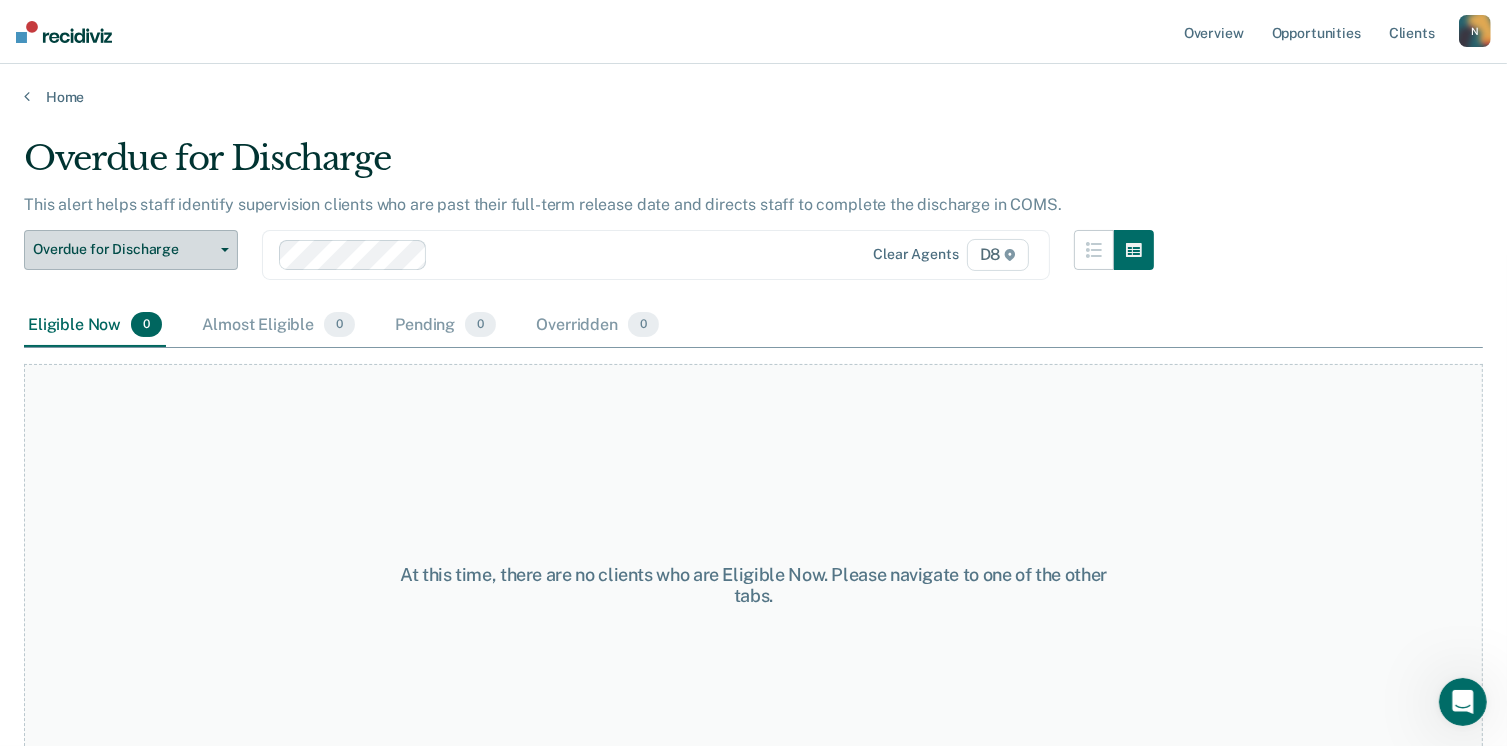 click on "Overdue for Discharge" at bounding box center [131, 250] 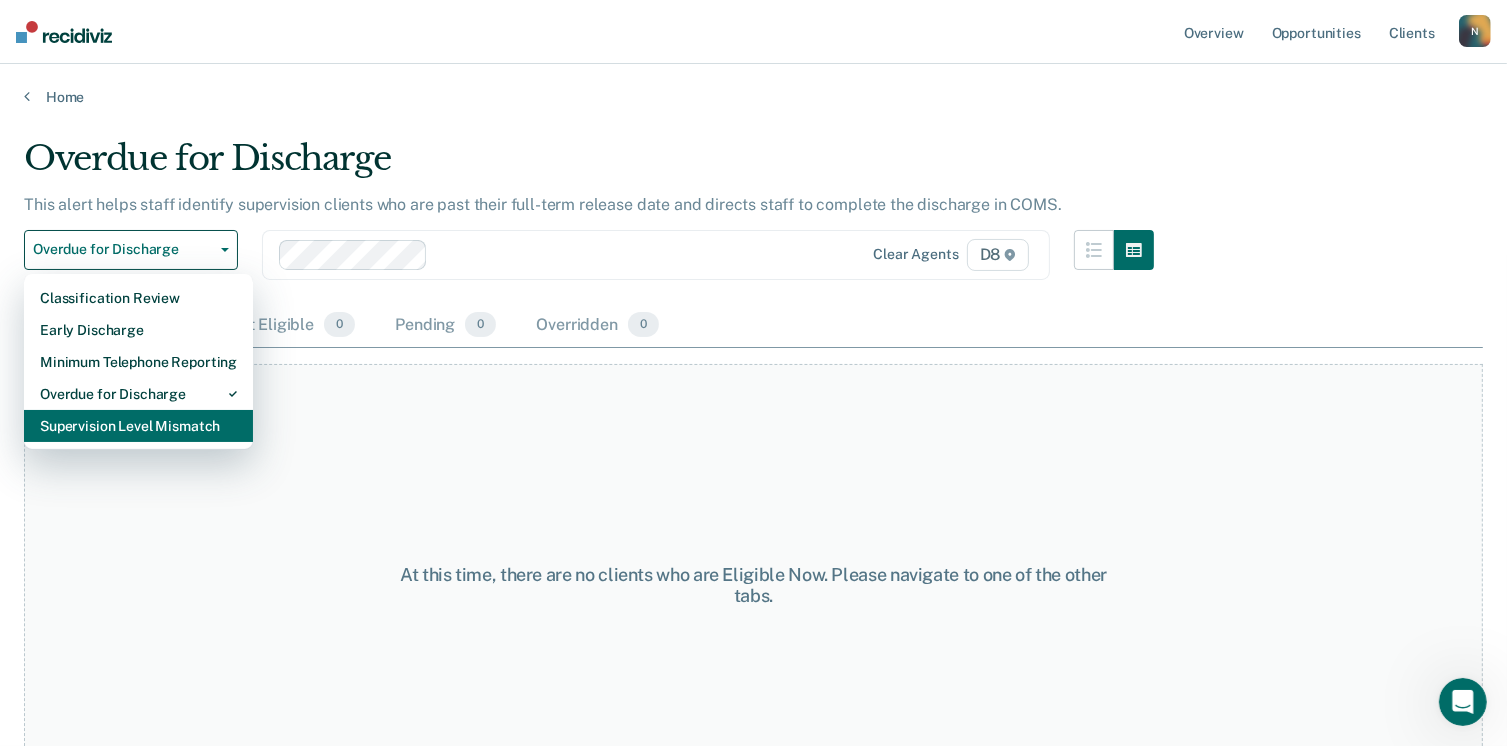 click on "Supervision Level Mismatch" at bounding box center (138, 426) 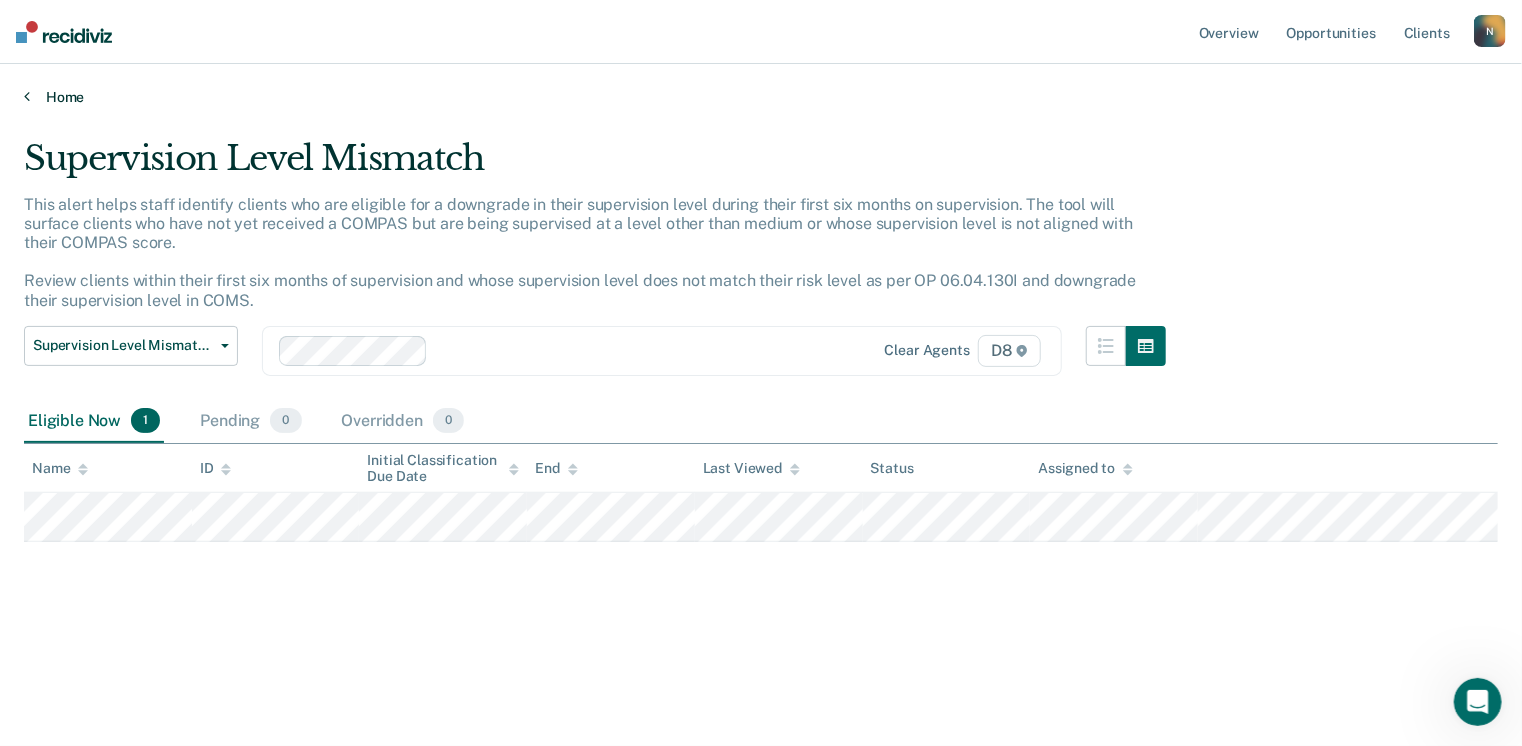 click on "Home" at bounding box center [761, 97] 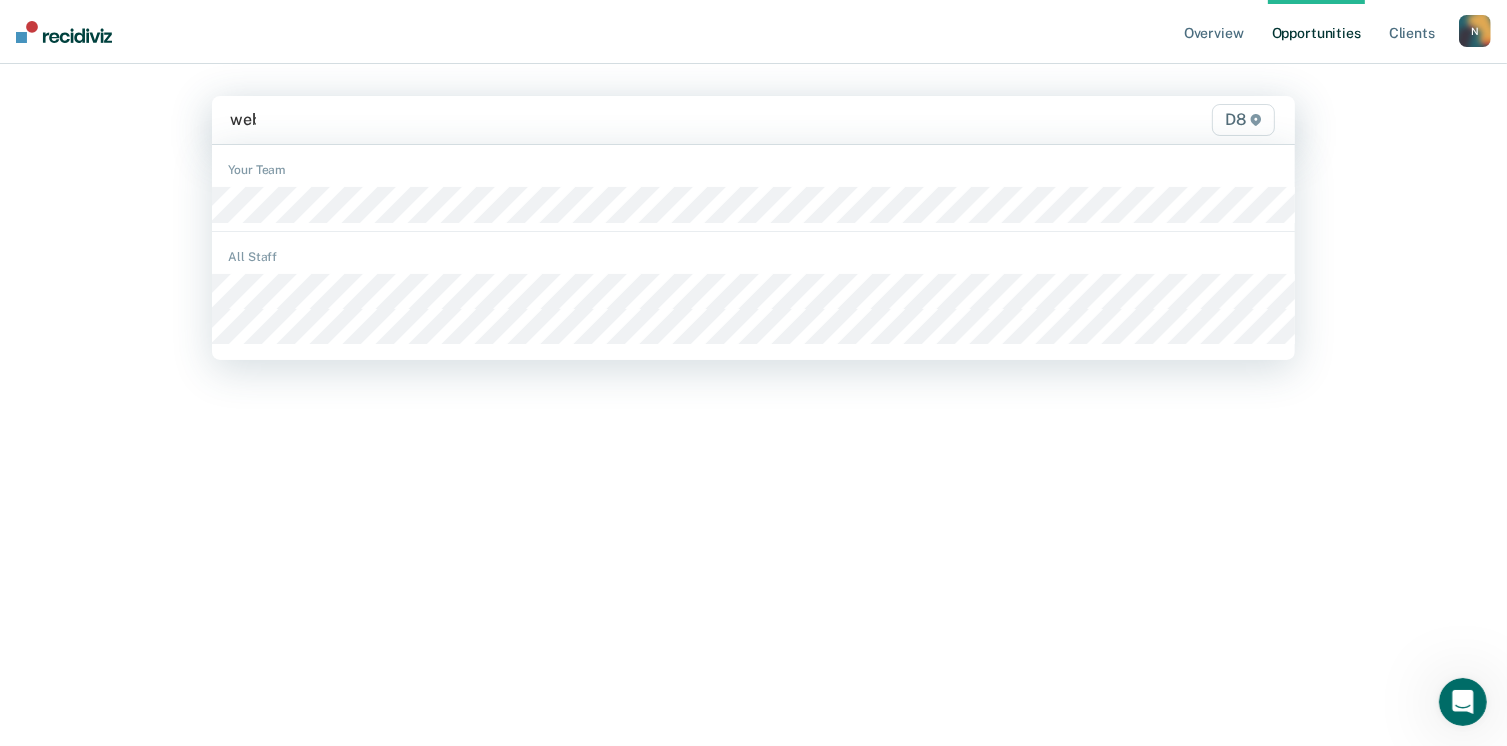 type on "[PERSON_NAME]" 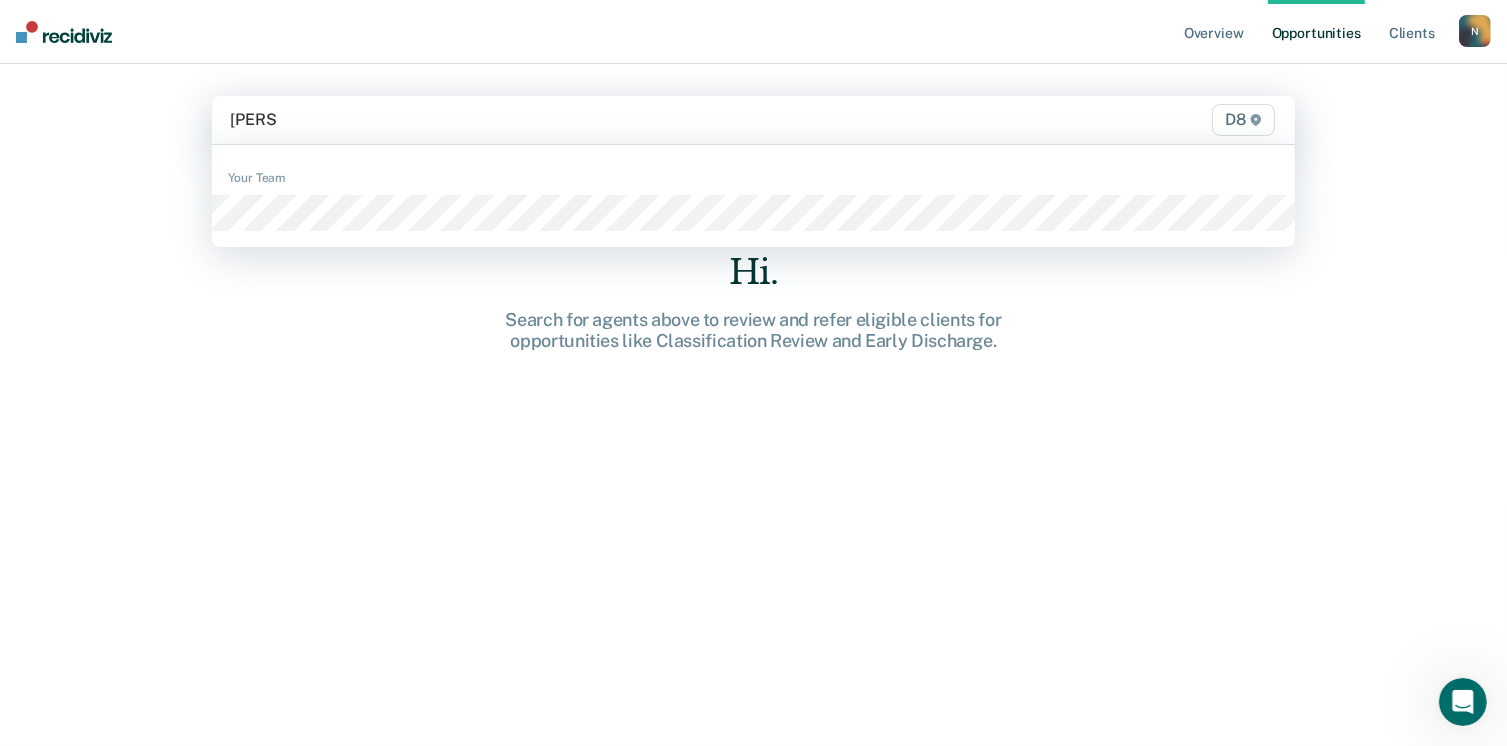 type 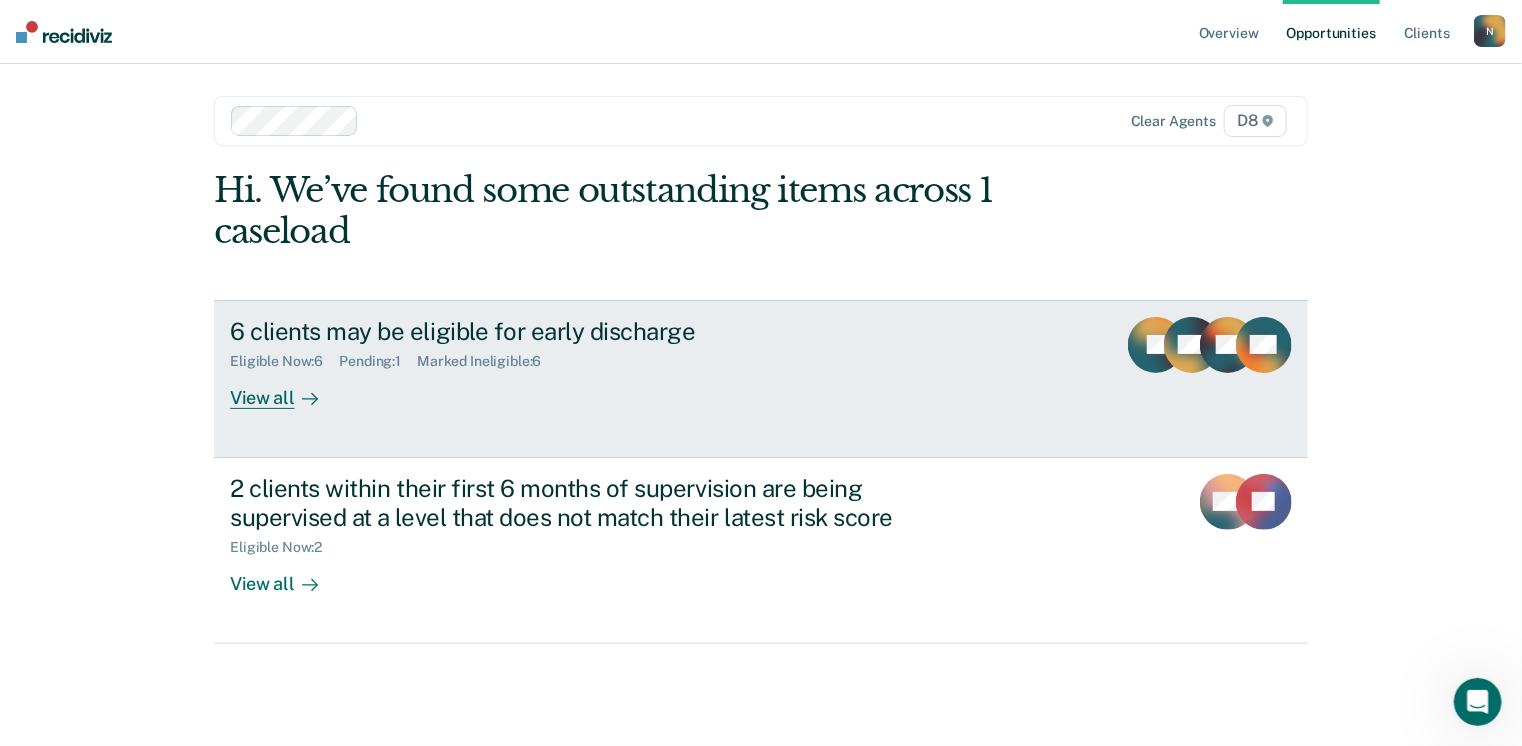 click on "6 clients may be eligible for early discharge Eligible Now :  6 Pending :  1 Marked Ineligible :  6 View all   JL AO DL + 3" at bounding box center [761, 379] 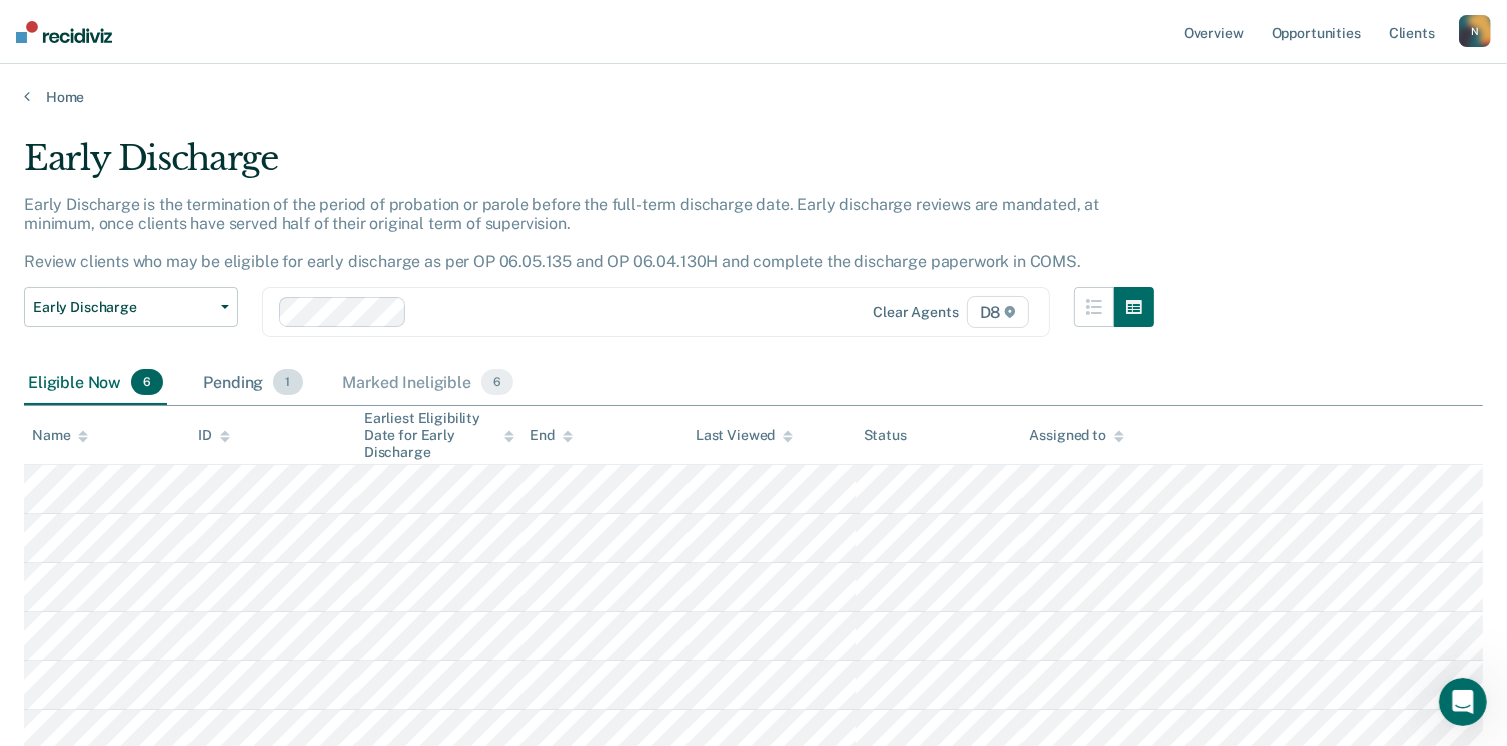 click on "Pending 1" at bounding box center [252, 383] 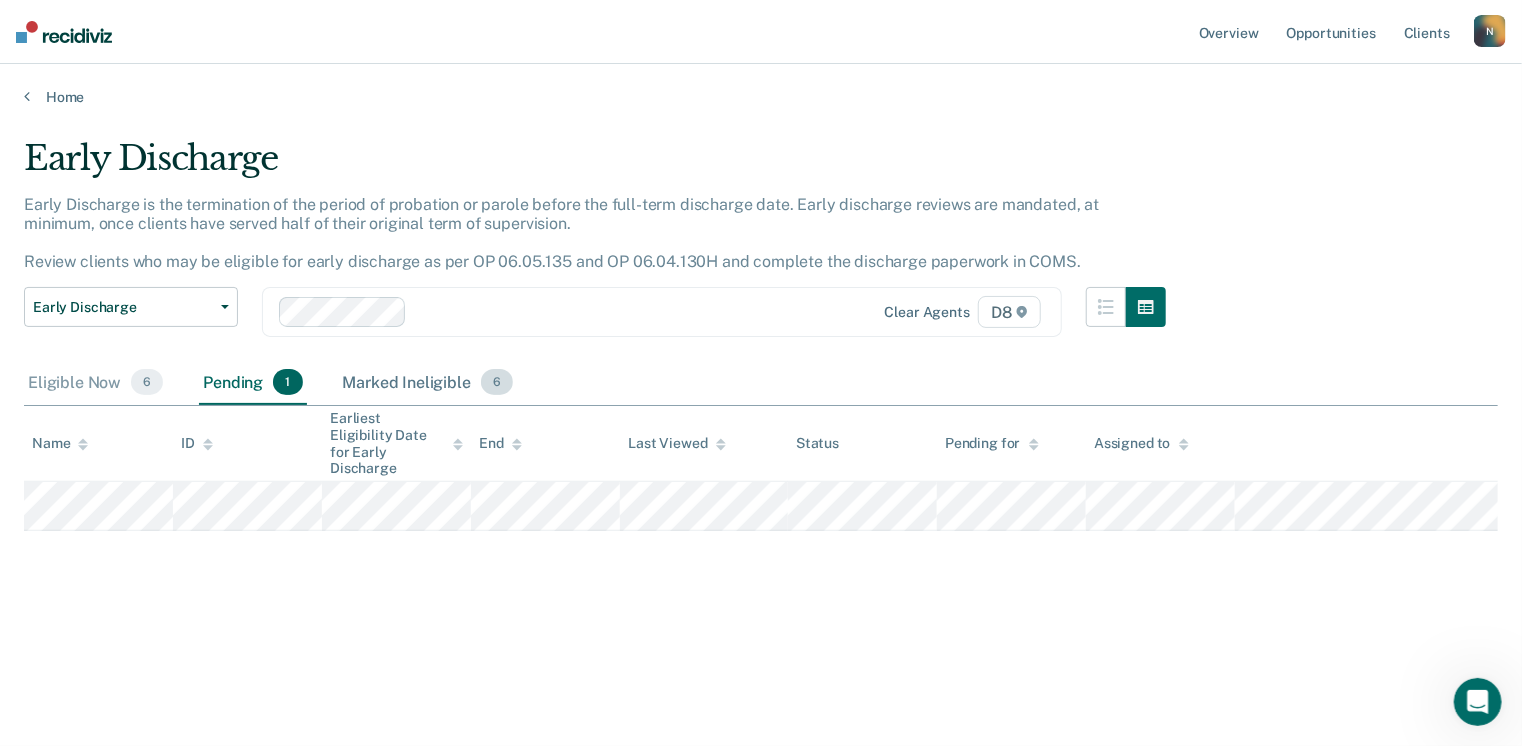 click on "Marked Ineligible 6" at bounding box center (428, 383) 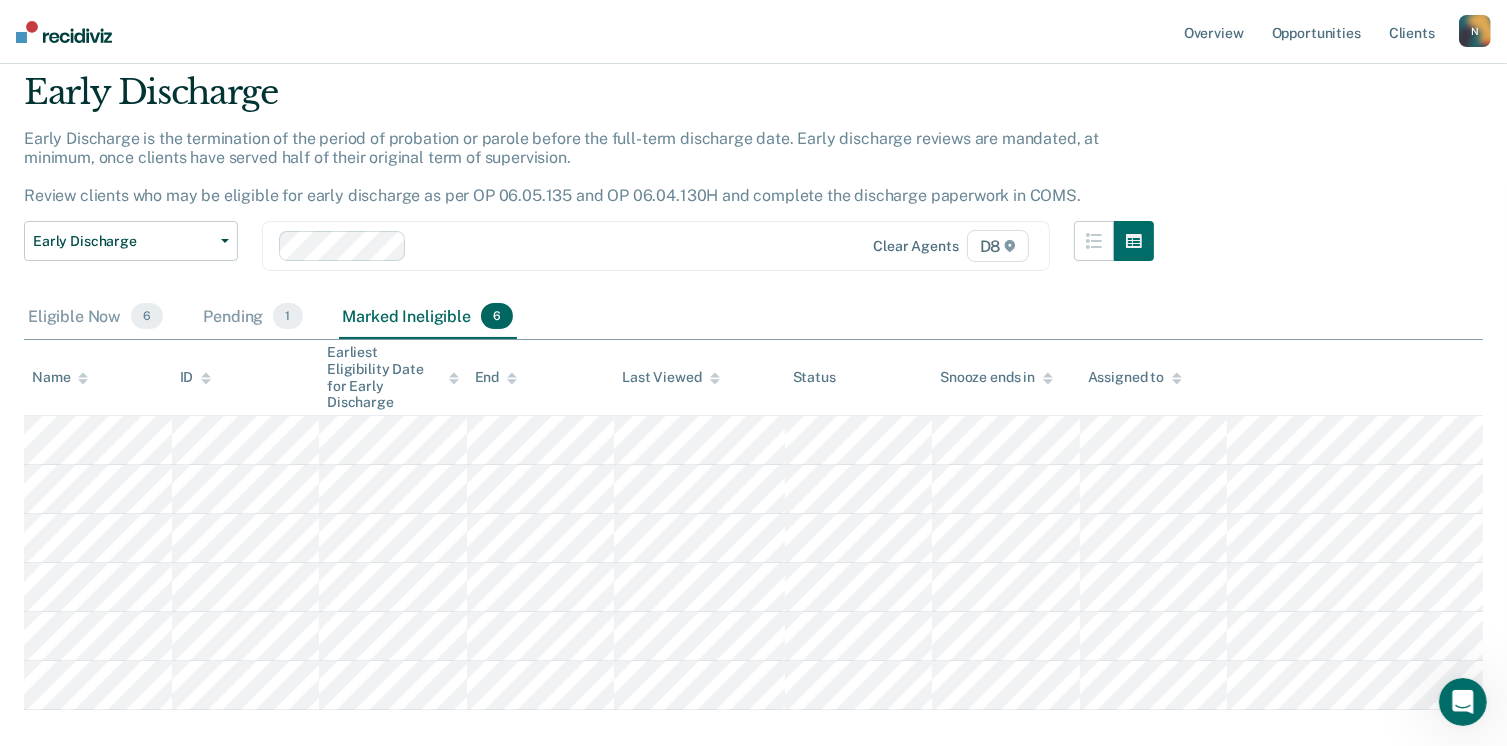 scroll, scrollTop: 100, scrollLeft: 0, axis: vertical 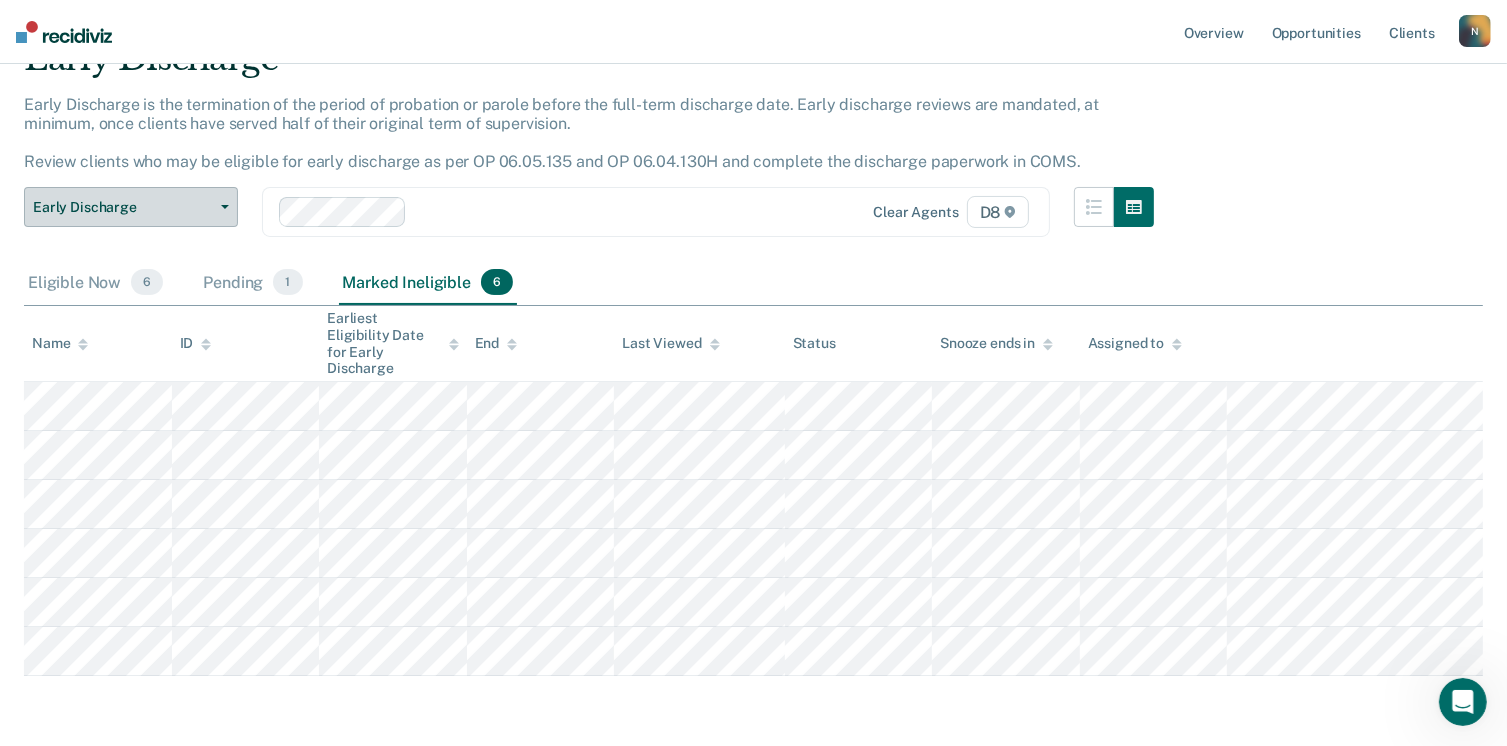 click on "Early Discharge" at bounding box center (131, 207) 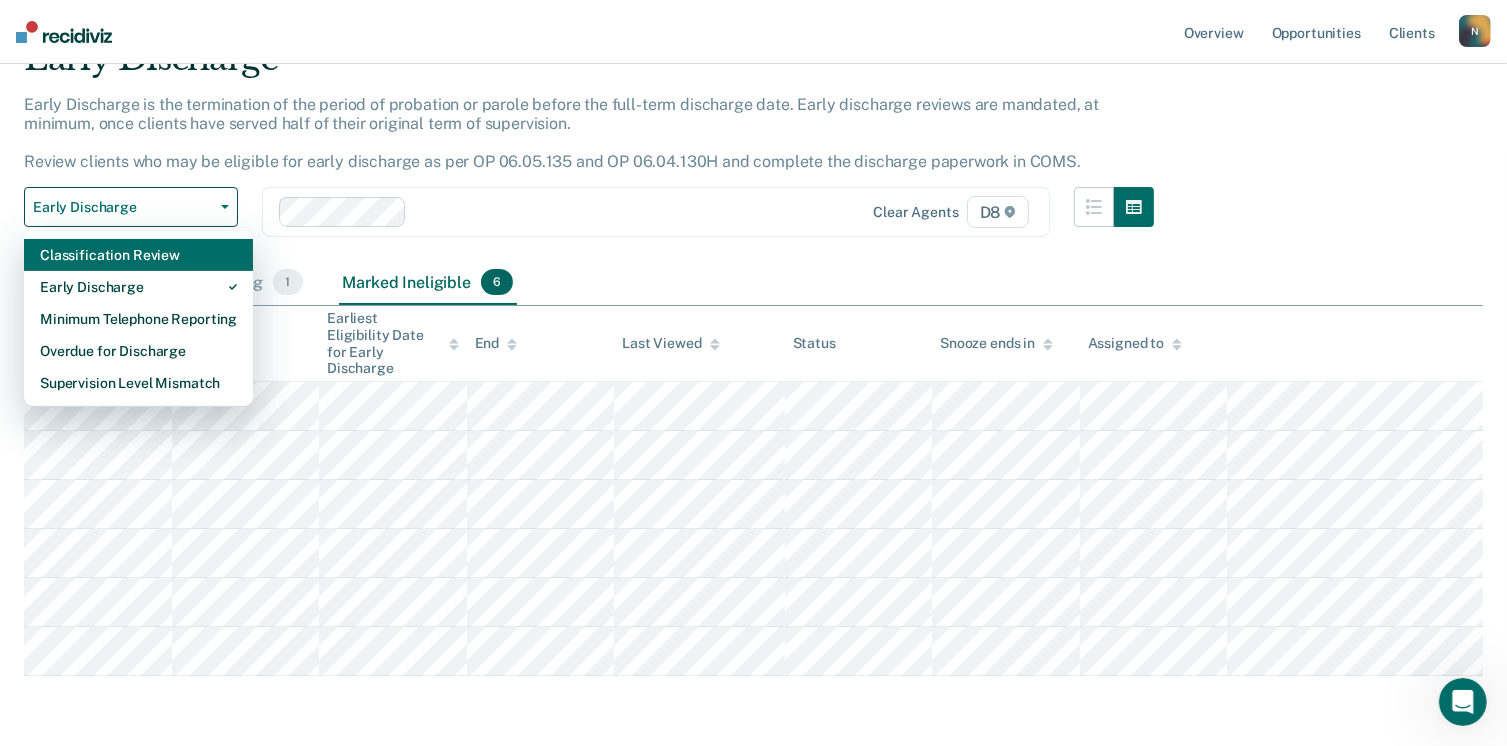 click on "Classification Review" at bounding box center [138, 255] 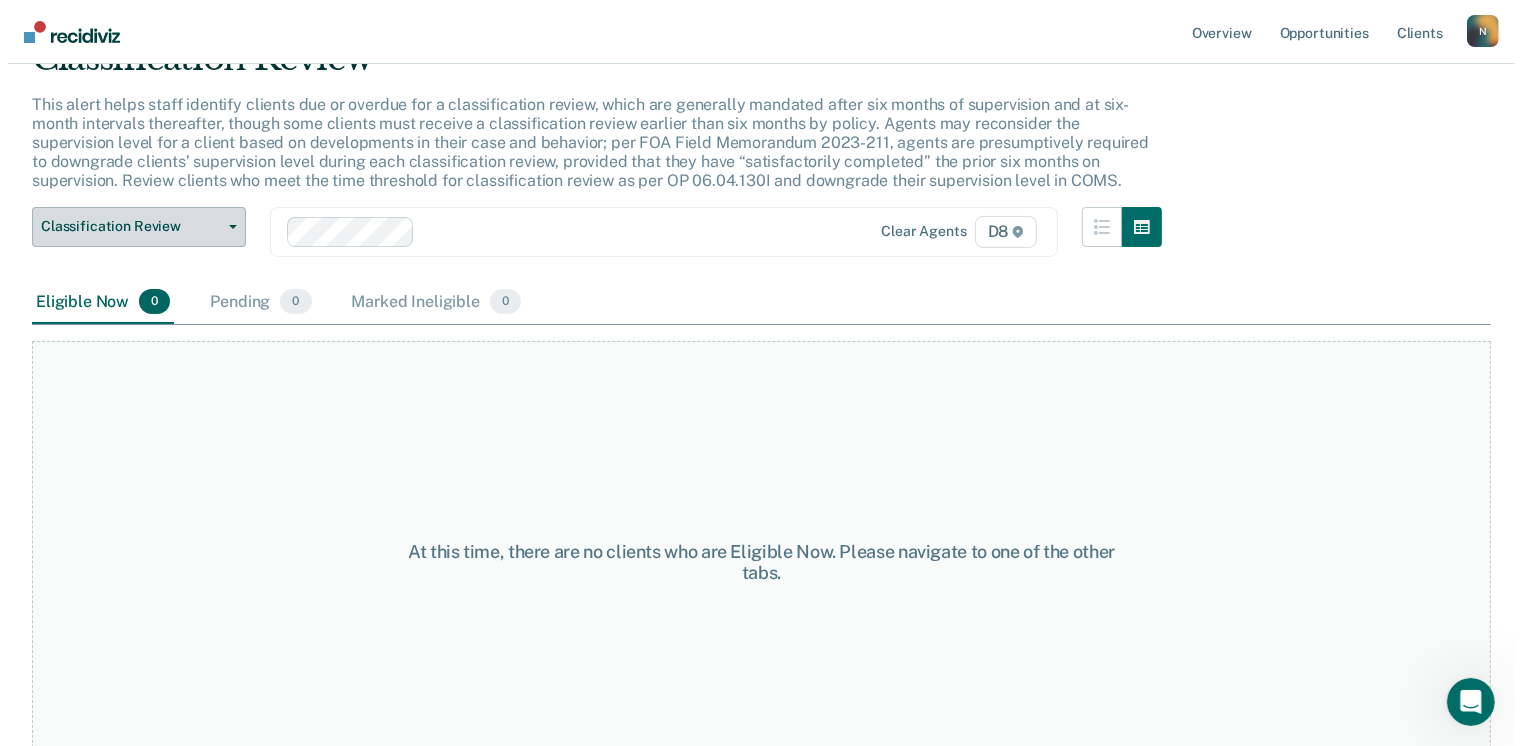scroll, scrollTop: 0, scrollLeft: 0, axis: both 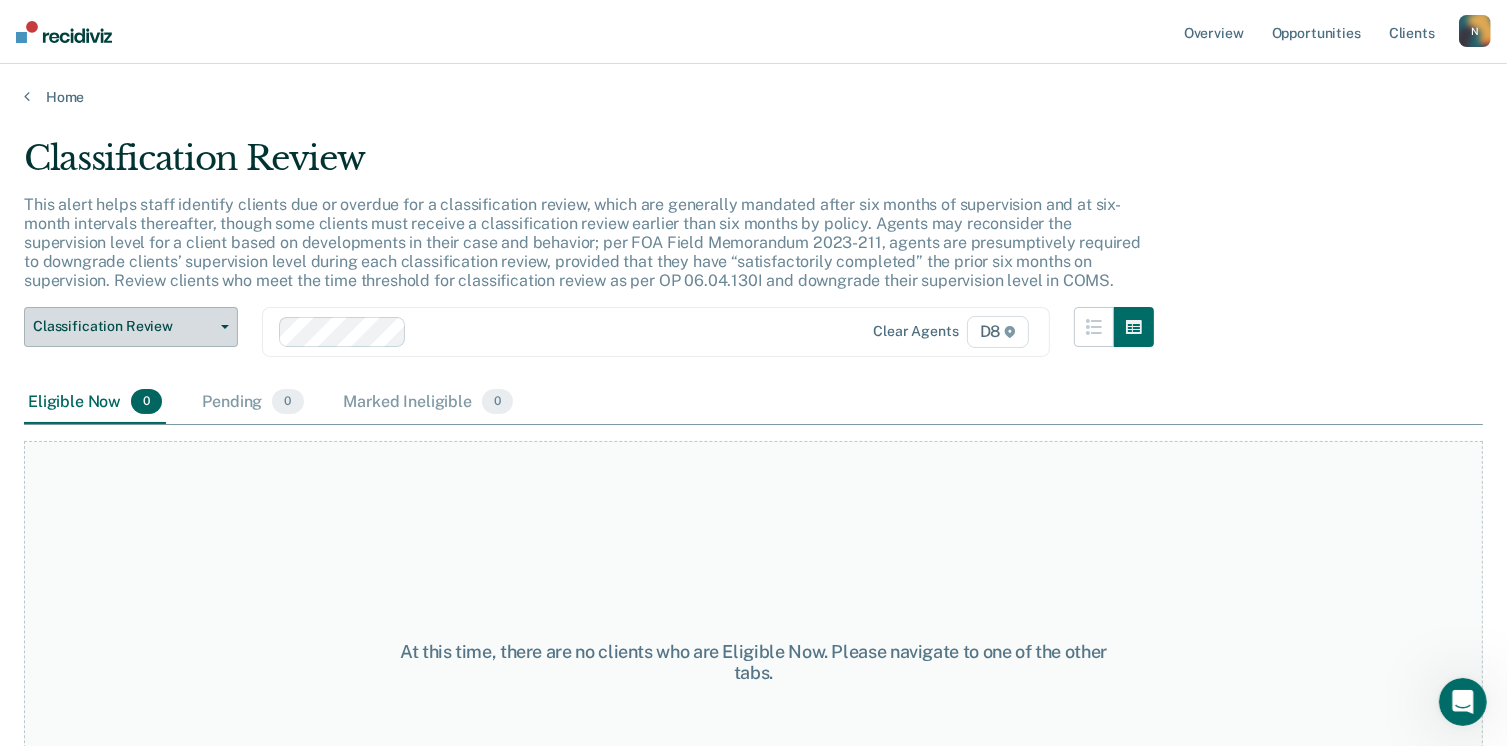 click on "Classification Review" at bounding box center [131, 327] 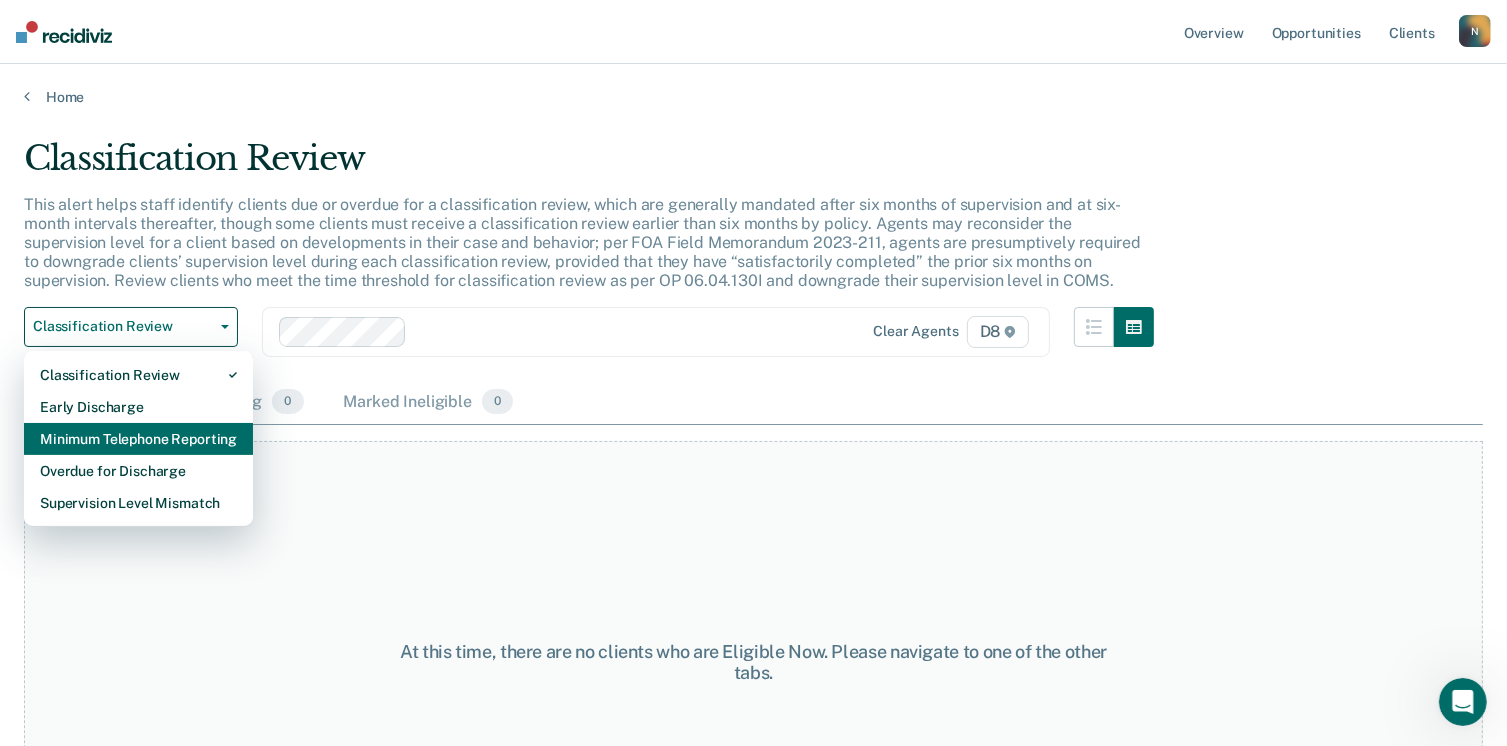 click on "Minimum Telephone Reporting" at bounding box center (138, 439) 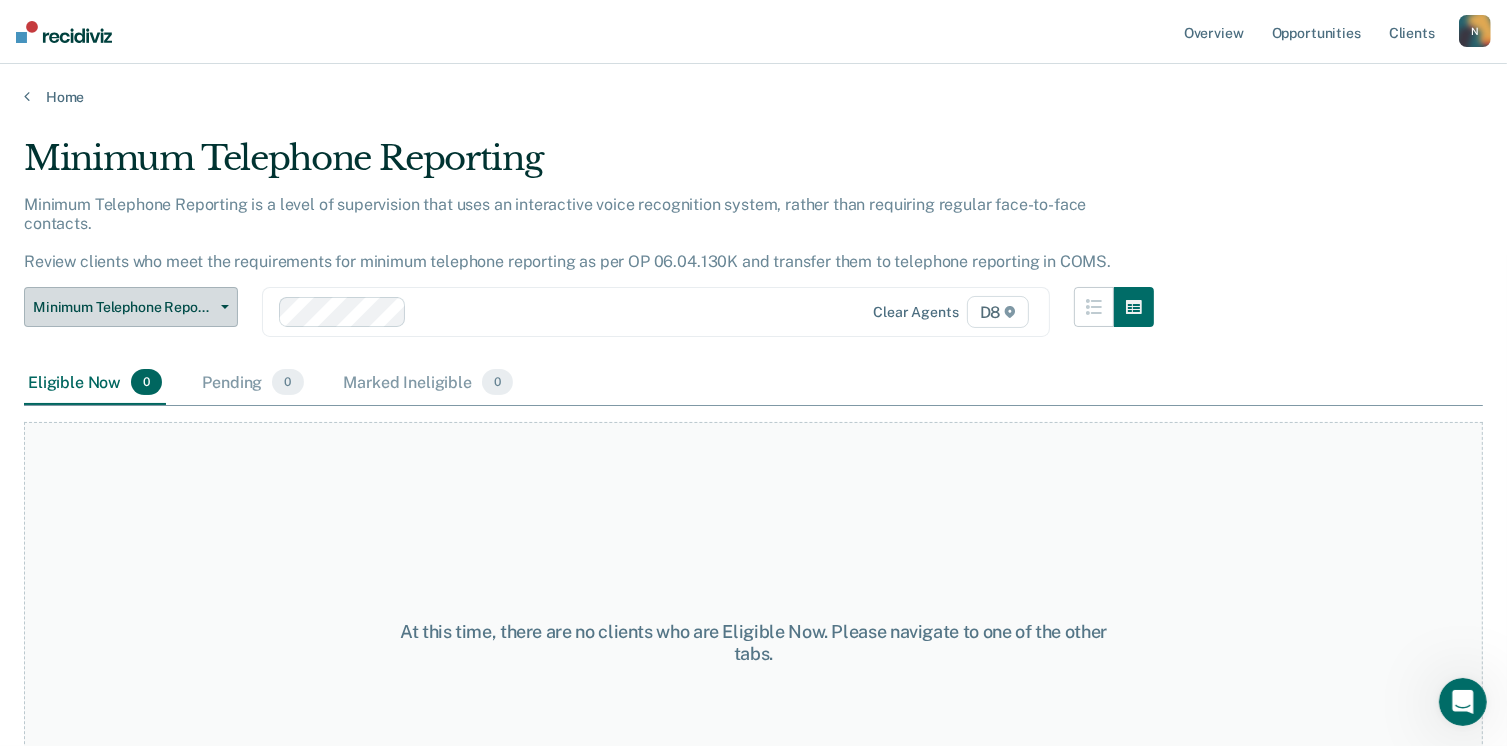 click on "Minimum Telephone Reporting" at bounding box center [131, 307] 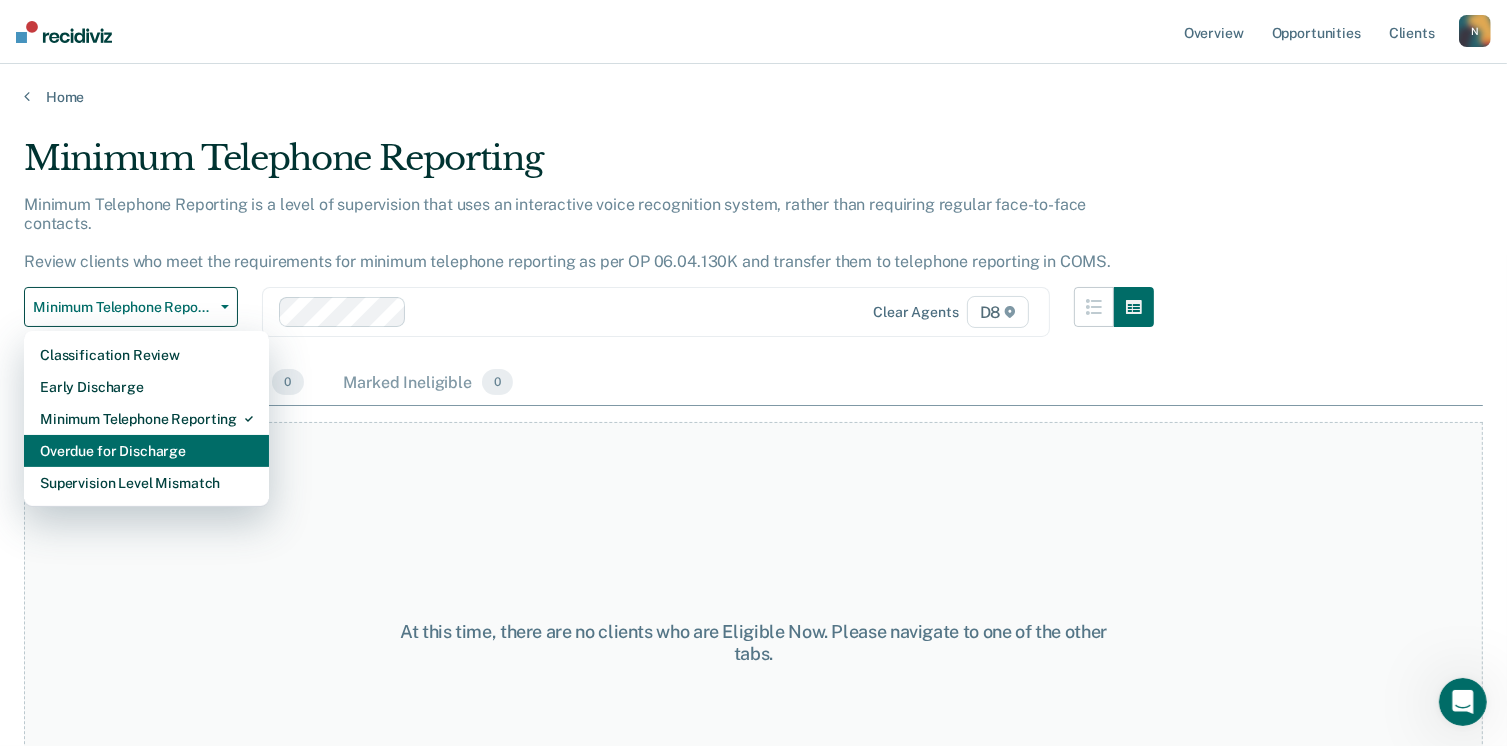 click on "Overdue for Discharge" at bounding box center [146, 451] 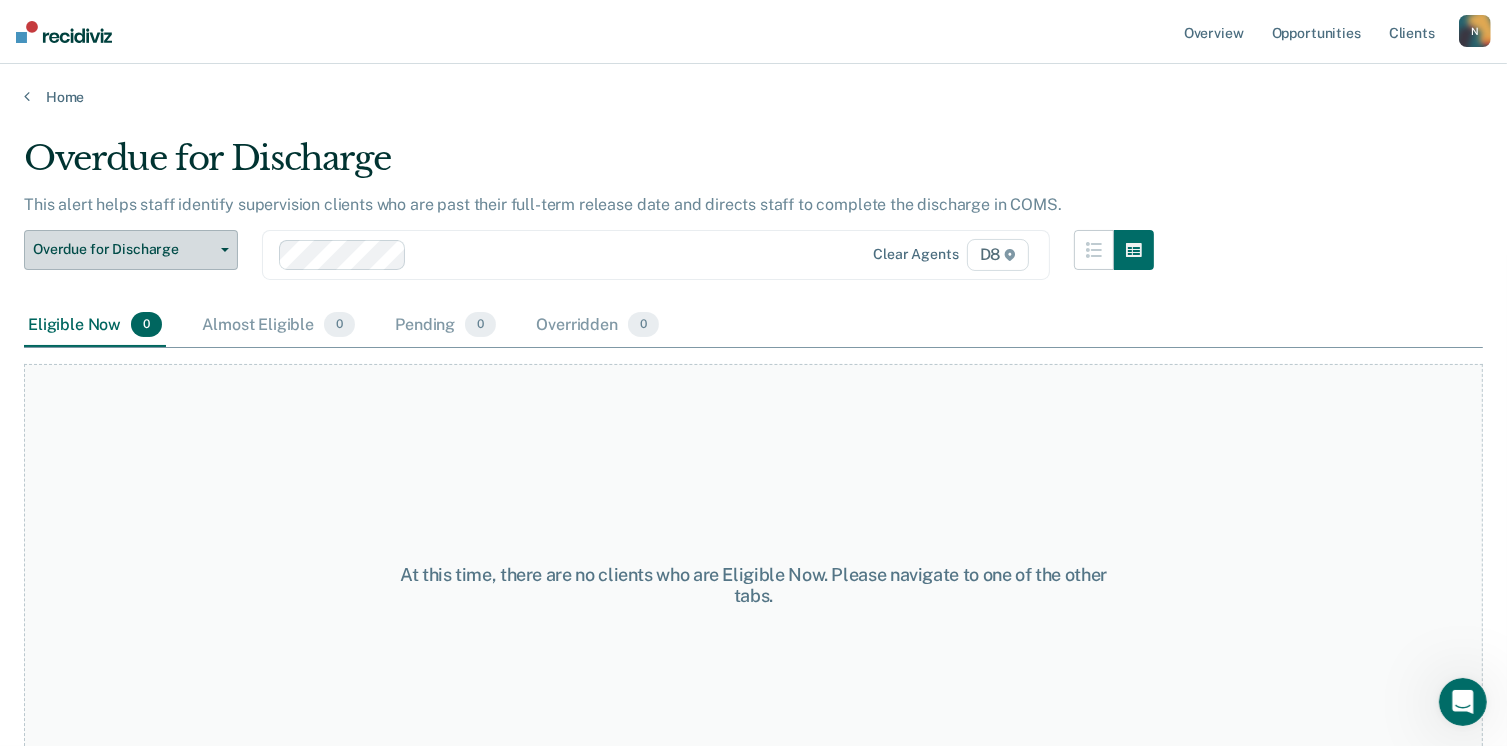click on "Overdue for Discharge" at bounding box center (123, 249) 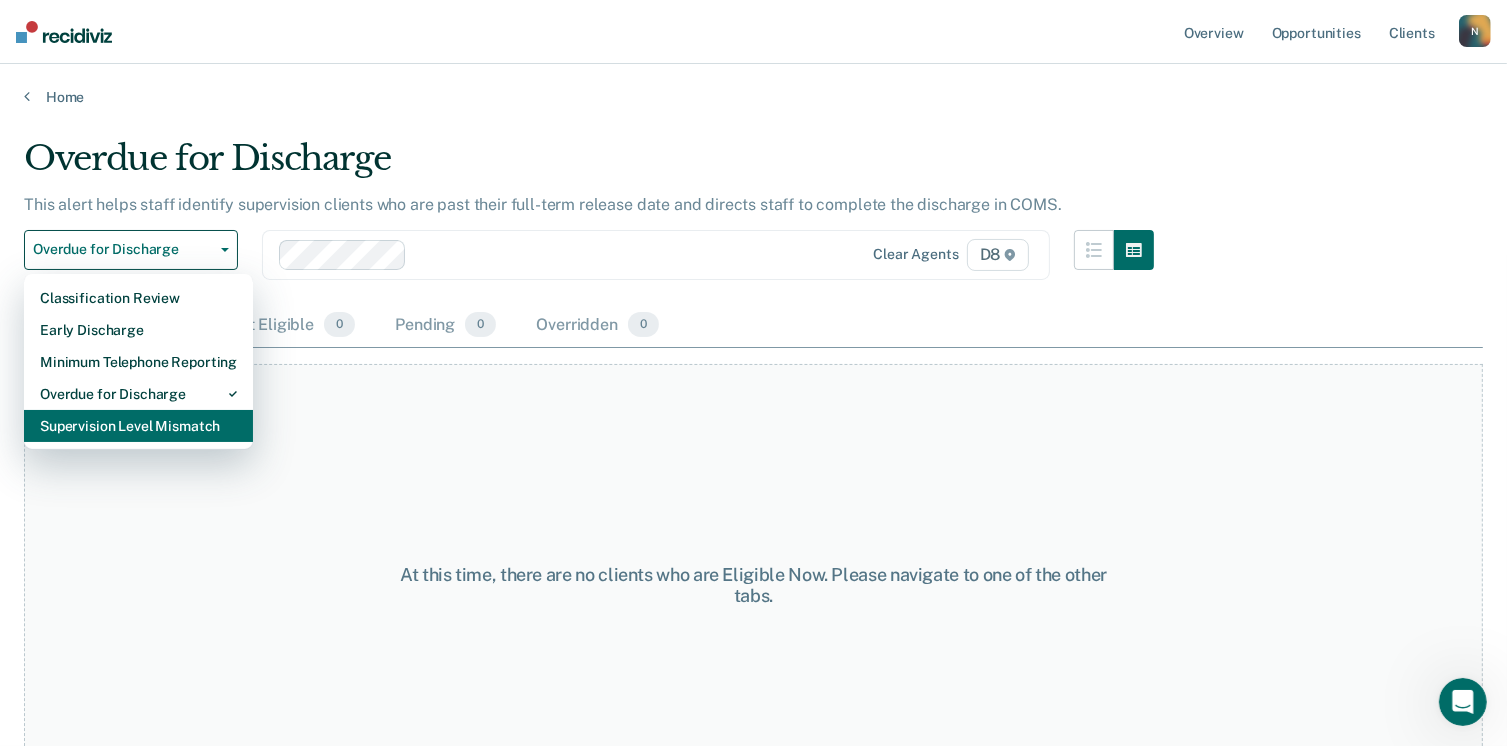 click on "Supervision Level Mismatch" at bounding box center (138, 426) 